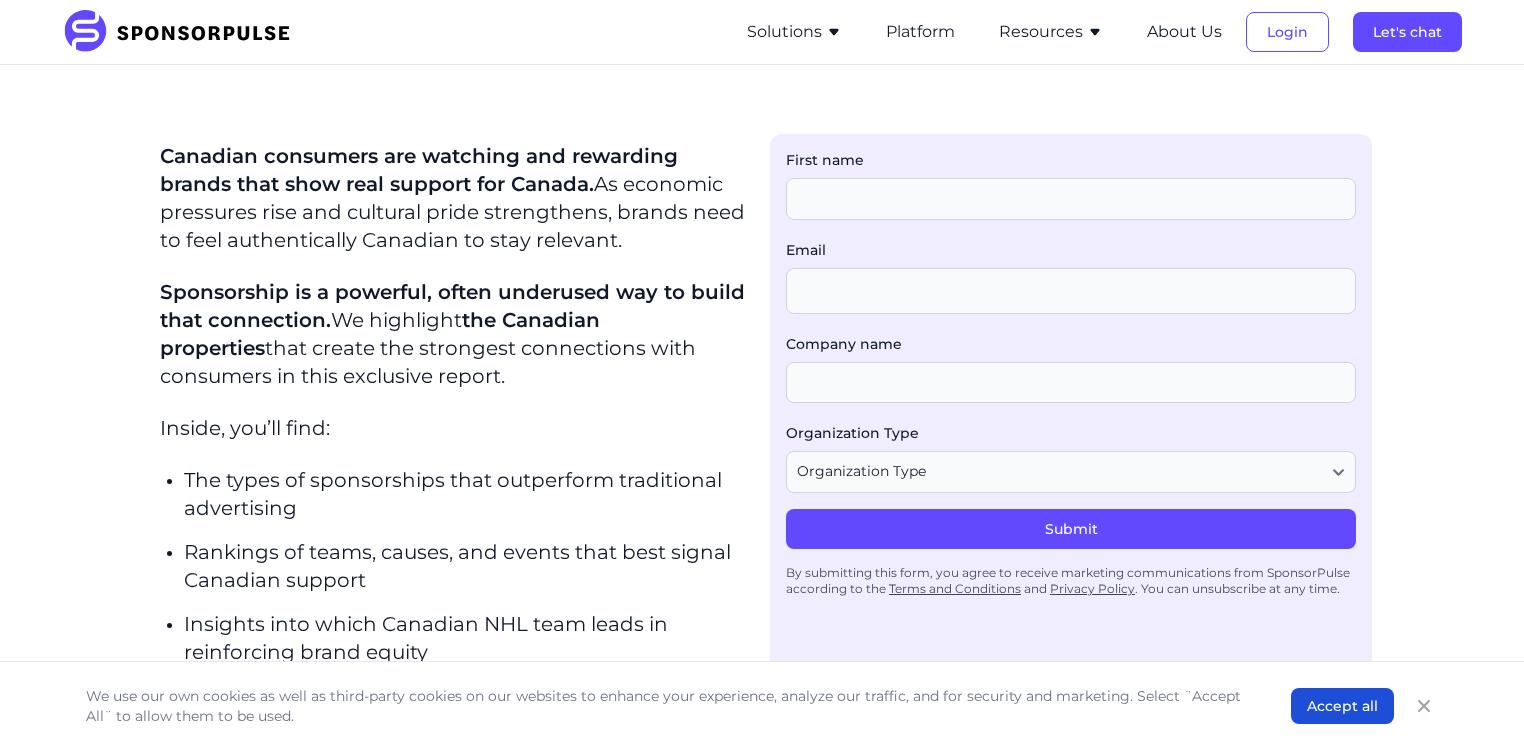 scroll, scrollTop: 0, scrollLeft: 0, axis: both 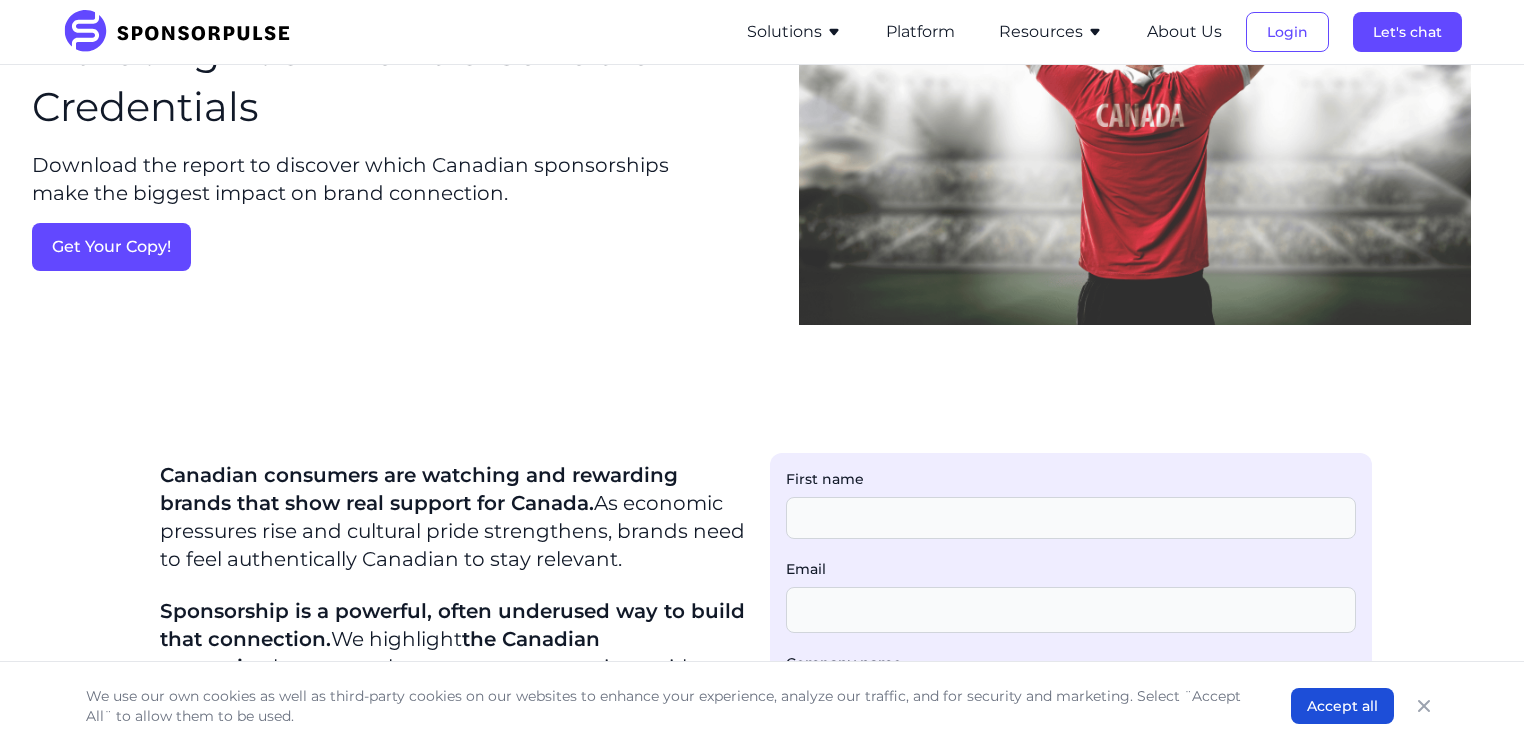 click on "Solutions" at bounding box center [794, 32] 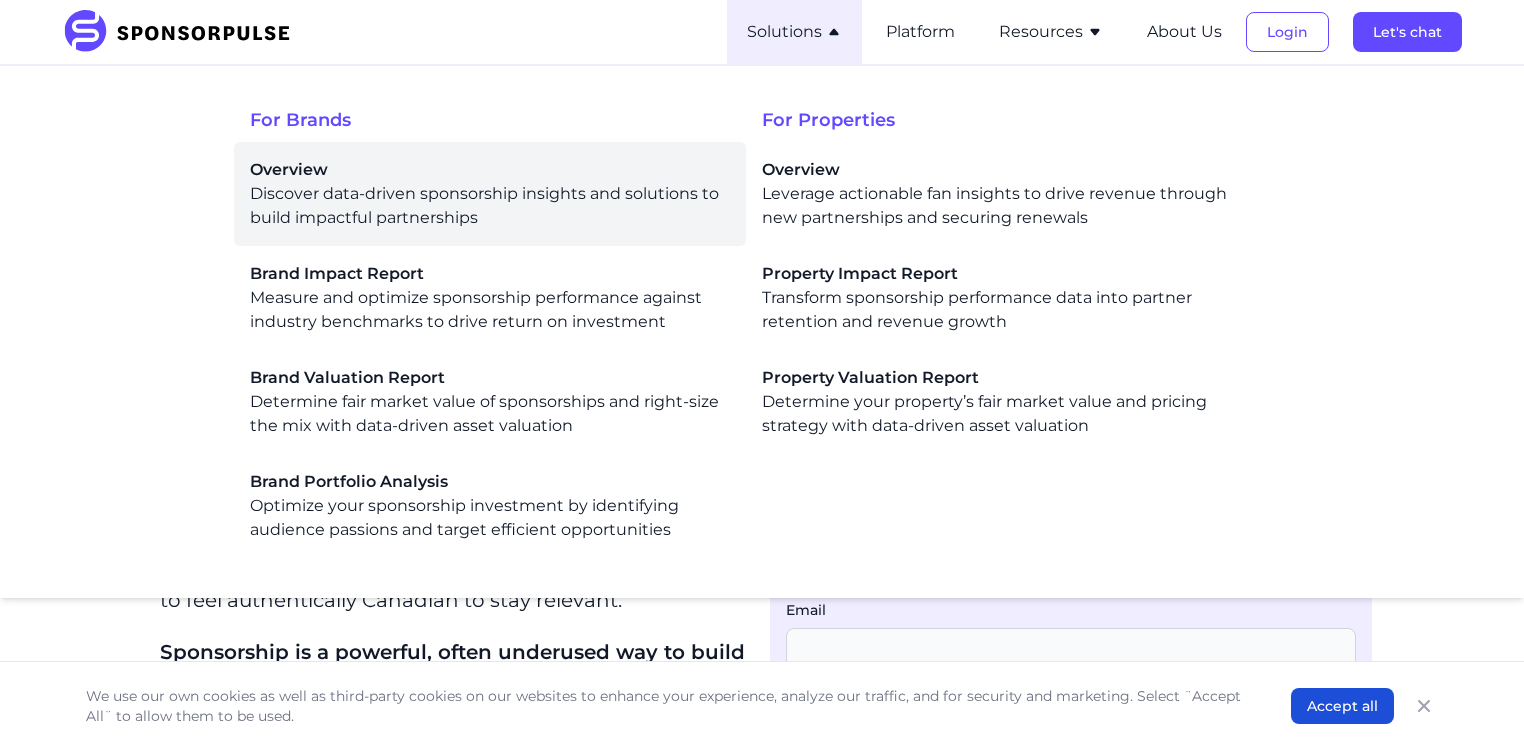 scroll, scrollTop: 156, scrollLeft: 0, axis: vertical 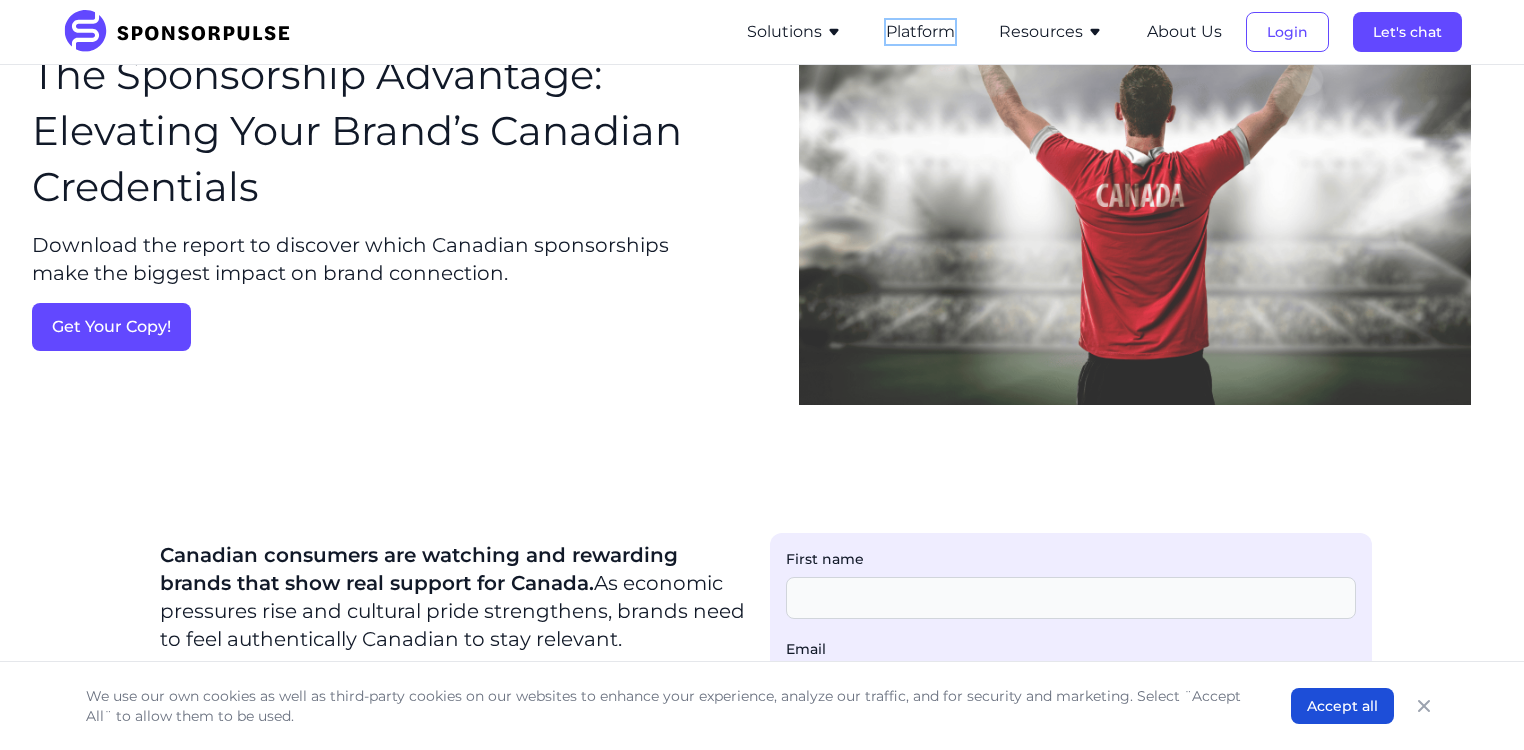 click on "Platform" at bounding box center [920, 32] 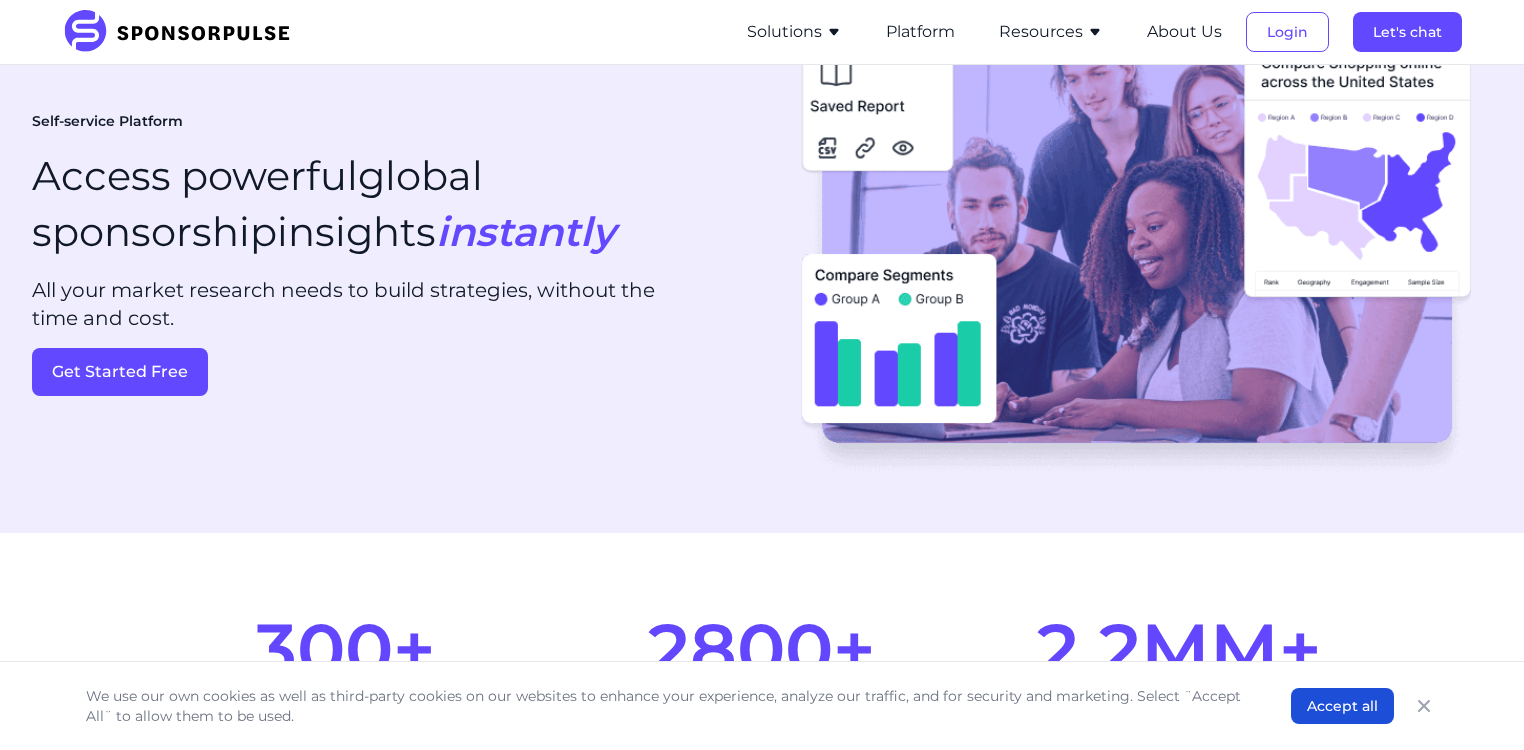 scroll, scrollTop: 80, scrollLeft: 0, axis: vertical 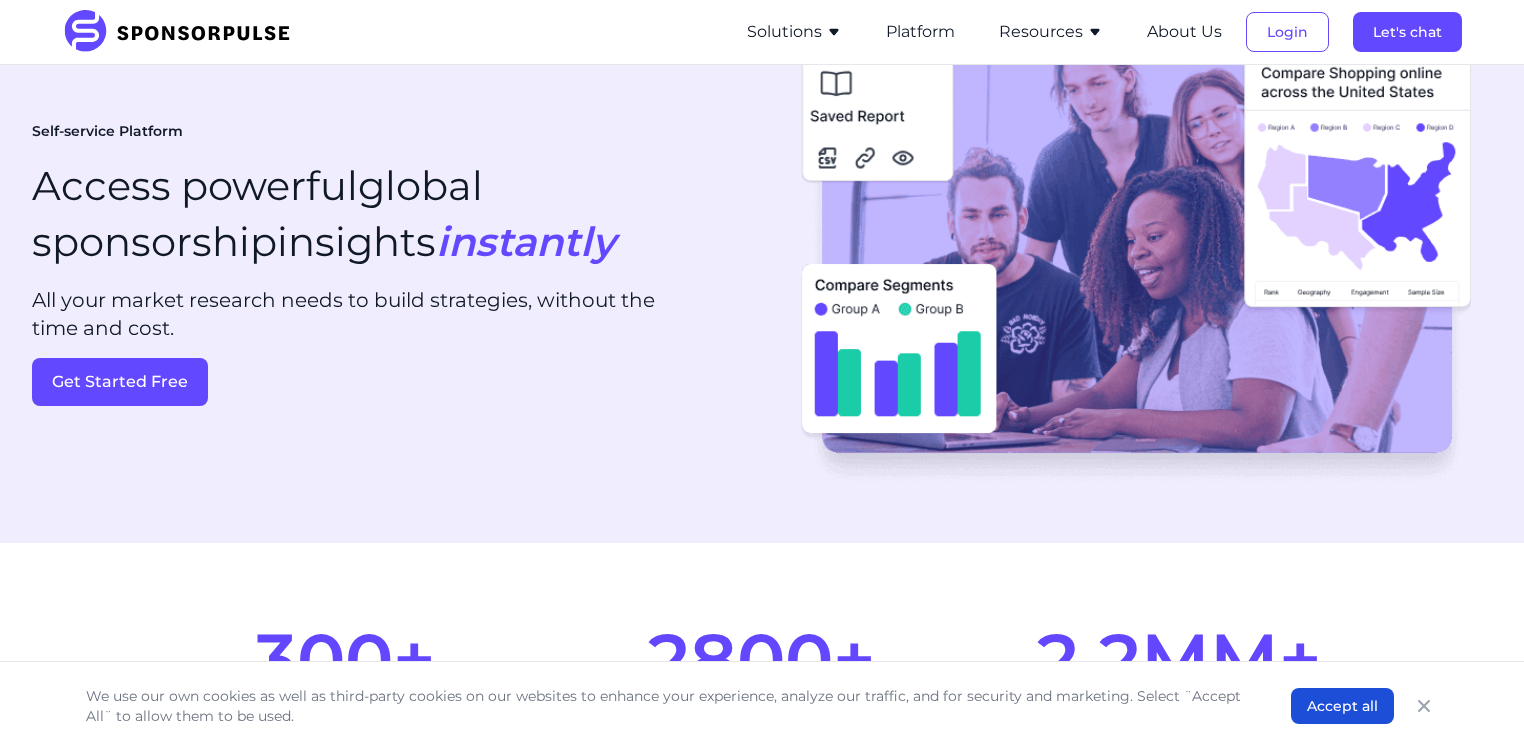 click on "Resources" at bounding box center (1051, 32) 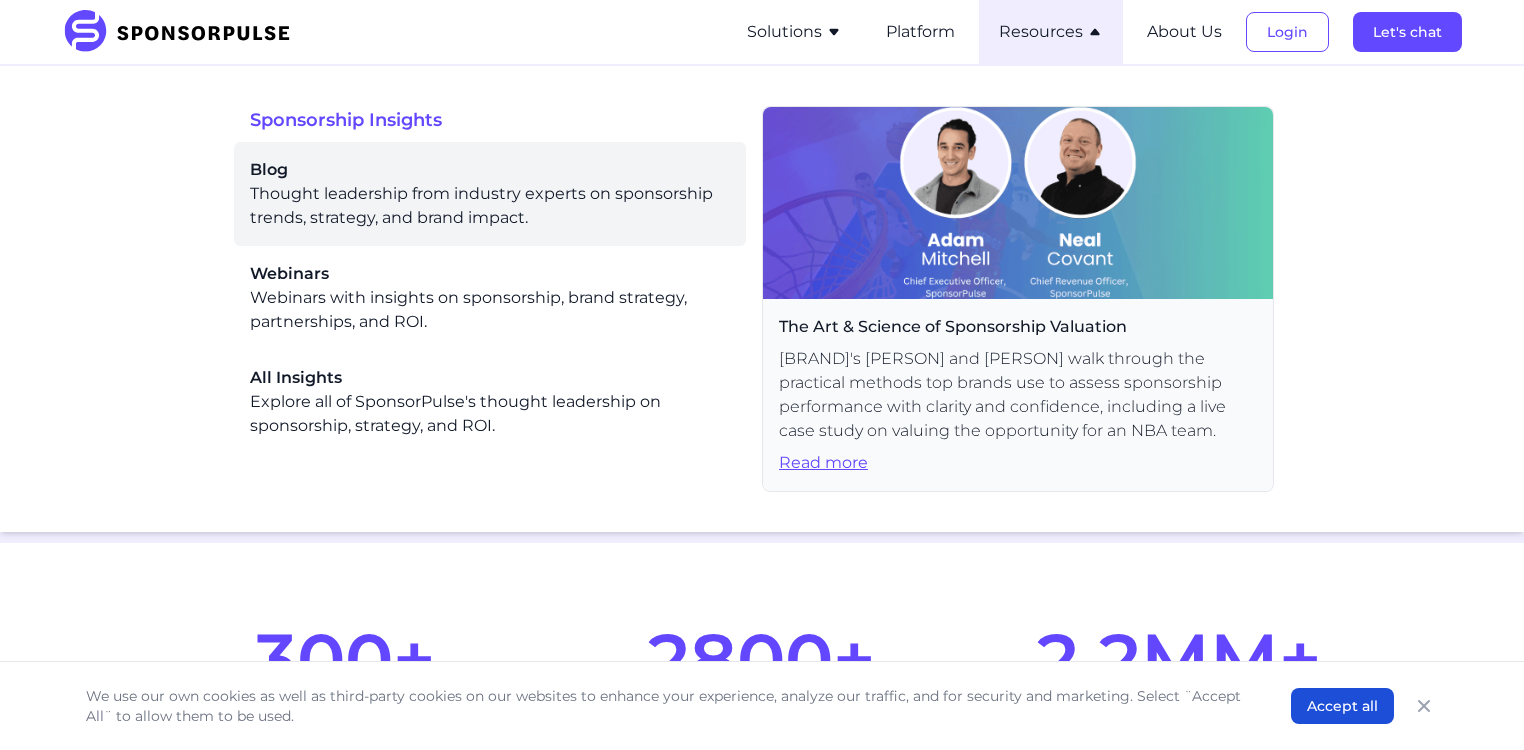 click on "Blog" at bounding box center (490, 170) 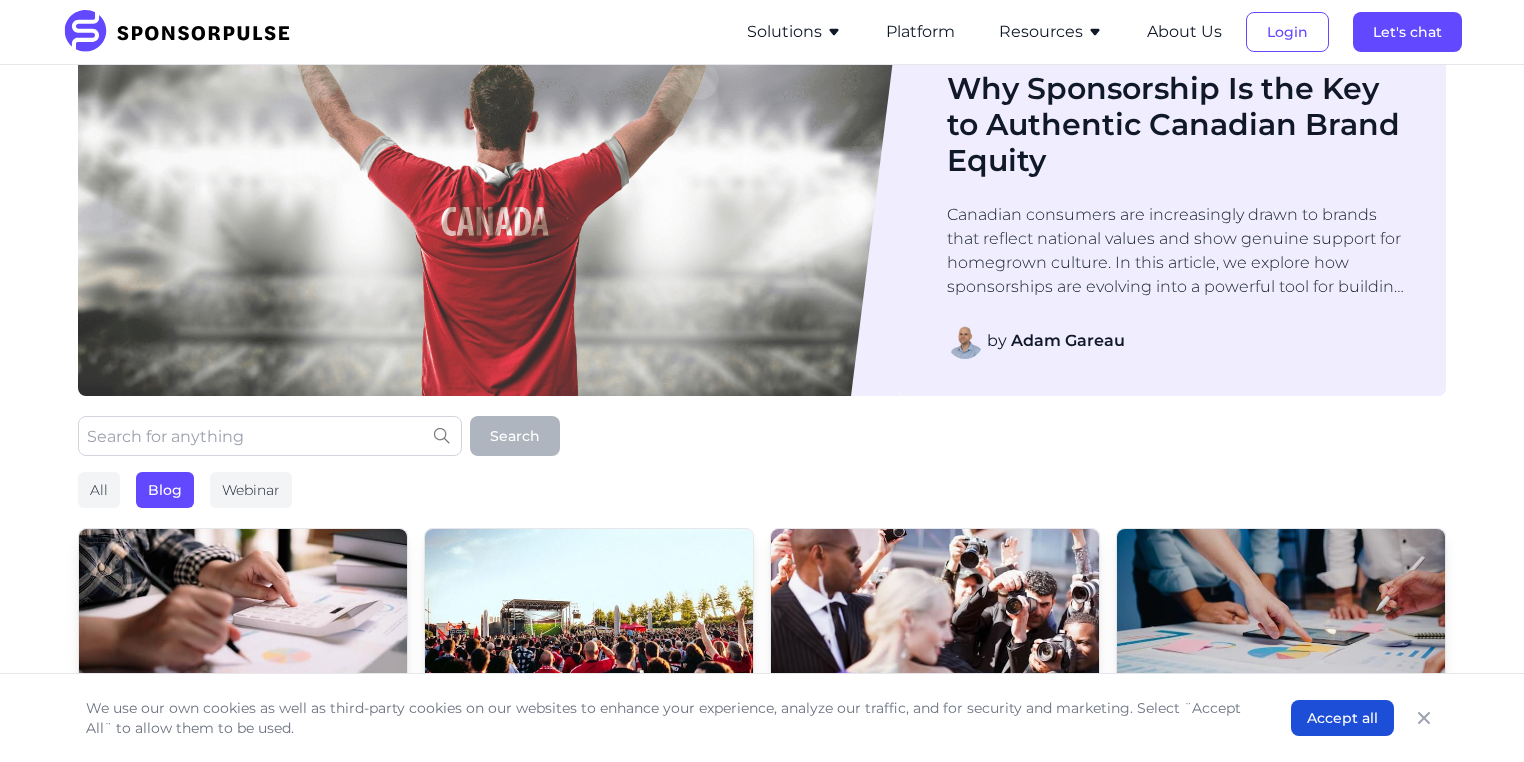 scroll, scrollTop: 0, scrollLeft: 0, axis: both 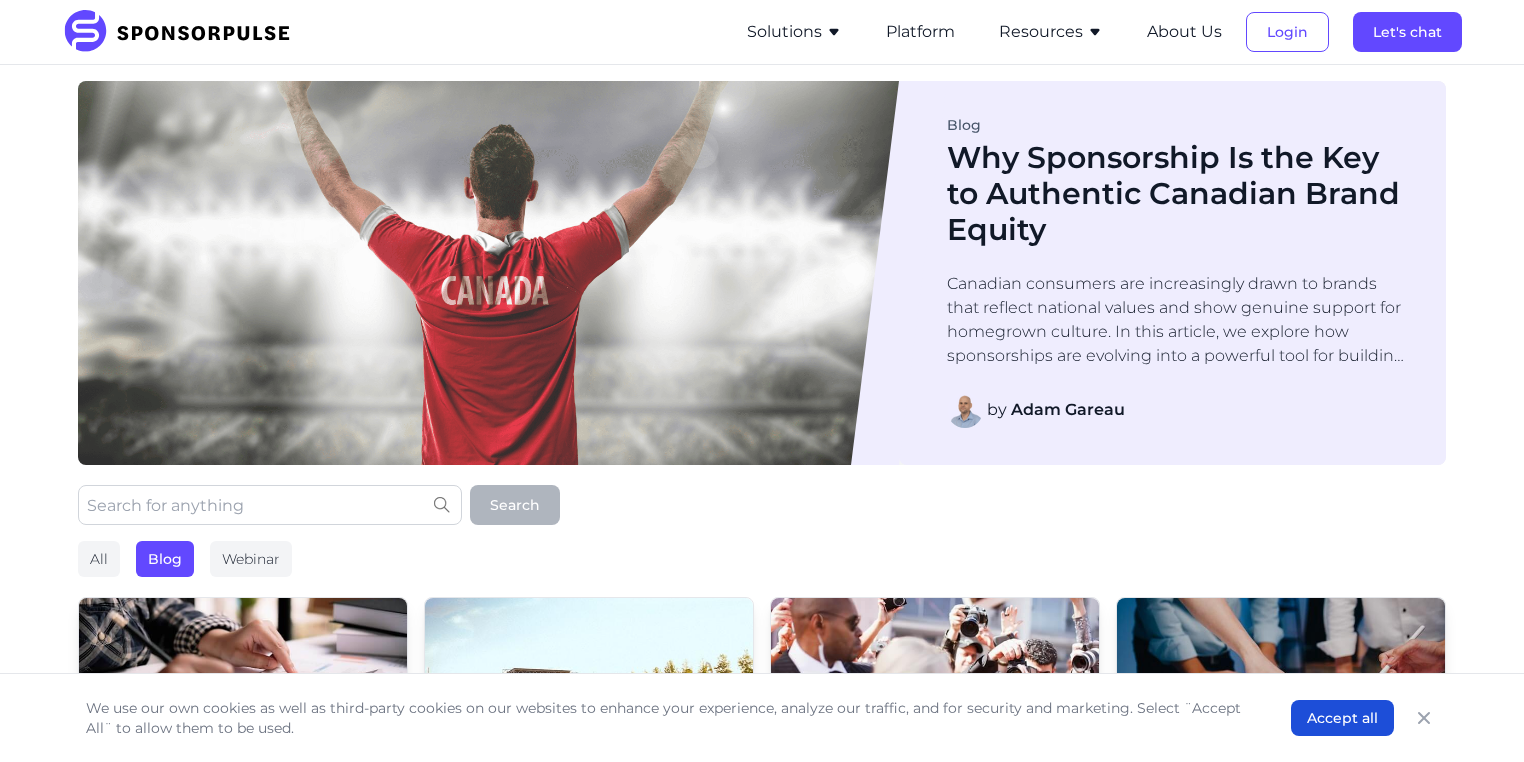 click on "Why Sponsorship Is the Key to Authentic Canadian Brand Equity" at bounding box center [1176, 194] 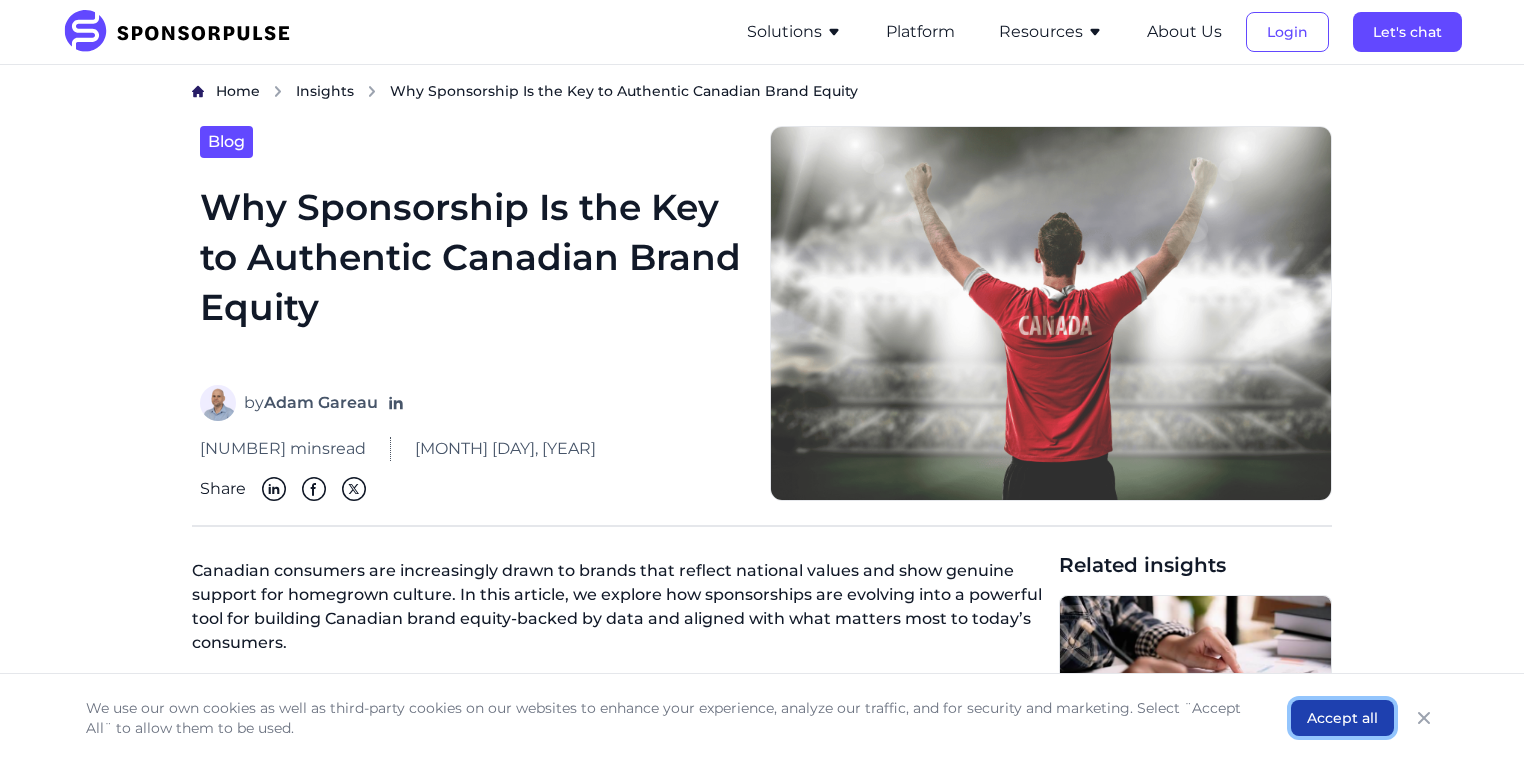 click on "Accept all" at bounding box center (1342, 718) 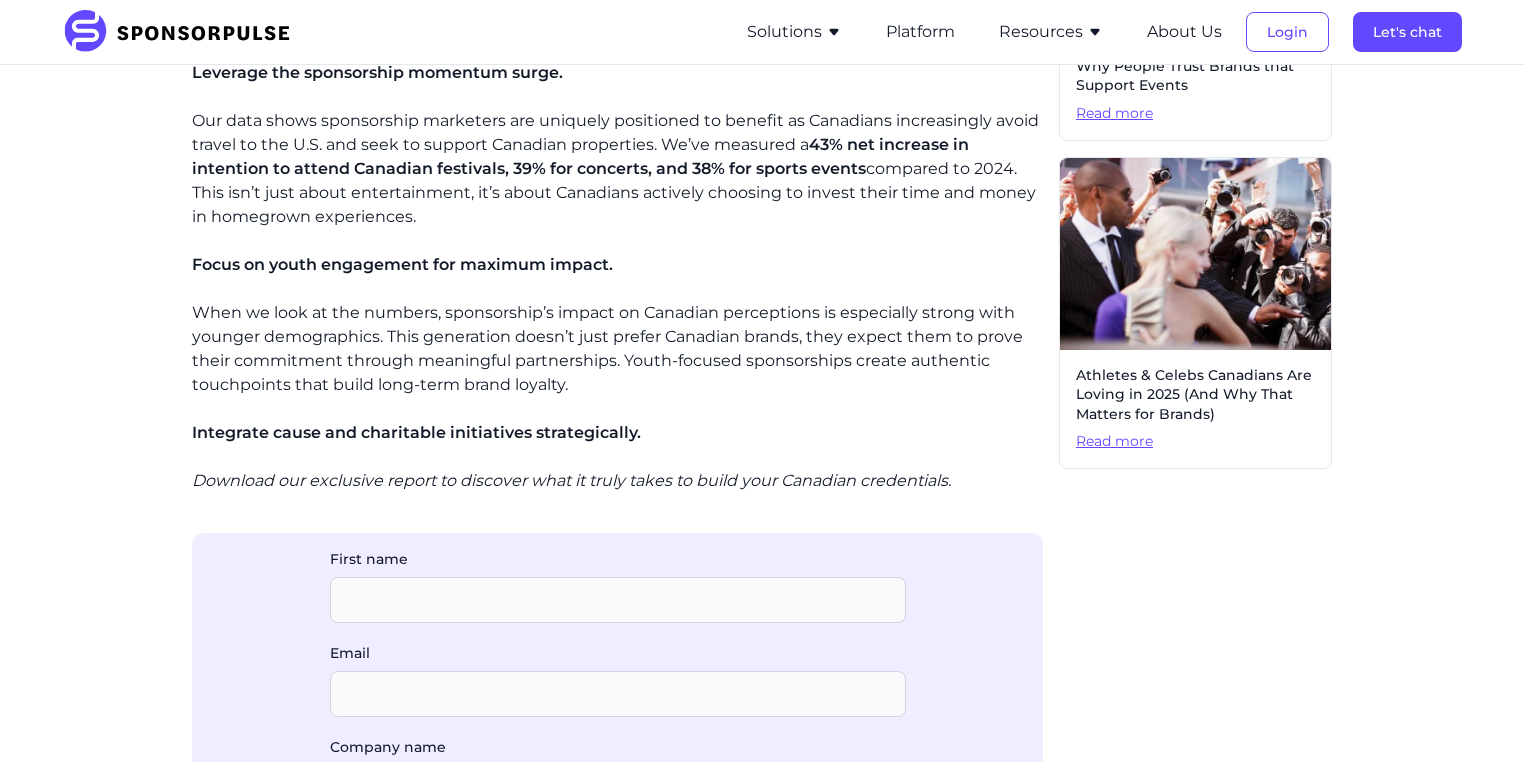 scroll, scrollTop: 1120, scrollLeft: 0, axis: vertical 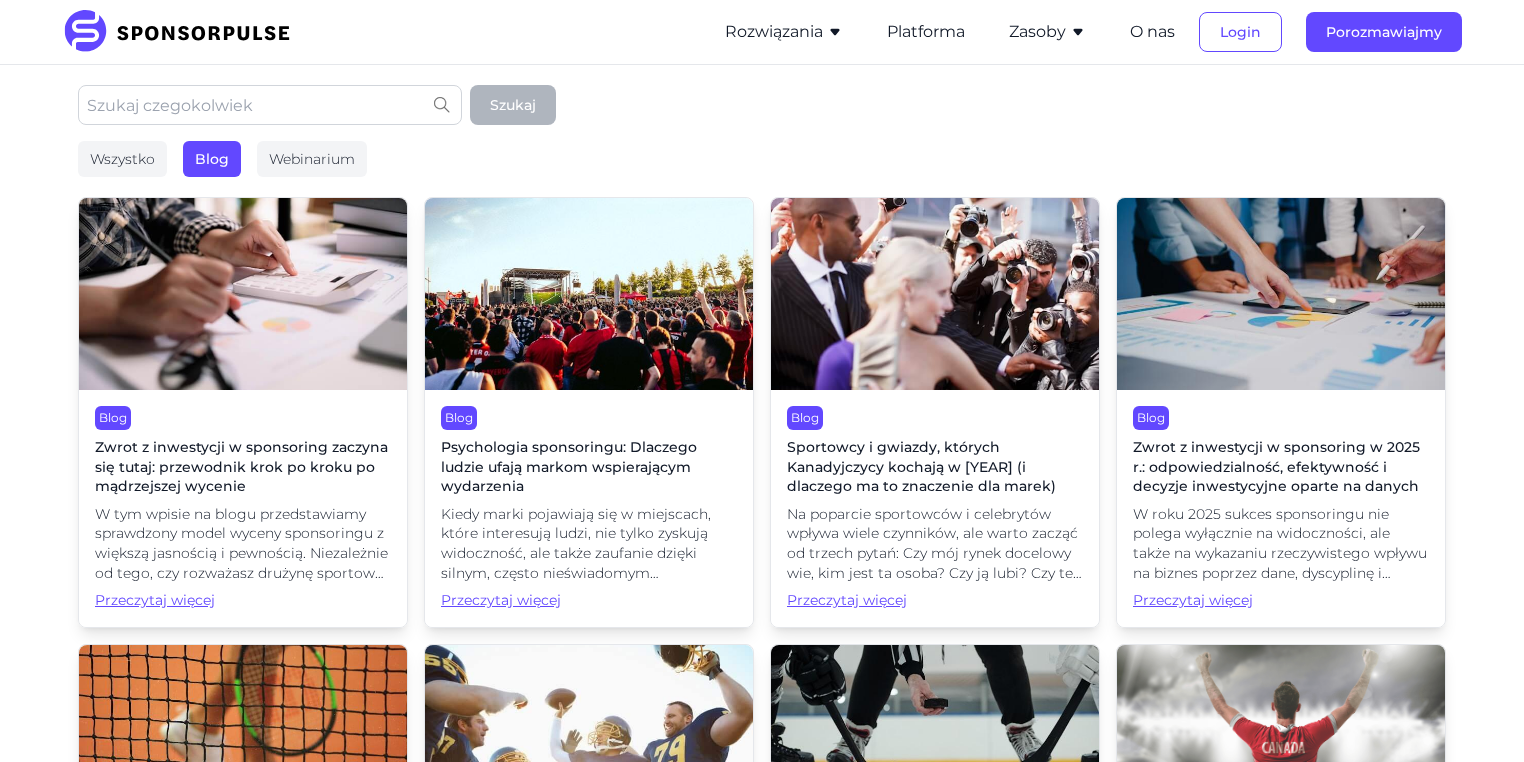 click on "Zwrot z inwestycji w sponsoring zaczyna się tutaj: przewodnik krok po kroku po mądrzejszej wycenie" at bounding box center (241, 466) 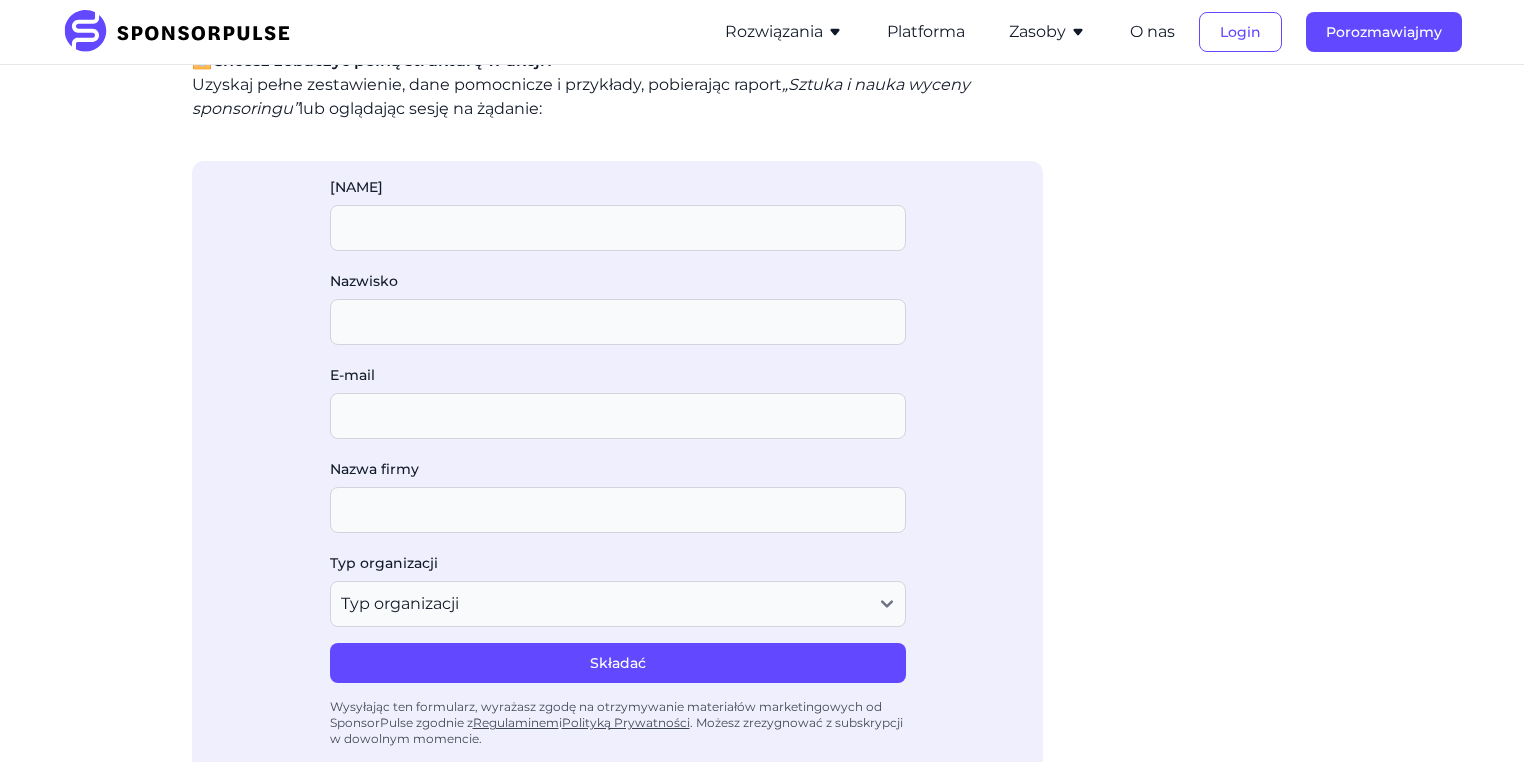 scroll, scrollTop: 2400, scrollLeft: 0, axis: vertical 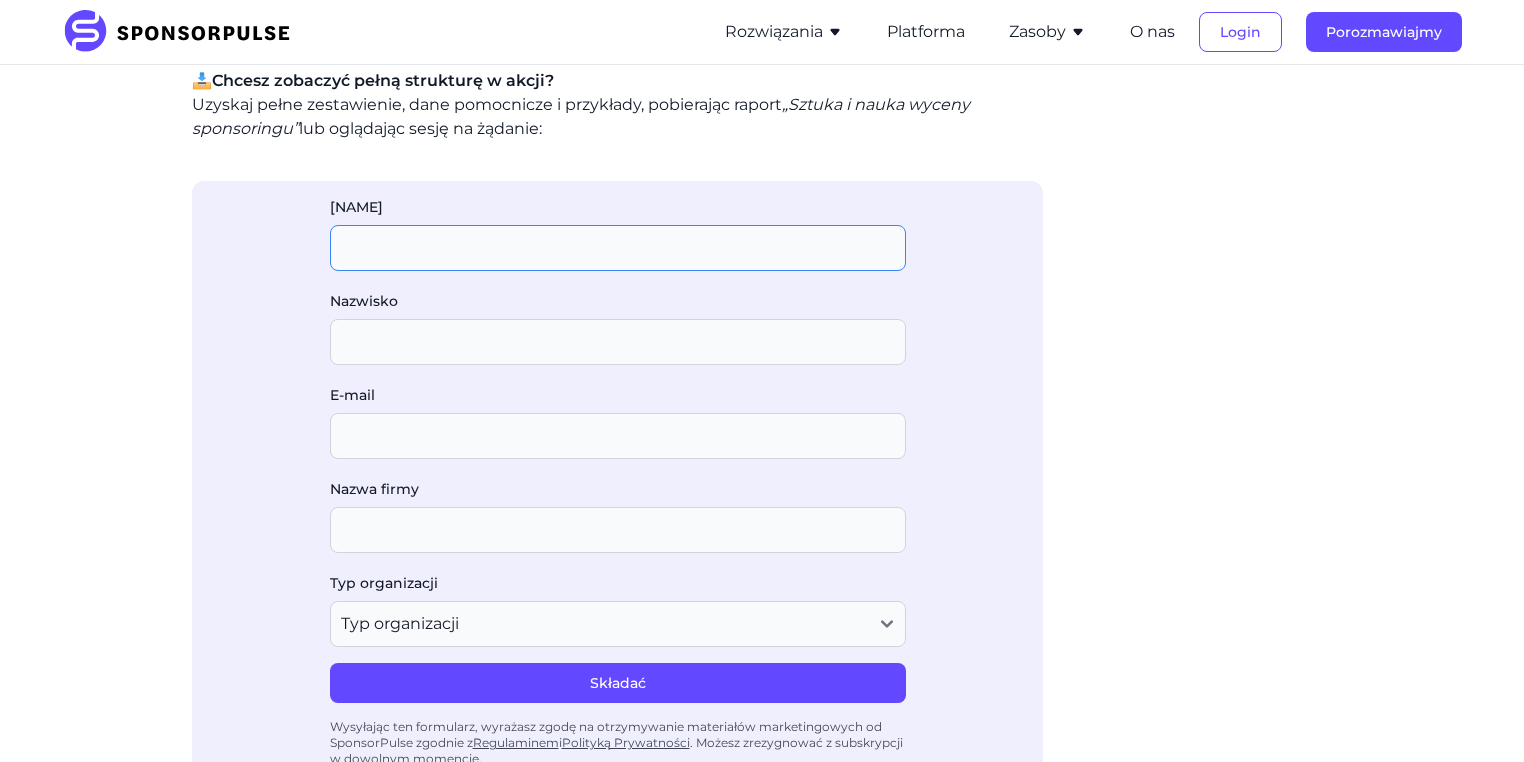 click on "[NAME]" at bounding box center [618, 248] 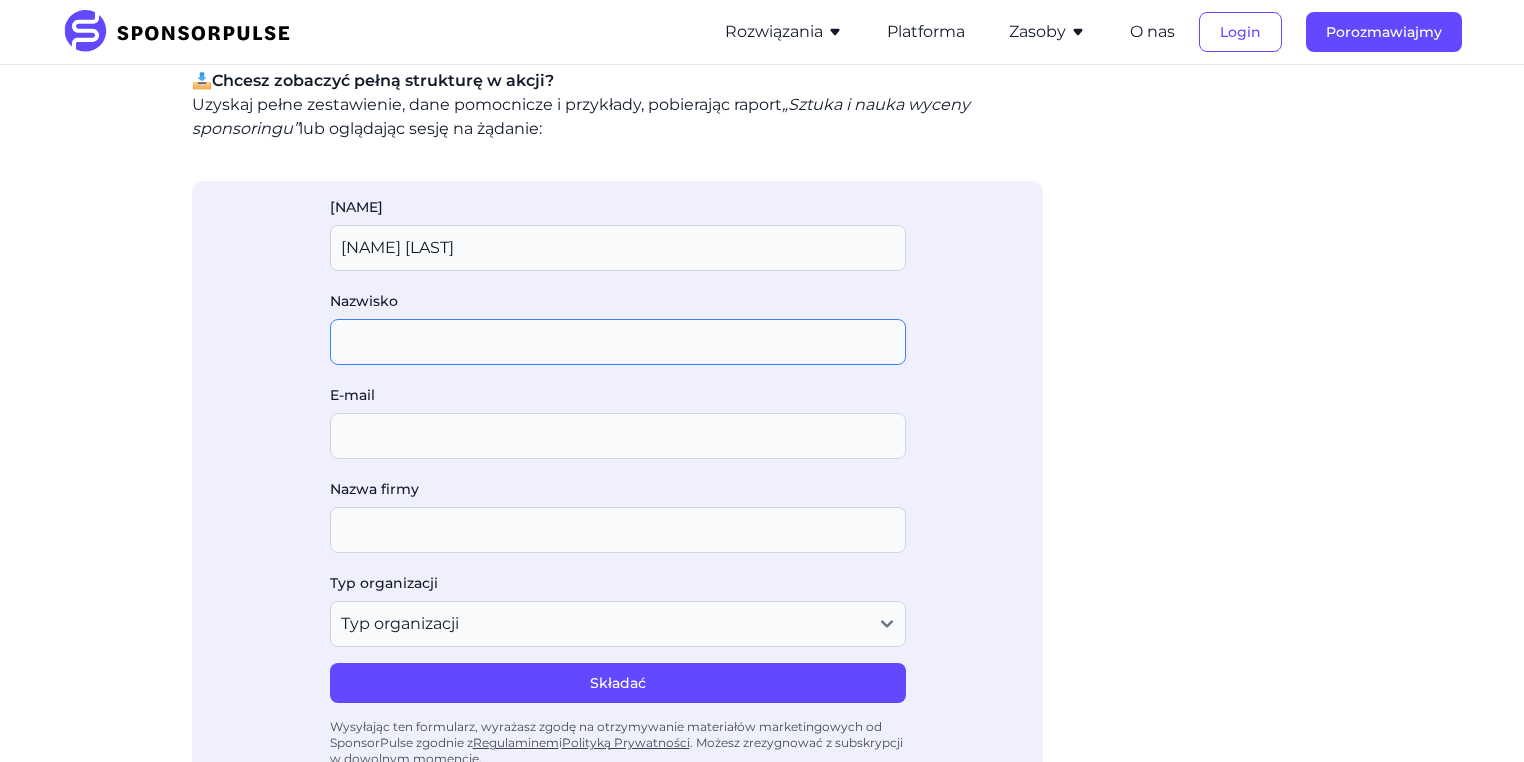 type on "[LAST]" 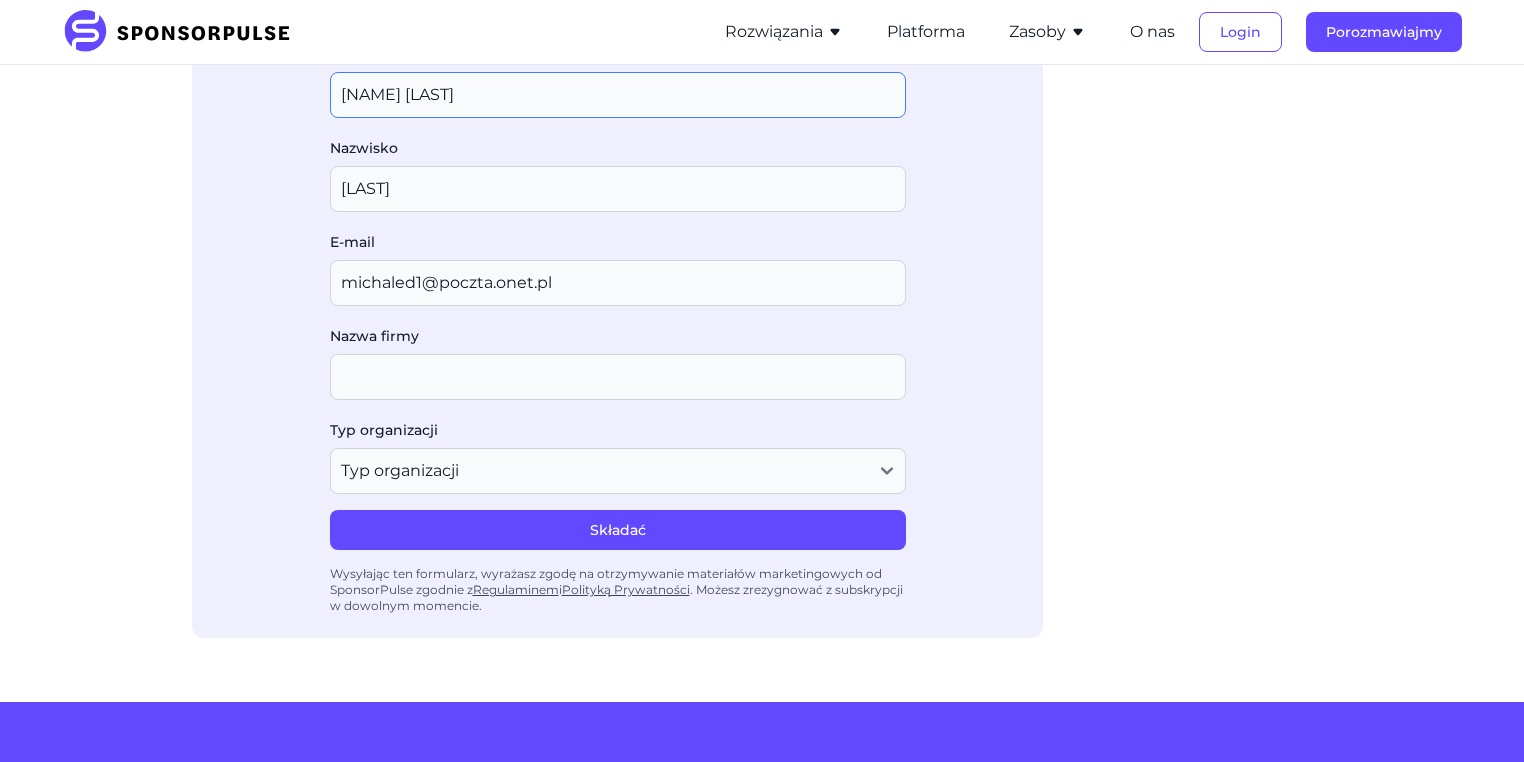 scroll, scrollTop: 2560, scrollLeft: 0, axis: vertical 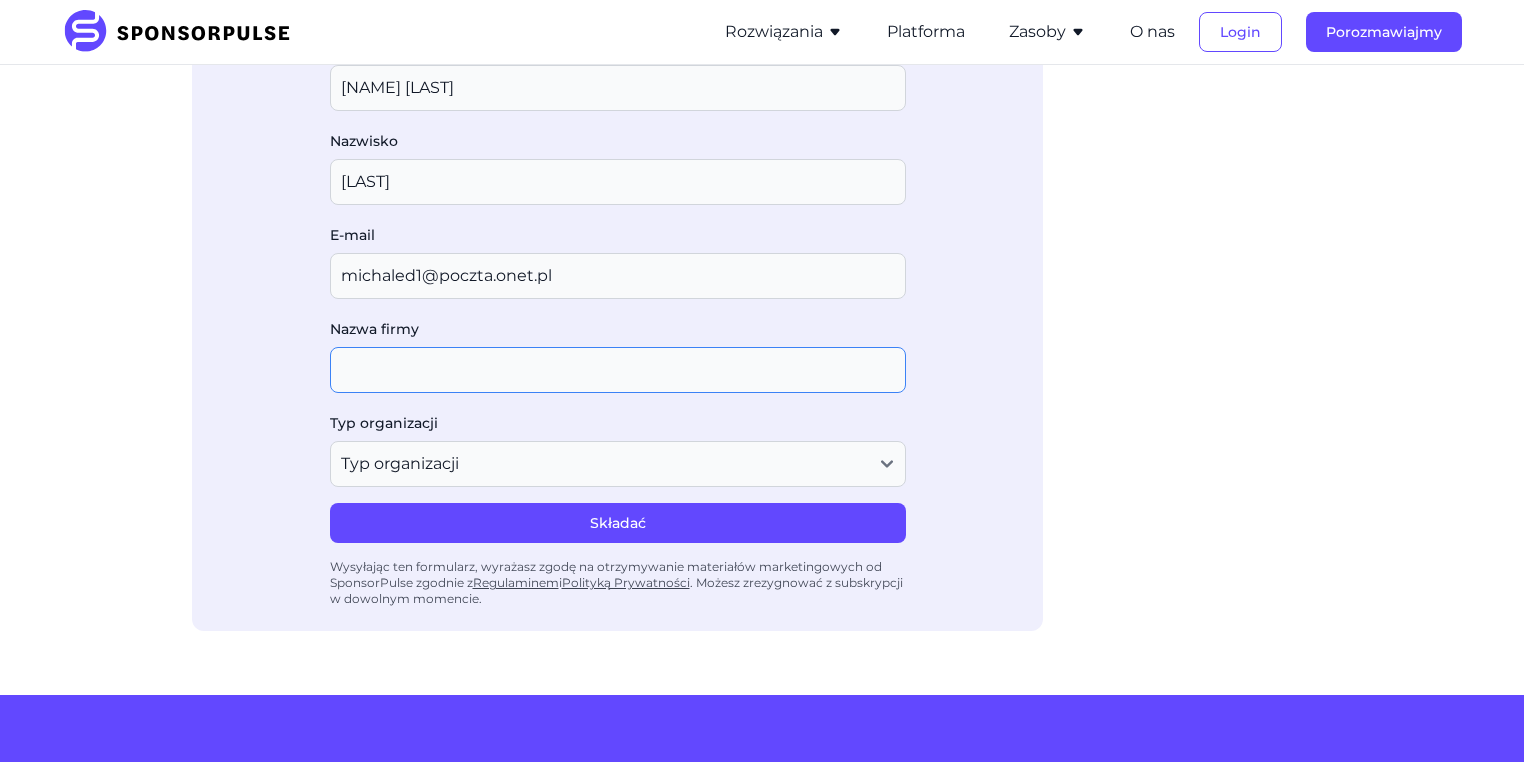 click on "Nazwa firmy" at bounding box center (618, 370) 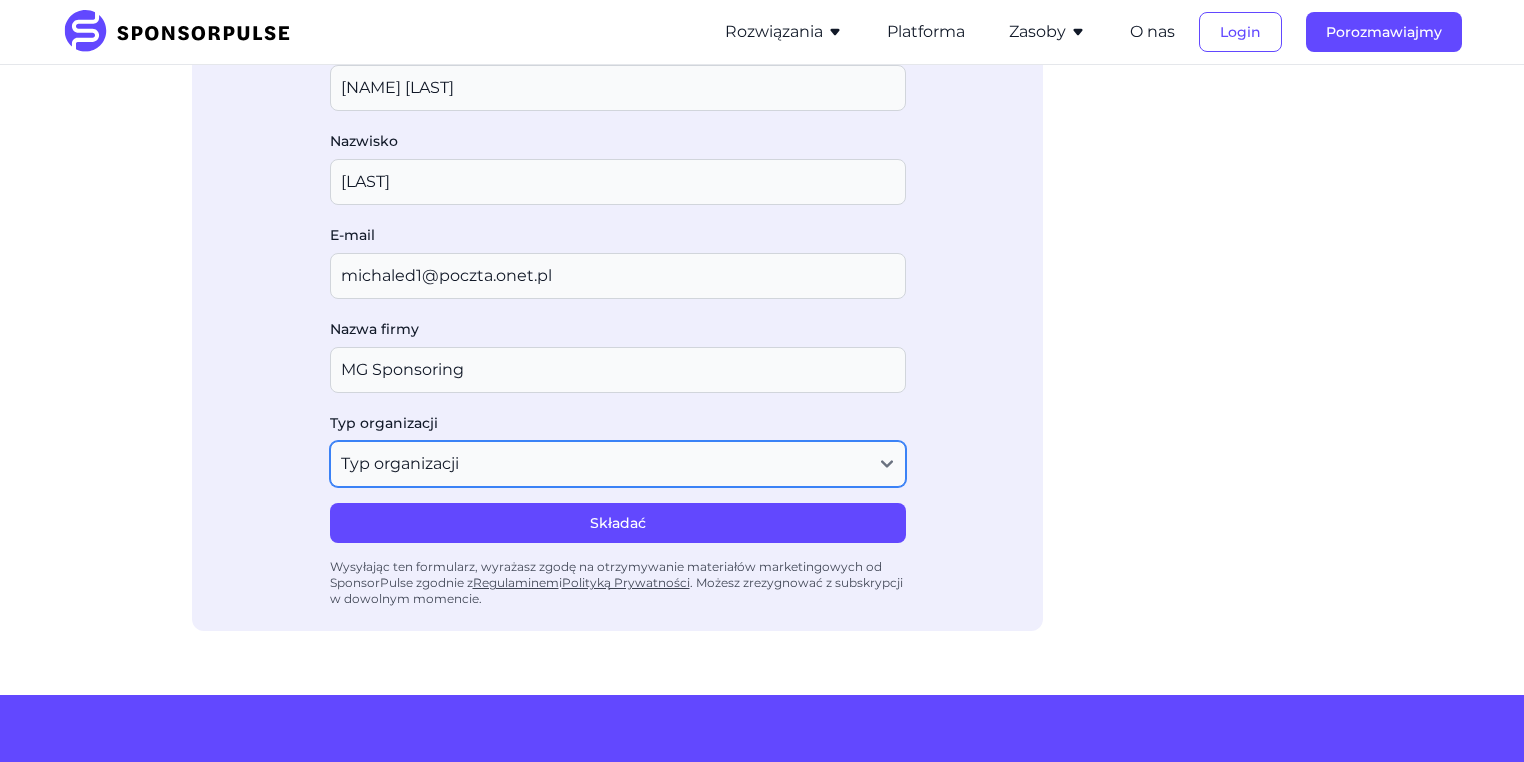 click on "Typ organizacji Agencja lub doradztwo Nieruchomość Marka (Sponsor) Inny" at bounding box center [618, 464] 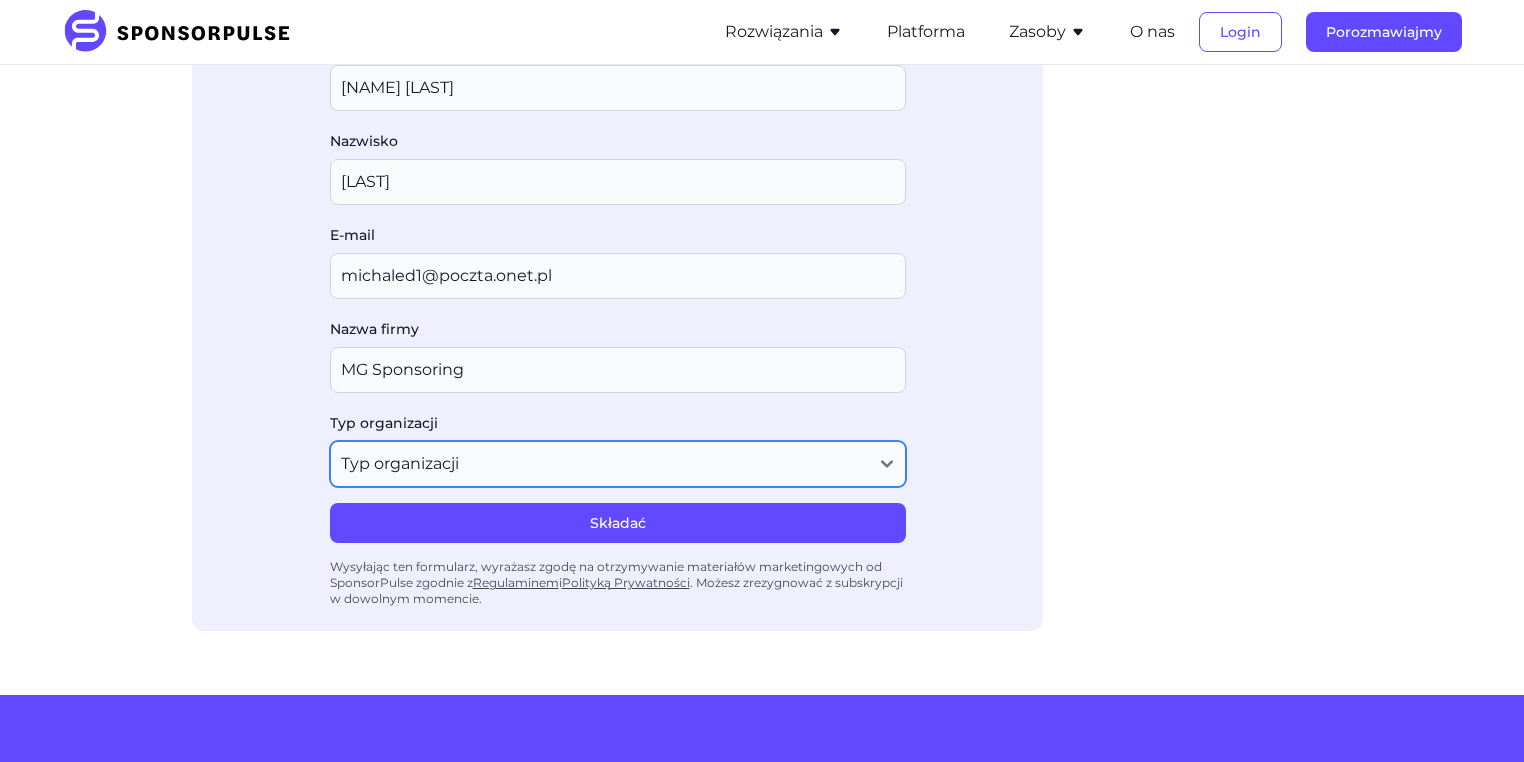 select on "Agency or Consultancy" 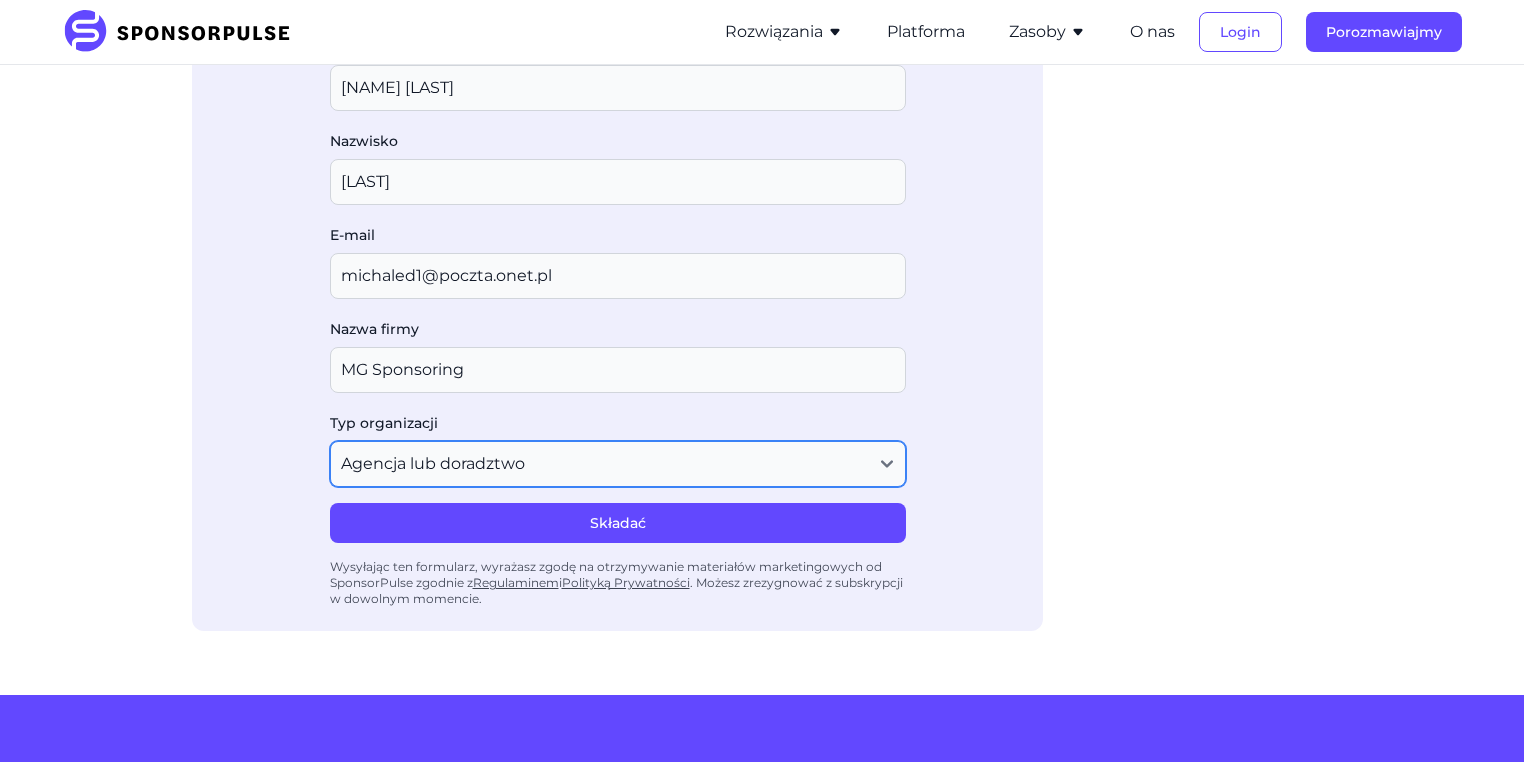 click on "Typ organizacji Agencja lub doradztwo Nieruchomość Marka (Sponsor) Inny" at bounding box center (618, 464) 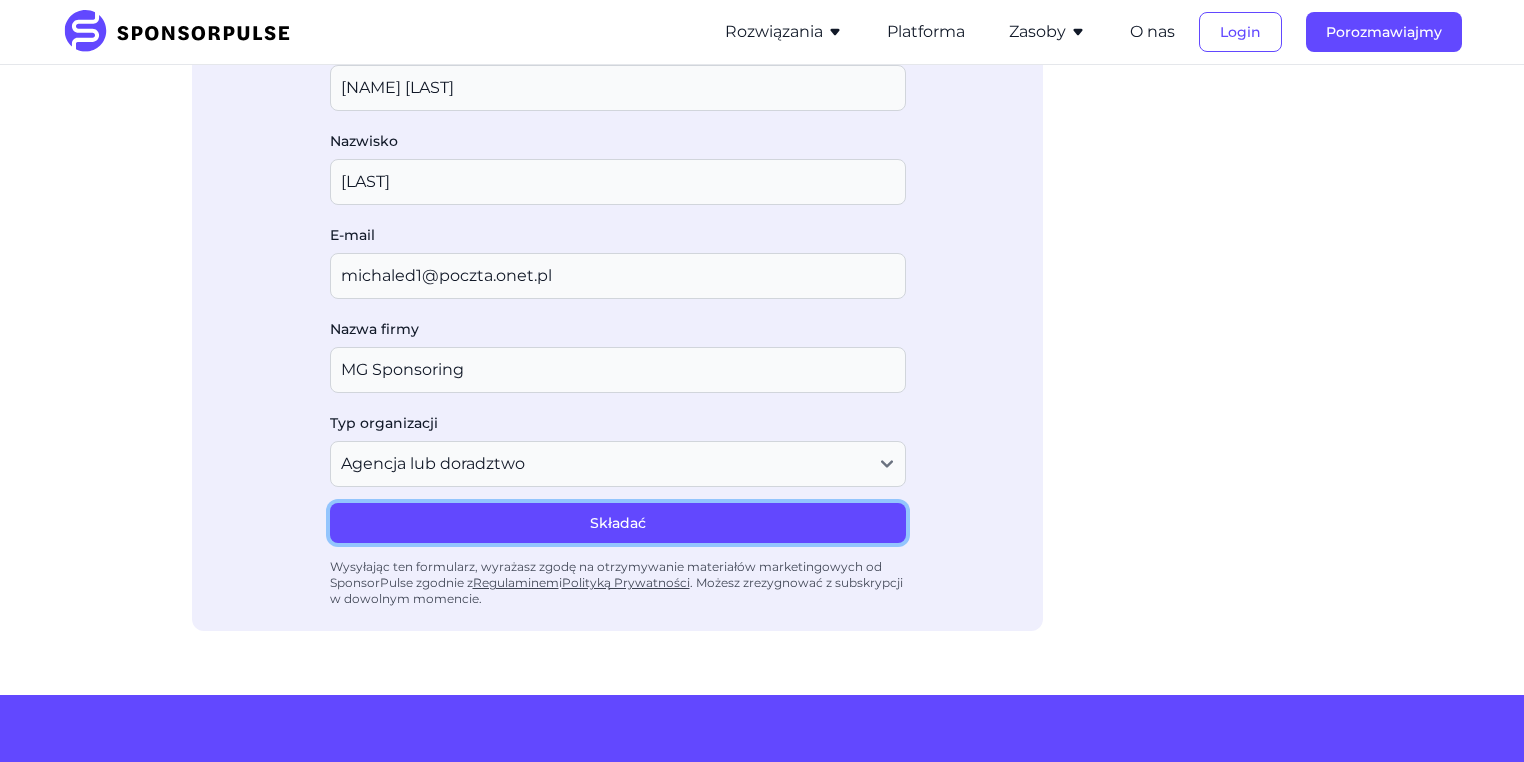 click on "Składać" at bounding box center (618, 523) 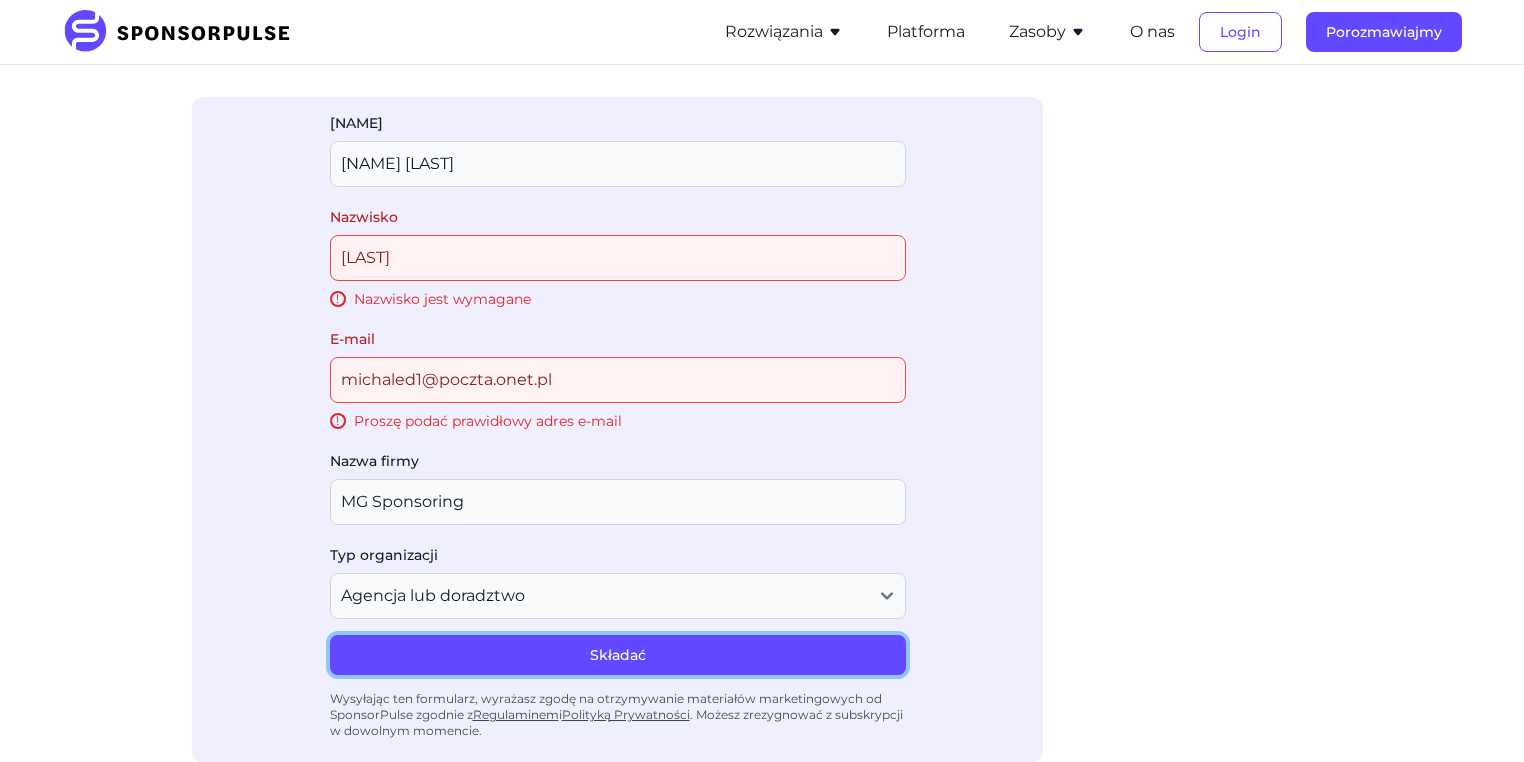 scroll, scrollTop: 2444, scrollLeft: 0, axis: vertical 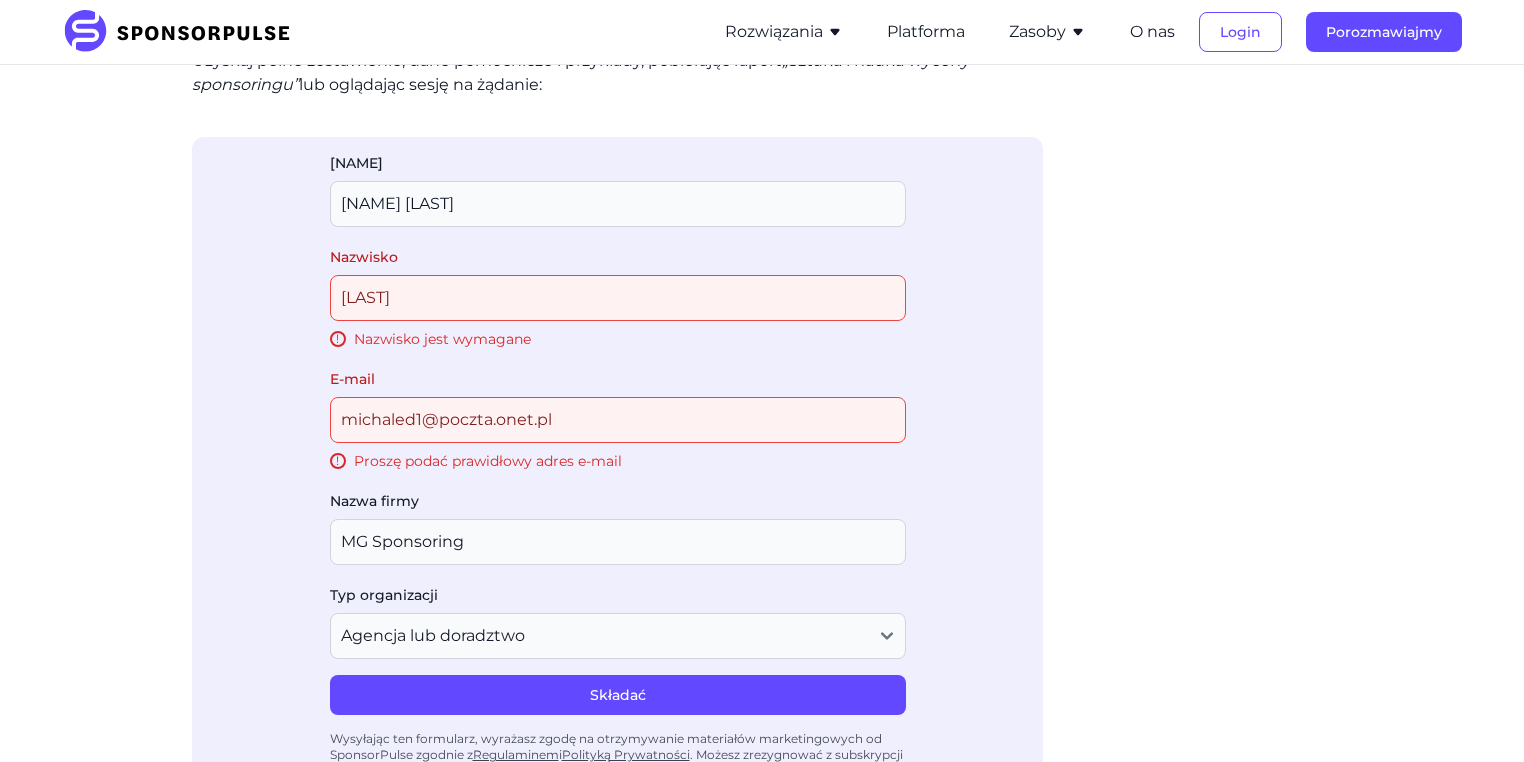 click on "Nazwisko" at bounding box center [618, 298] 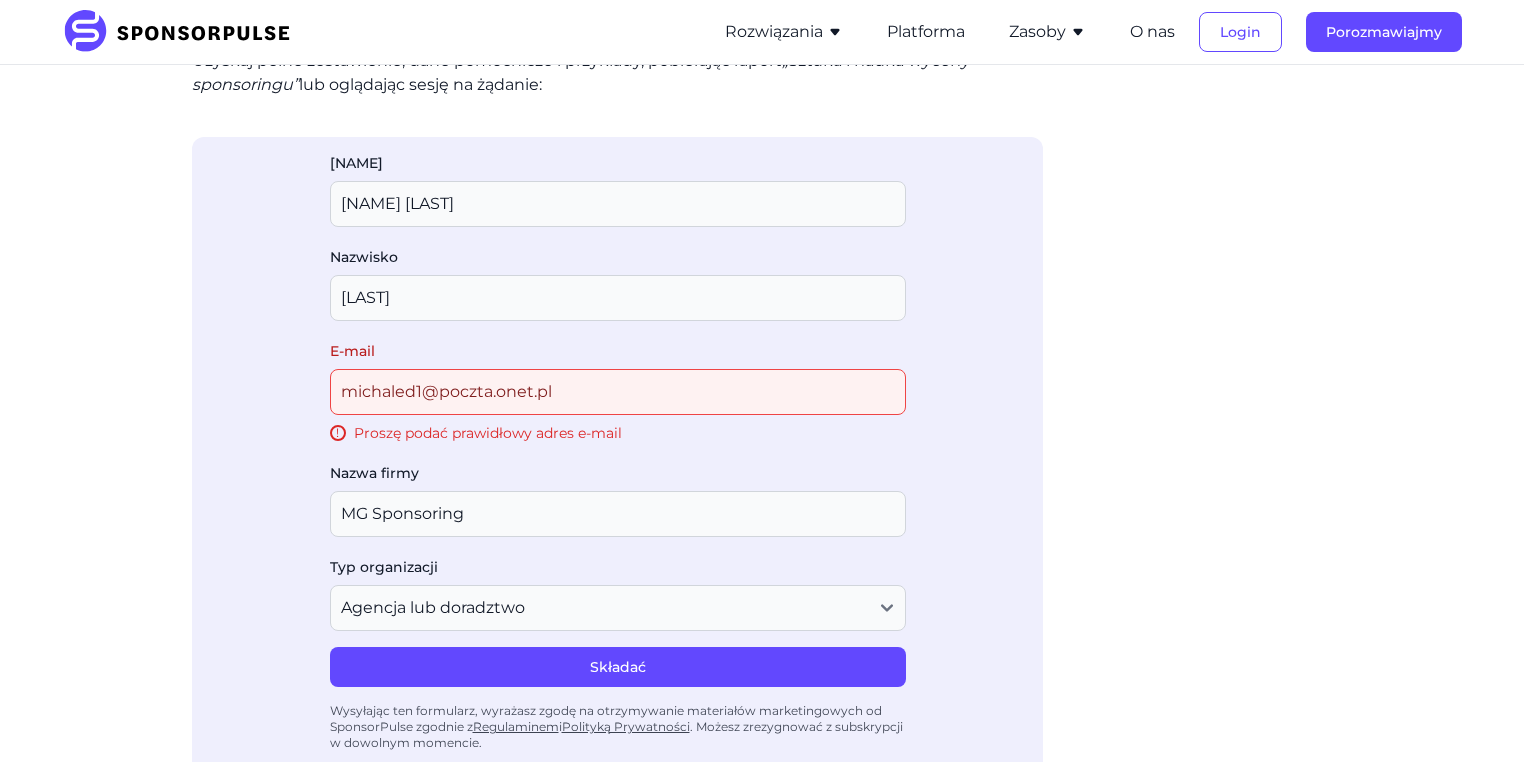 click on "Powiązane spostrzeżenia Psychologia sponsoringu: Dlaczego ludzie ufają markom wspierającym wydarzenia Przeczytaj więcej Sportowcy i gwiazdy, których Kanadyjczycy kochają w [YEAR] (i dlaczego ma to znaczenie dla marek) Przeczytaj więcej Zwrot z inwestycji w sponsoring w [YEAR] r.: odpowiedzialność, efektywność i decyzje inwestycyjne oparte na danych Przeczytaj więcej" at bounding box center [1195, -540] 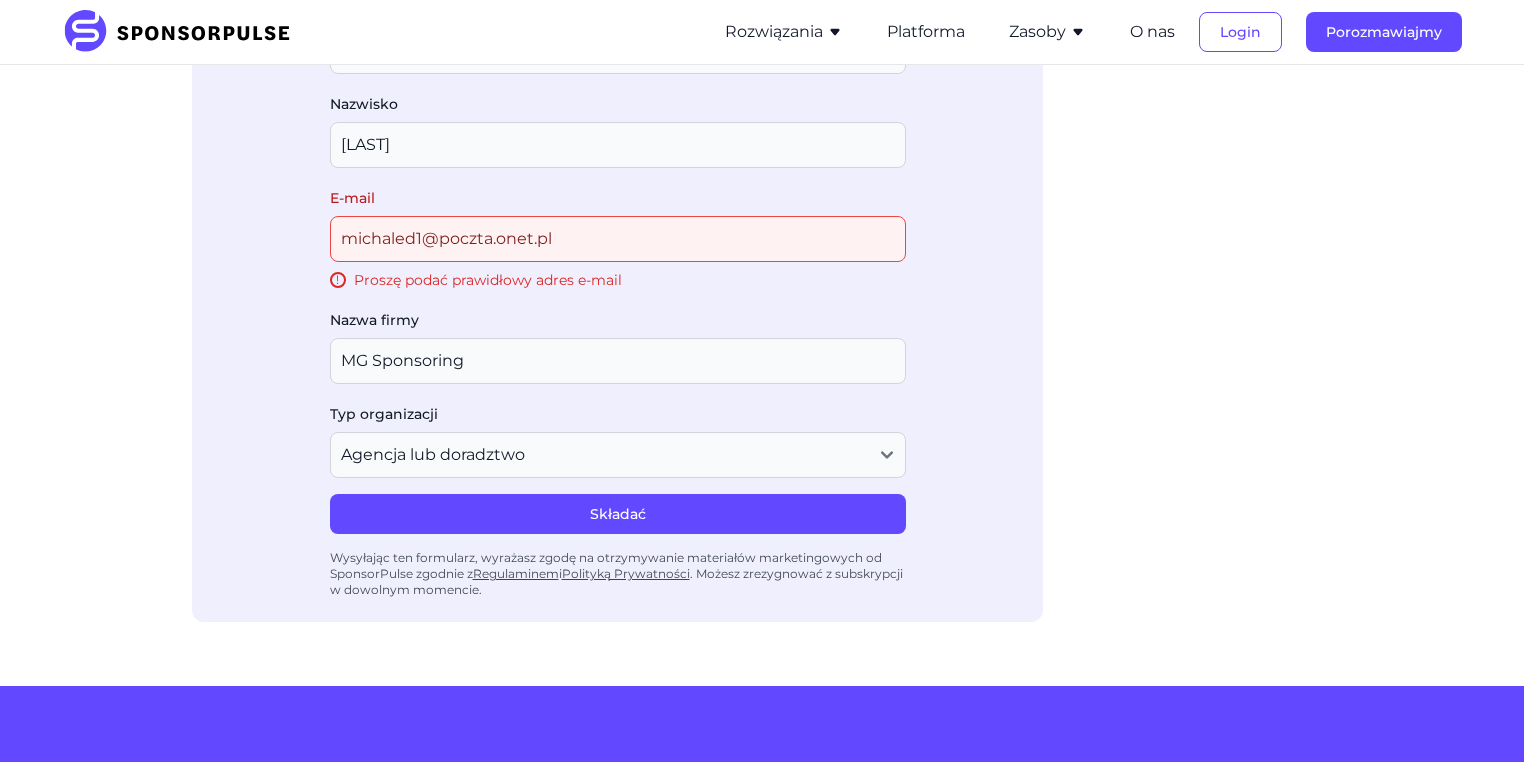 scroll, scrollTop: 2684, scrollLeft: 0, axis: vertical 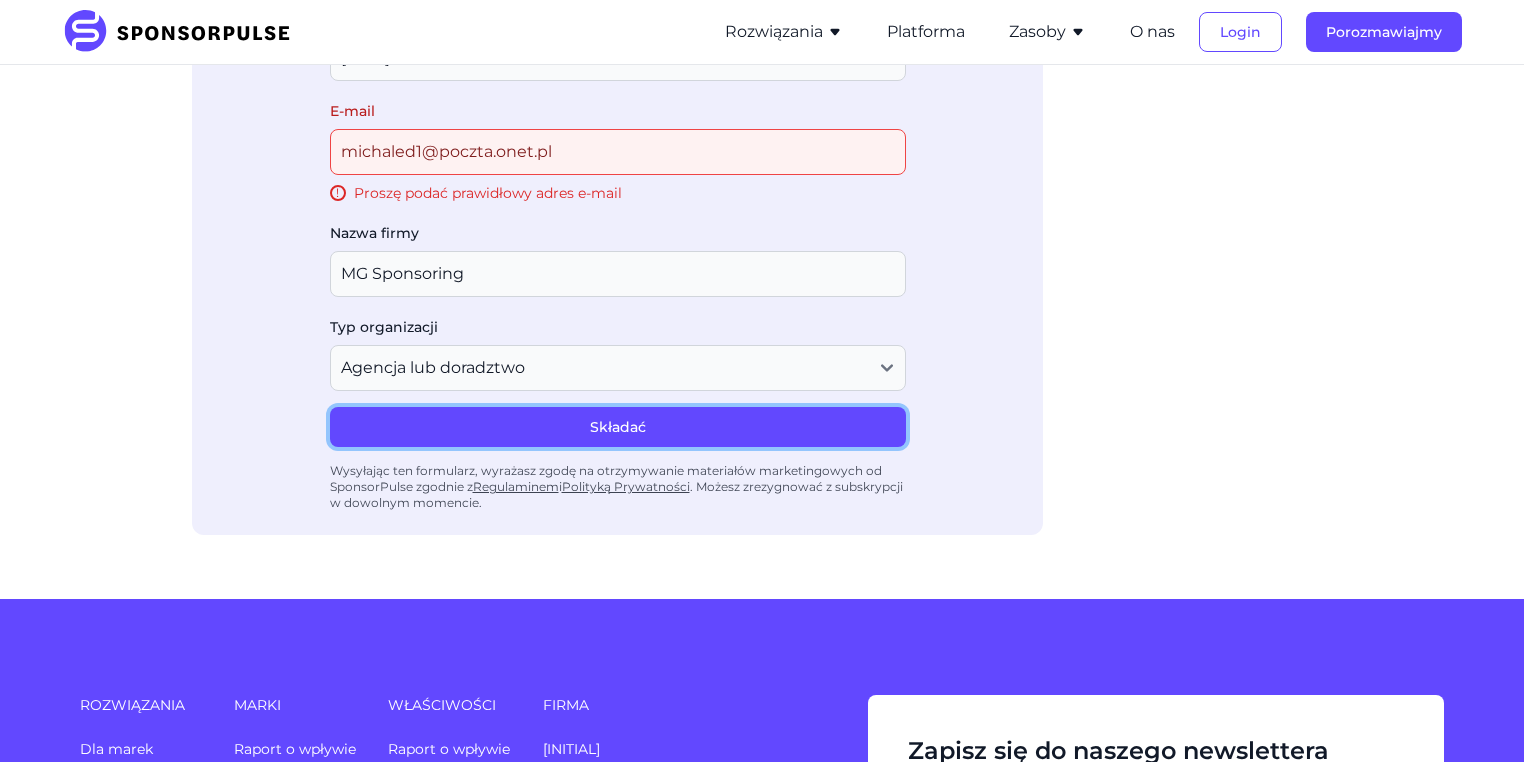 click on "Składać" at bounding box center [618, 427] 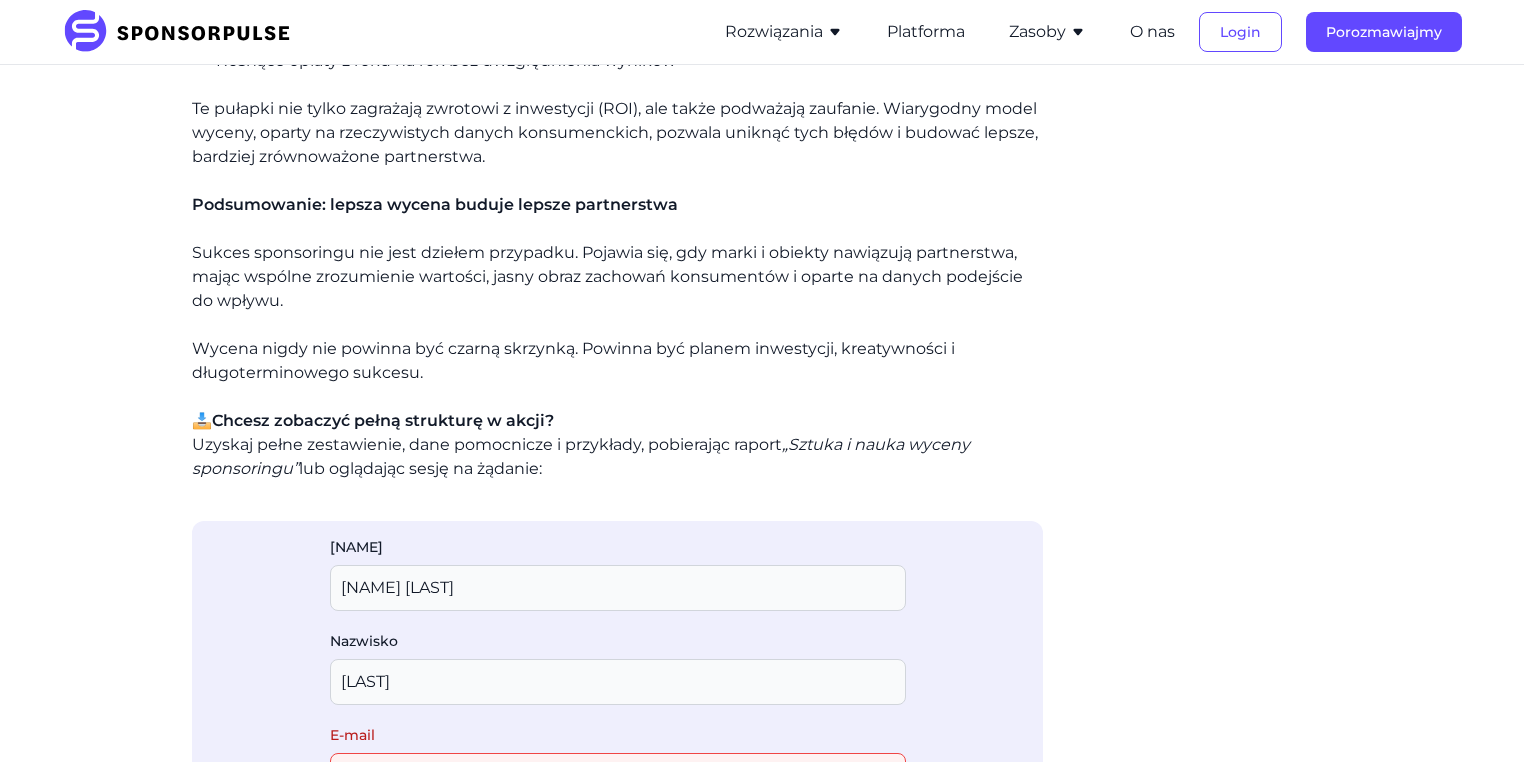 scroll, scrollTop: 1964, scrollLeft: 0, axis: vertical 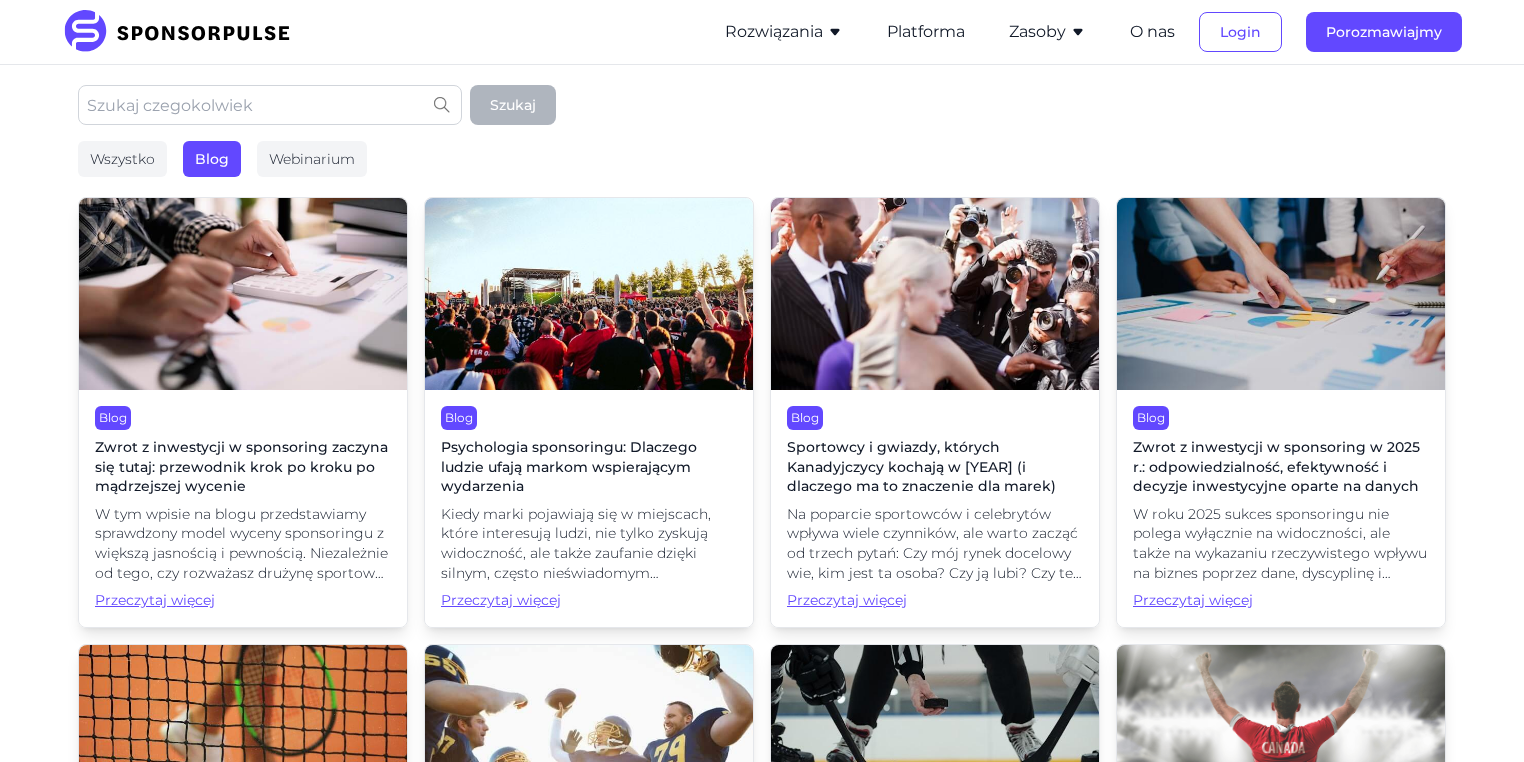 click on "Psychologia sponsoringu: Dlaczego ludzie ufają markom wspierającym wydarzenia" at bounding box center [569, 466] 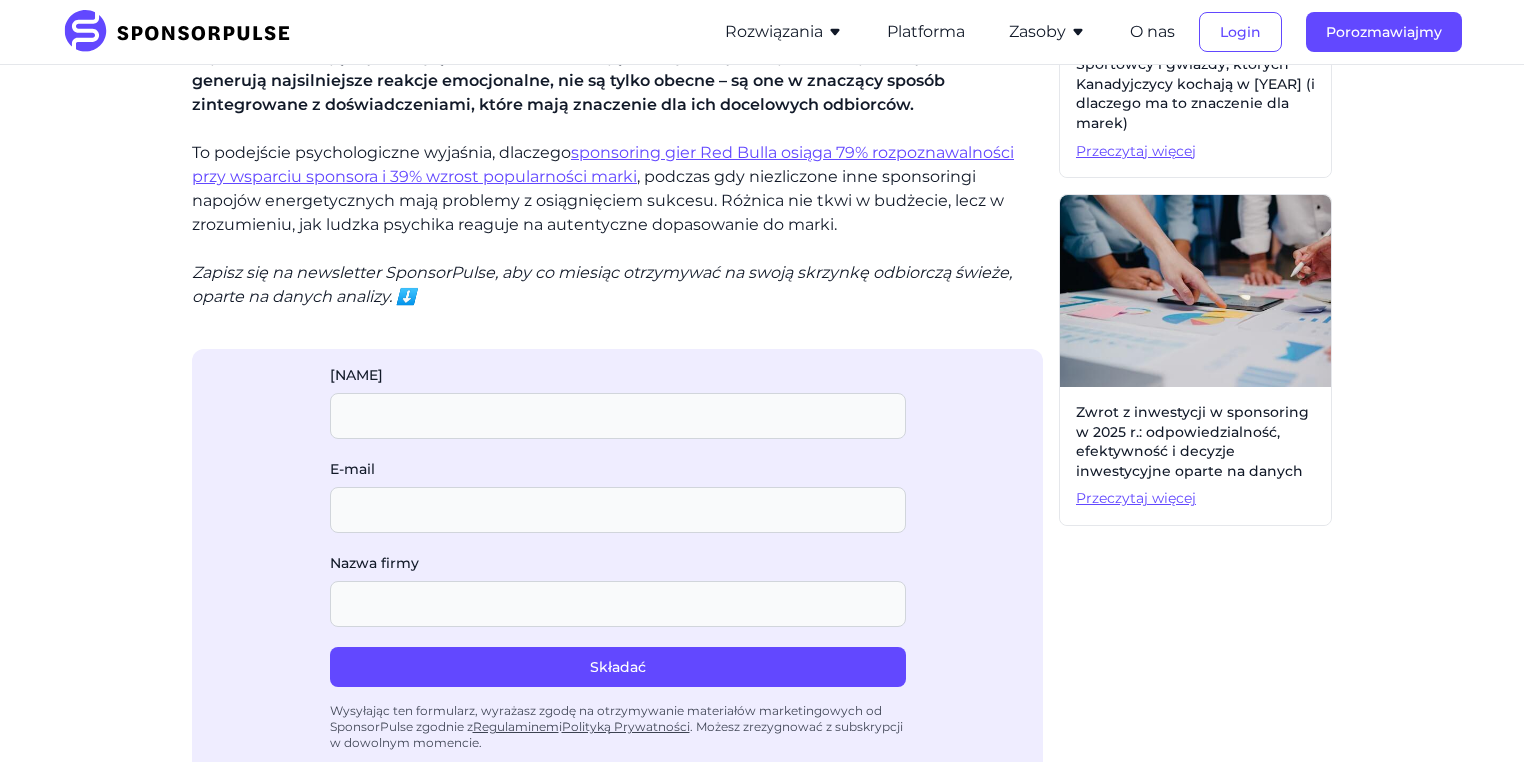 scroll, scrollTop: 1120, scrollLeft: 0, axis: vertical 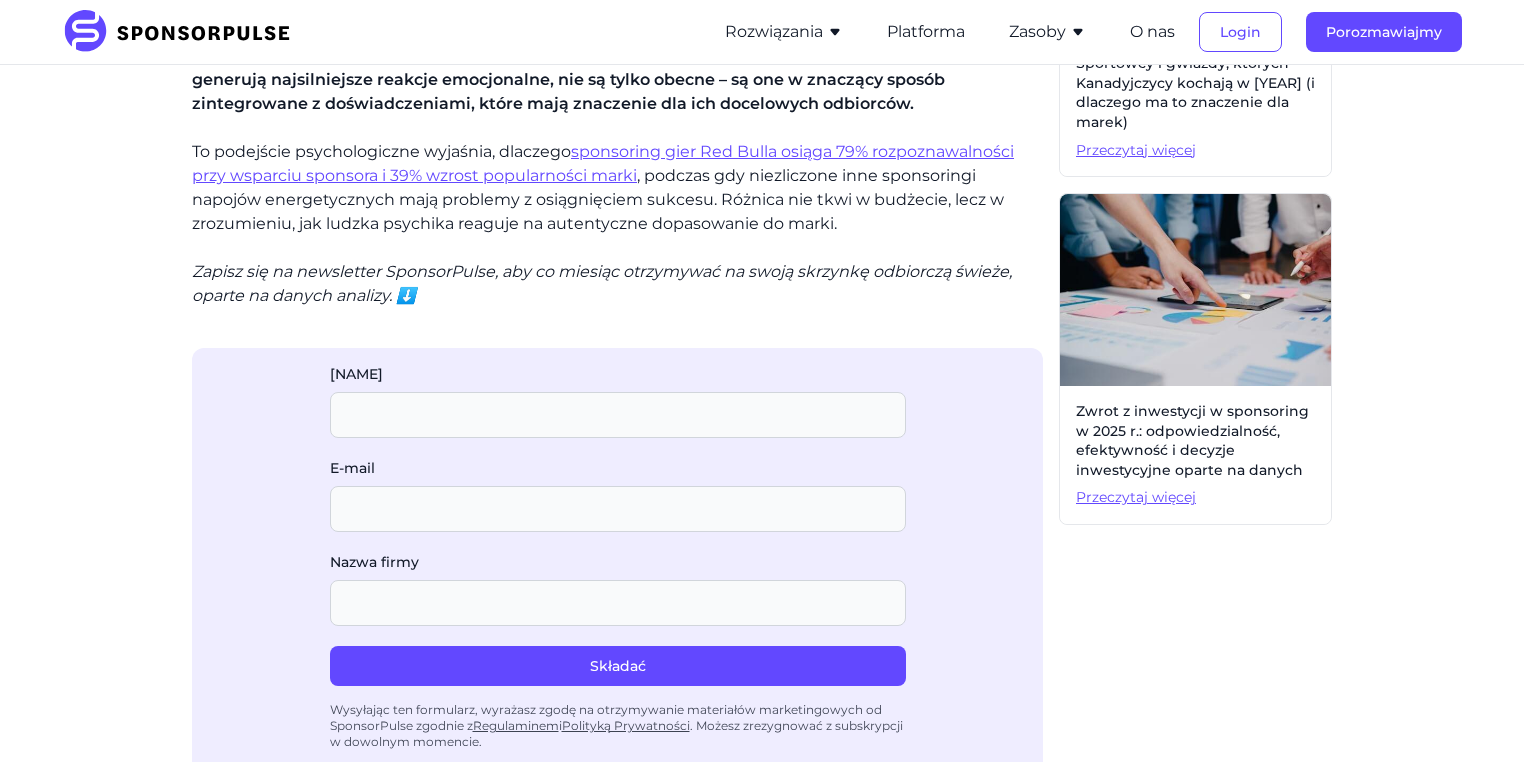 click on "sponsoring gier Red Bulla osiąga 79% rozpoznawalności przy wsparciu sponsora i 39% wzrost popularności marki" at bounding box center (603, 163) 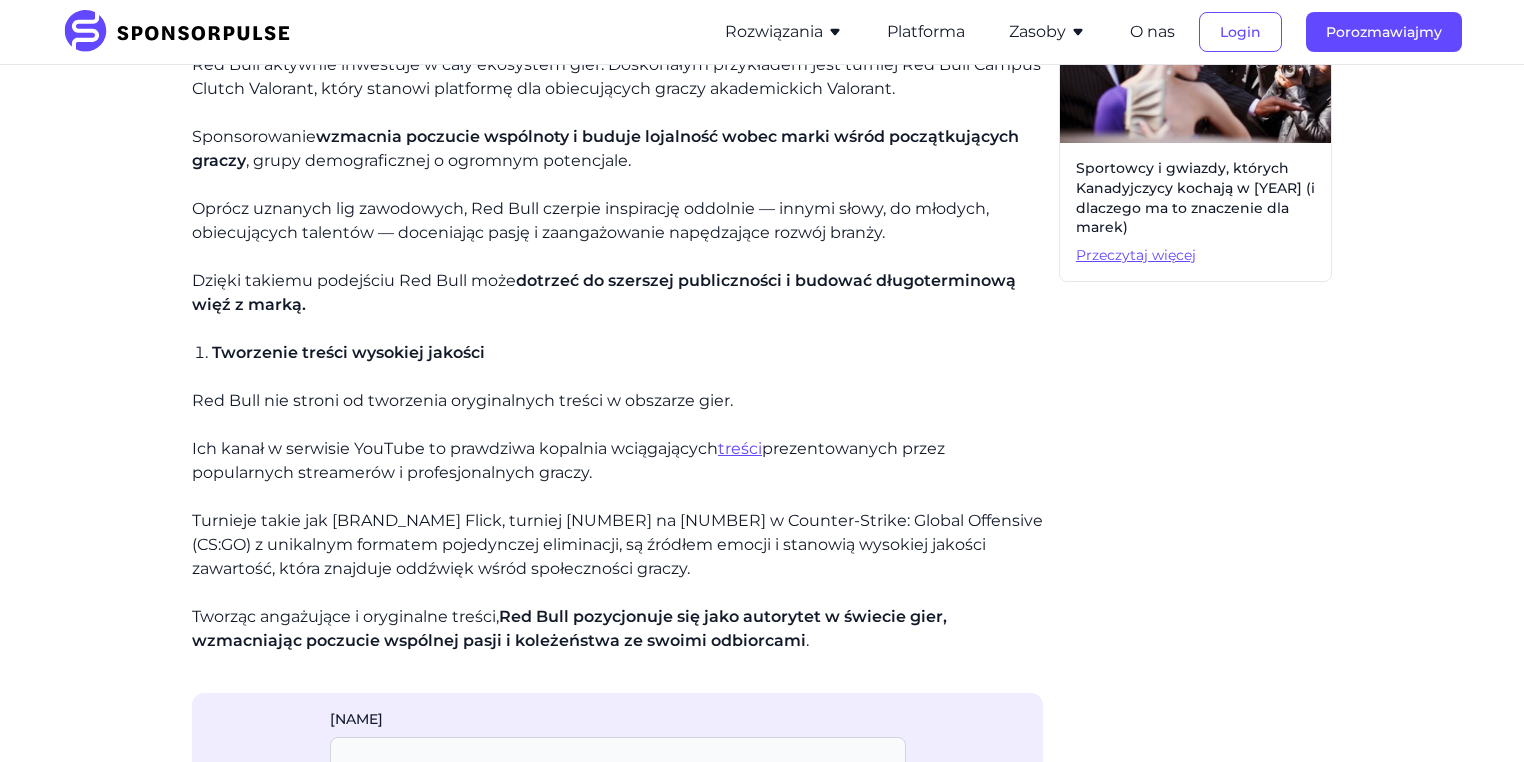 scroll, scrollTop: 1200, scrollLeft: 0, axis: vertical 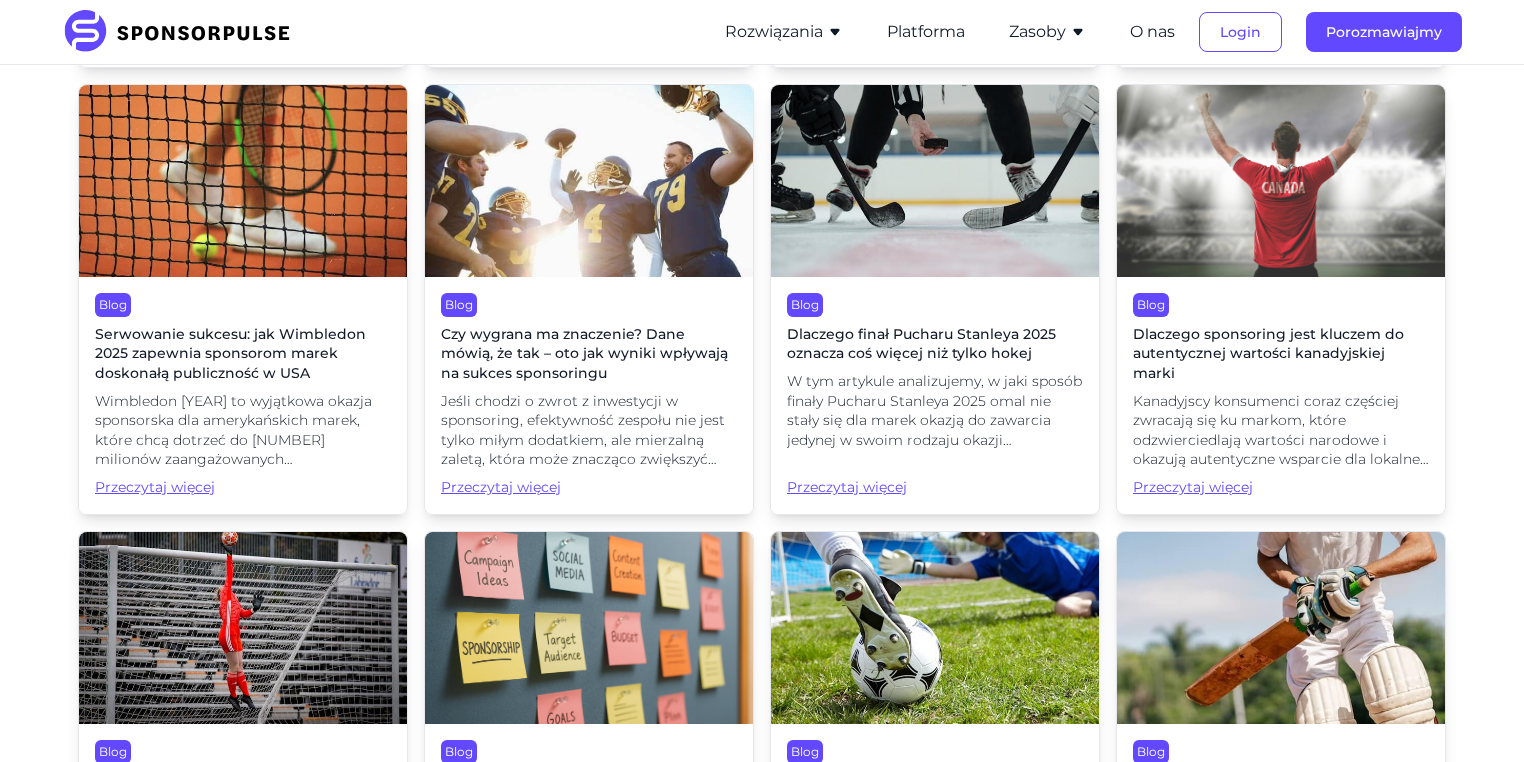click on "Serwowanie sukcesu: jak Wimbledon 2025 zapewnia sponsorom marek doskonałą publiczność w USA" at bounding box center [230, 353] 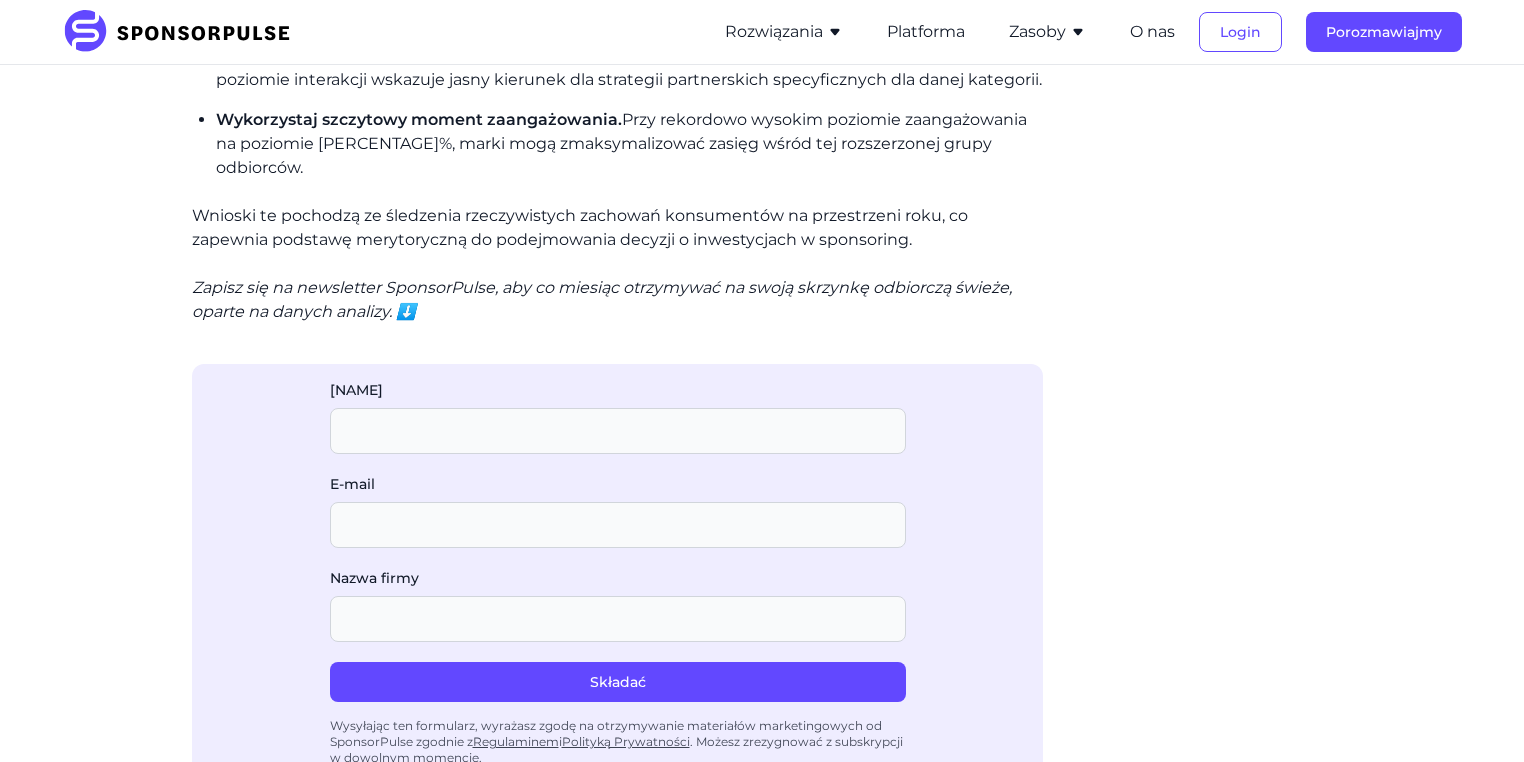 scroll, scrollTop: 3440, scrollLeft: 0, axis: vertical 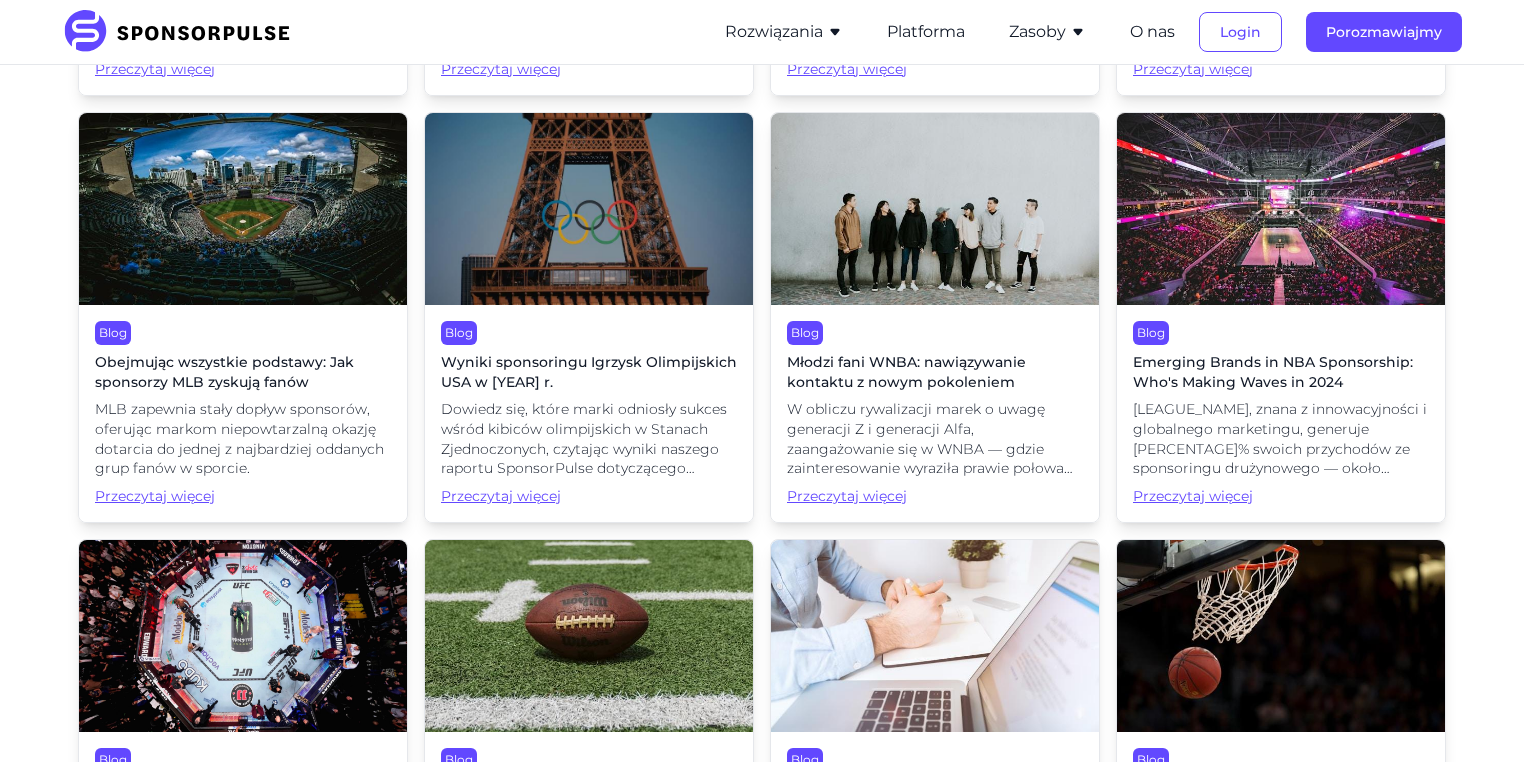 click on "Obejmując wszystkie podstawy: Jak sponsorzy MLB zyskują fanów" at bounding box center (224, 372) 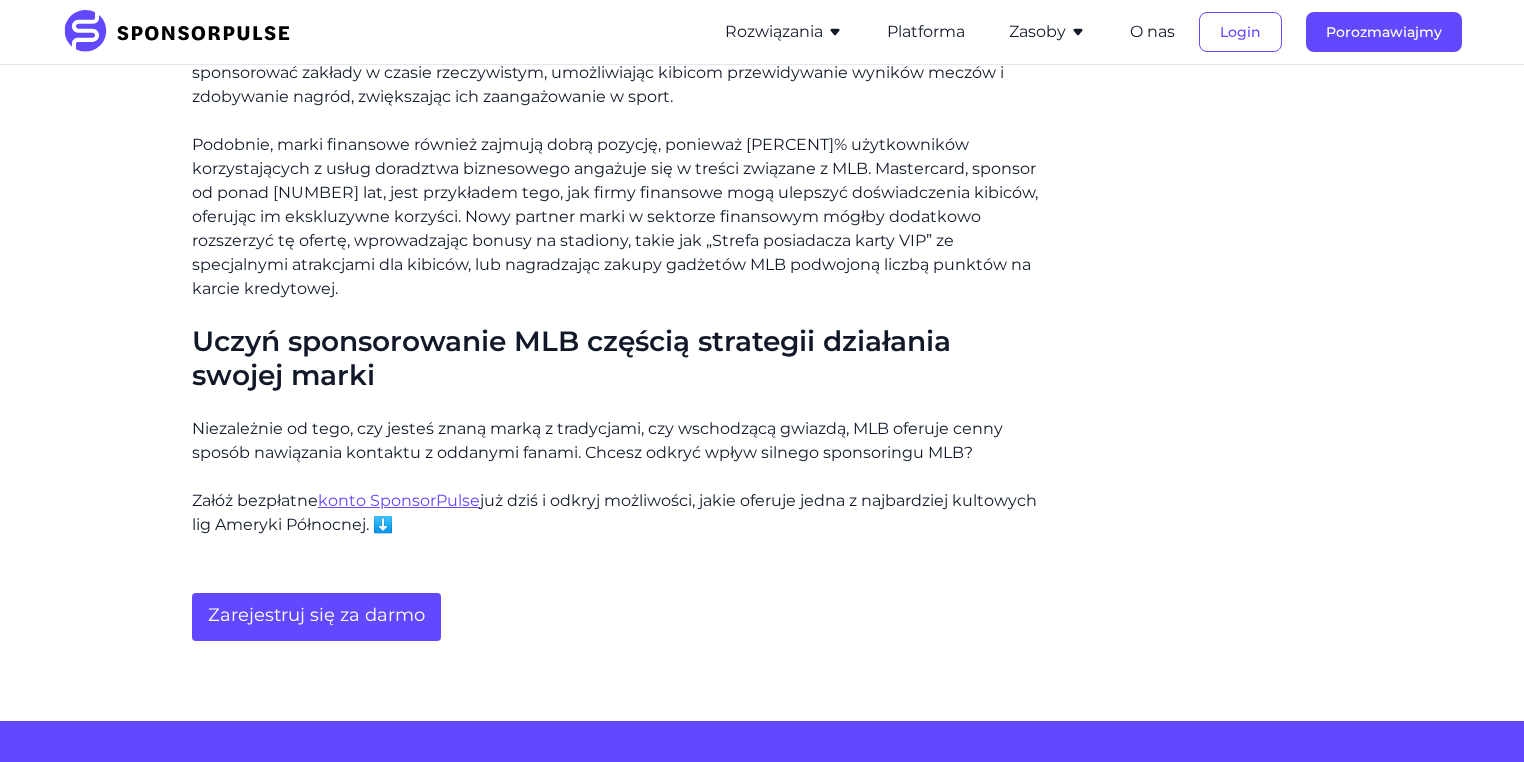 scroll, scrollTop: 2800, scrollLeft: 0, axis: vertical 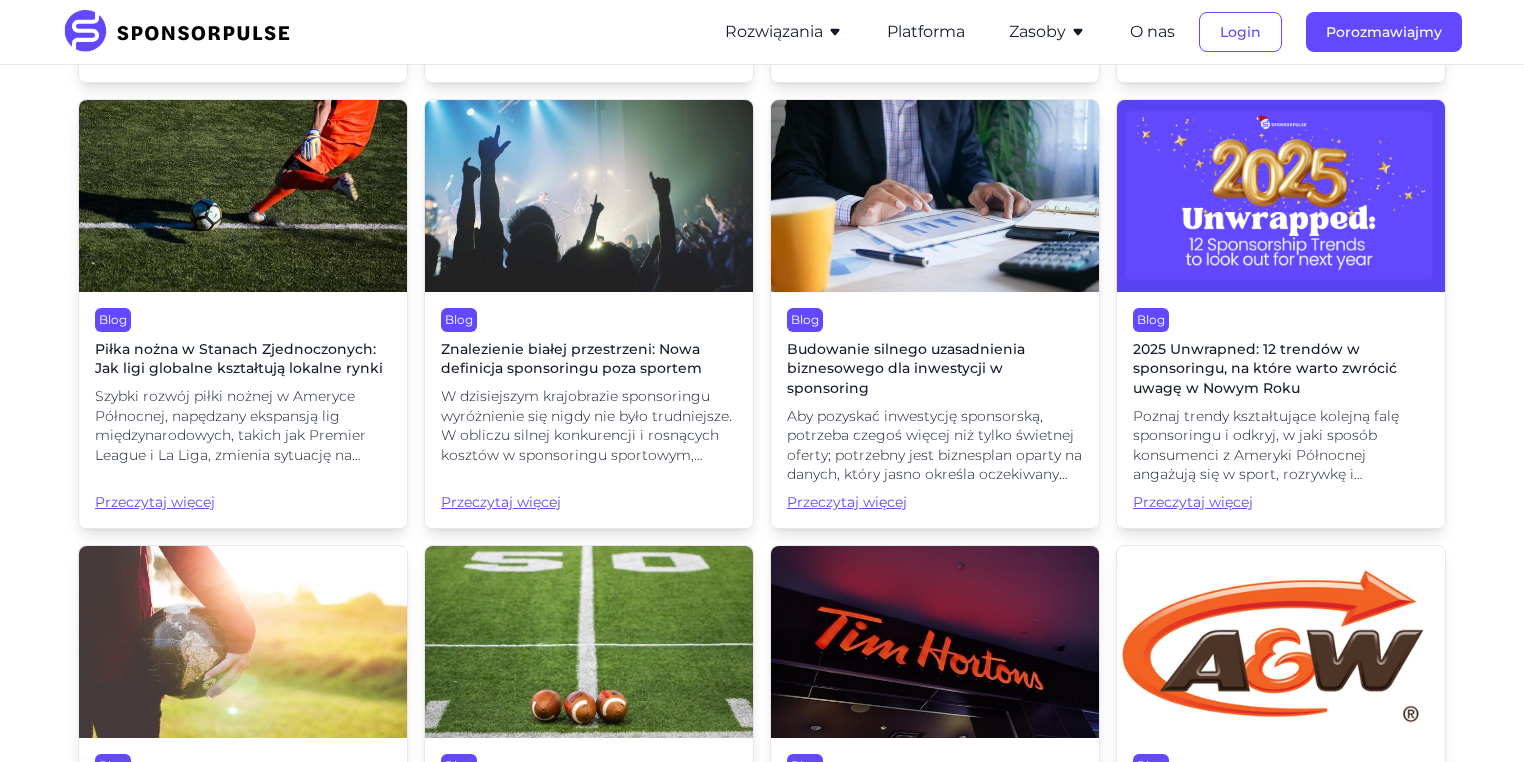 click on "Piłka nożna w Stanach Zjednoczonych: Jak ligi globalne kształtują lokalne rynki" at bounding box center (239, 359) 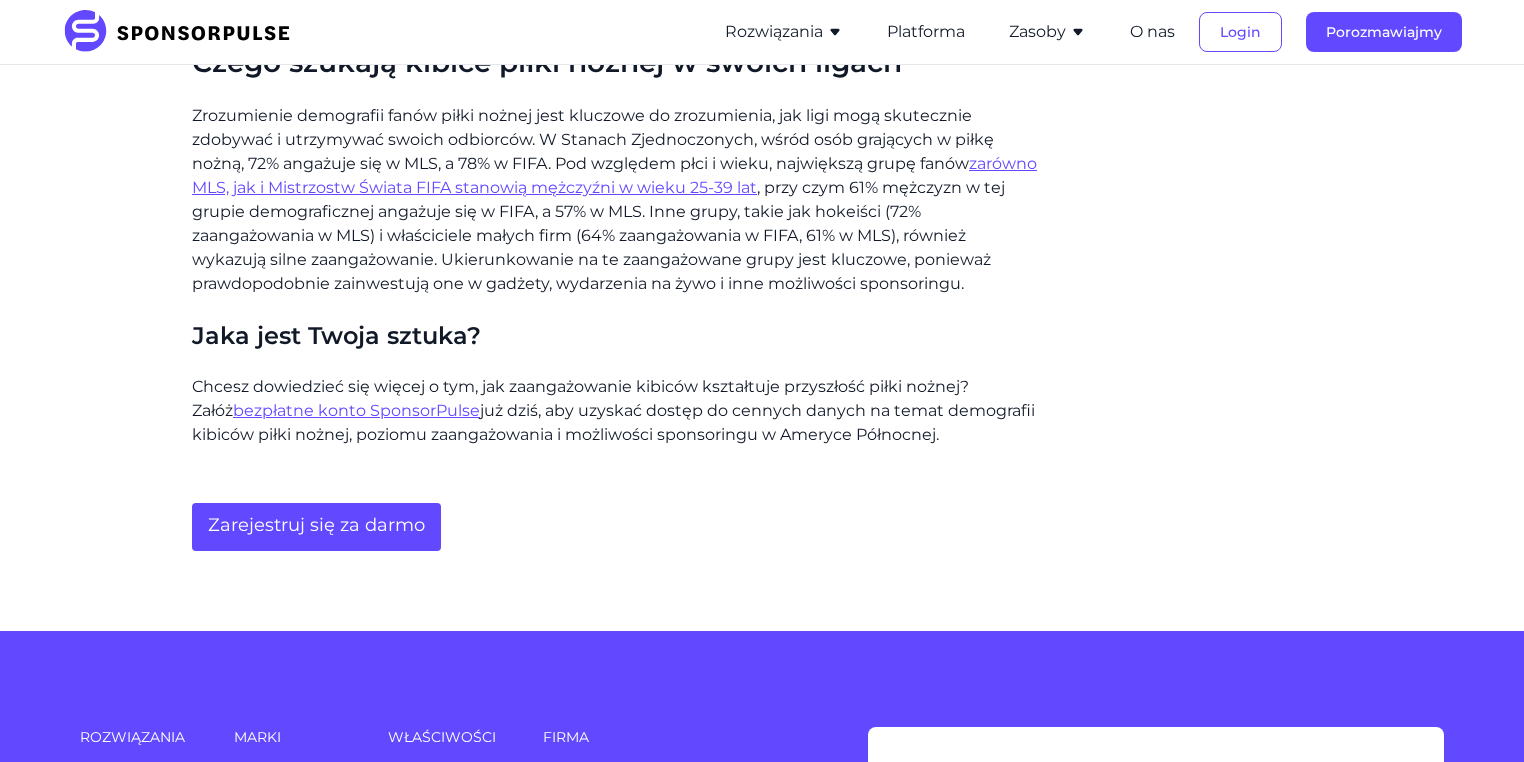 scroll, scrollTop: 1680, scrollLeft: 0, axis: vertical 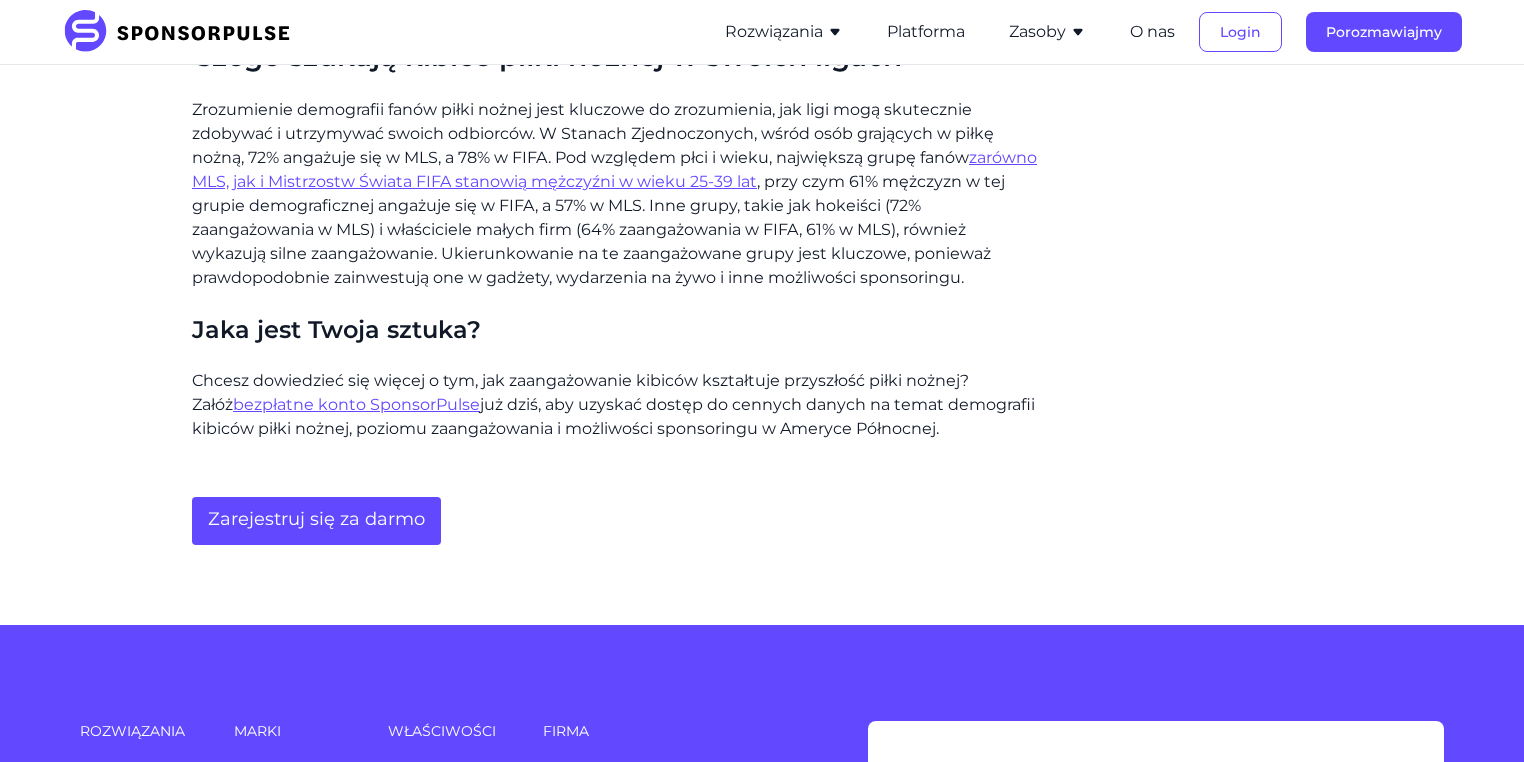 click on "zarówno MLS, jak i Mistrzostw Świata FIFA stanowią mężczyźni w wieku 25-39 lat" at bounding box center (614, 169) 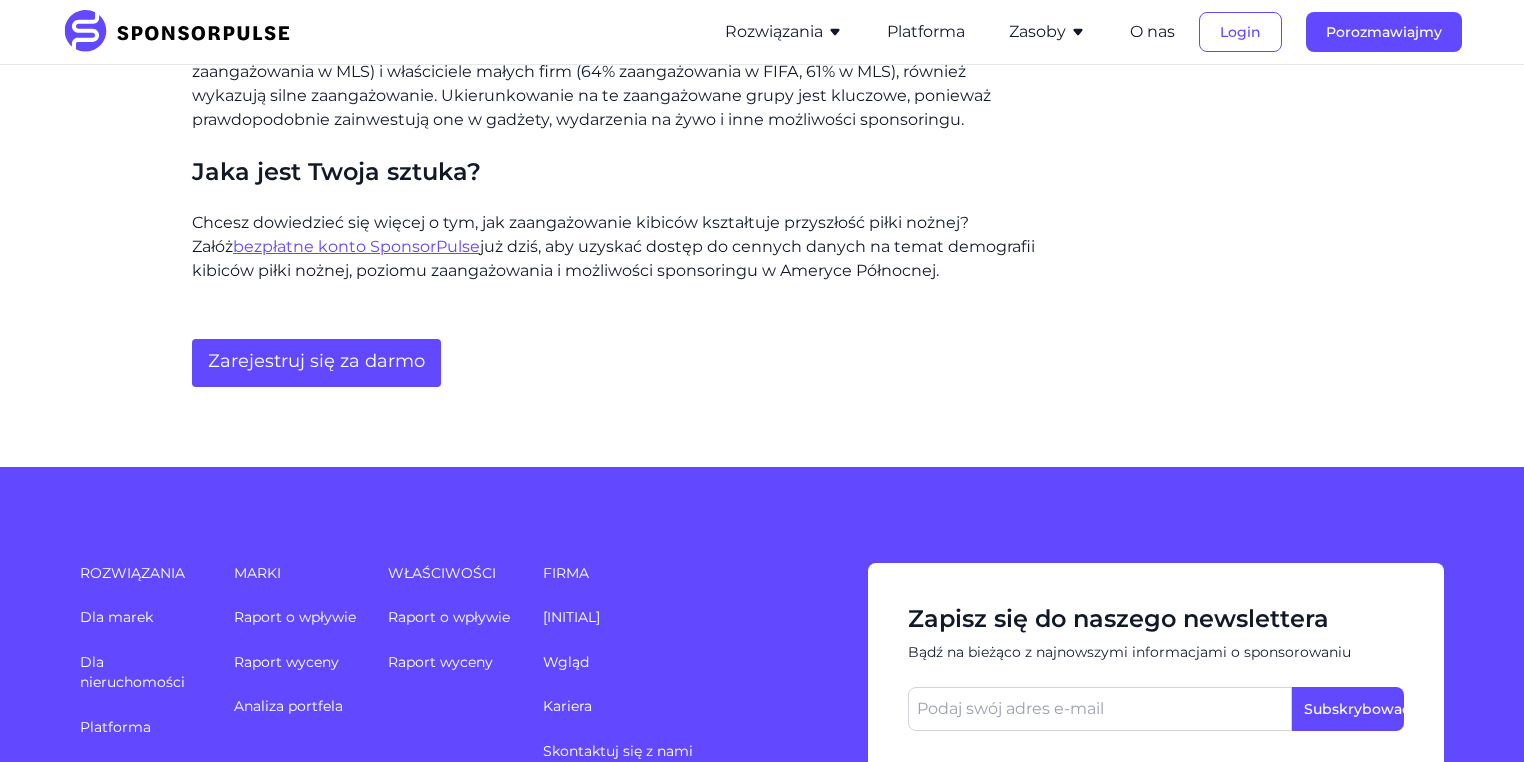 scroll, scrollTop: 1840, scrollLeft: 0, axis: vertical 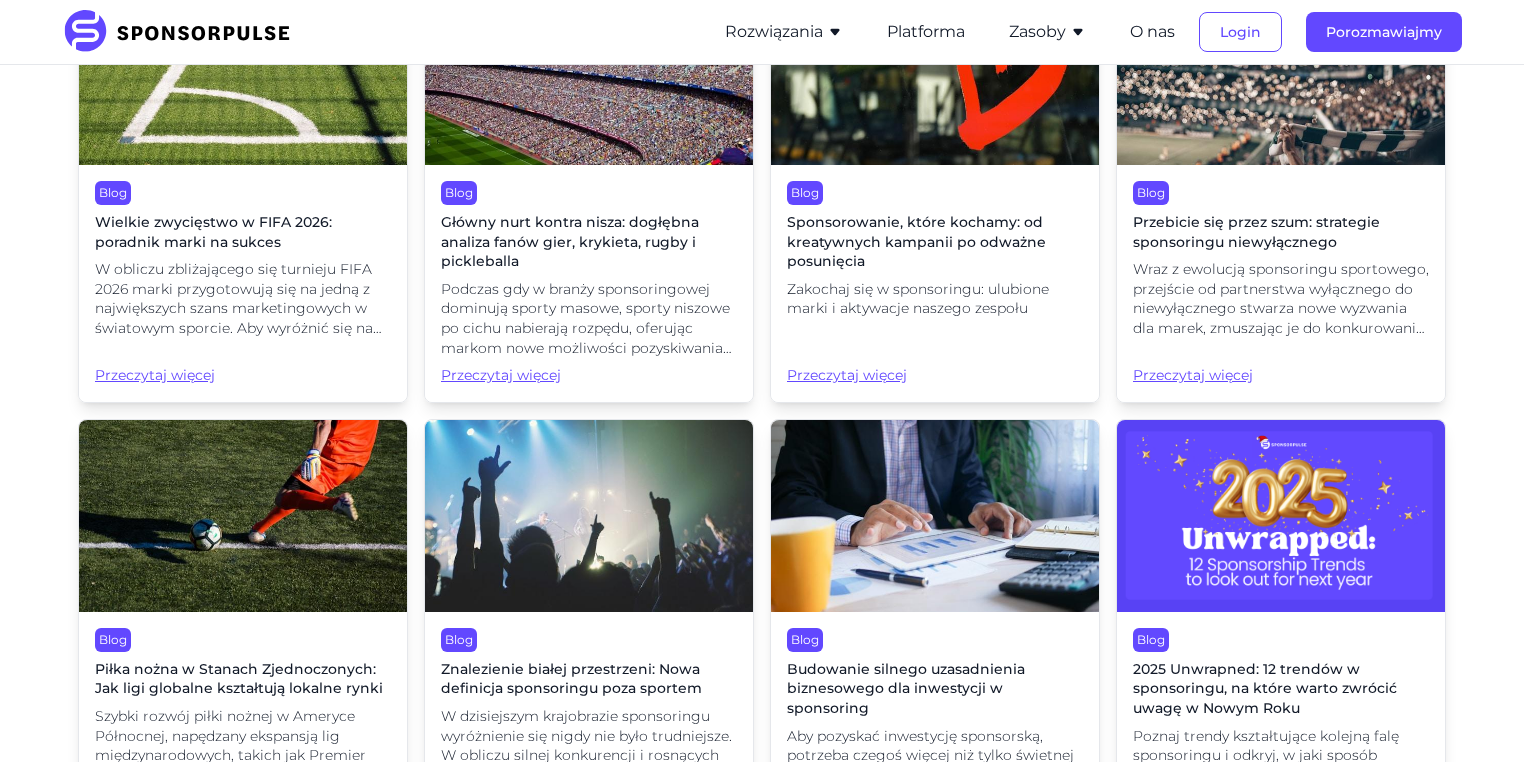 click on "Wielkie zwycięstwo w FIFA 2026: poradnik marki na sukces" at bounding box center (213, 232) 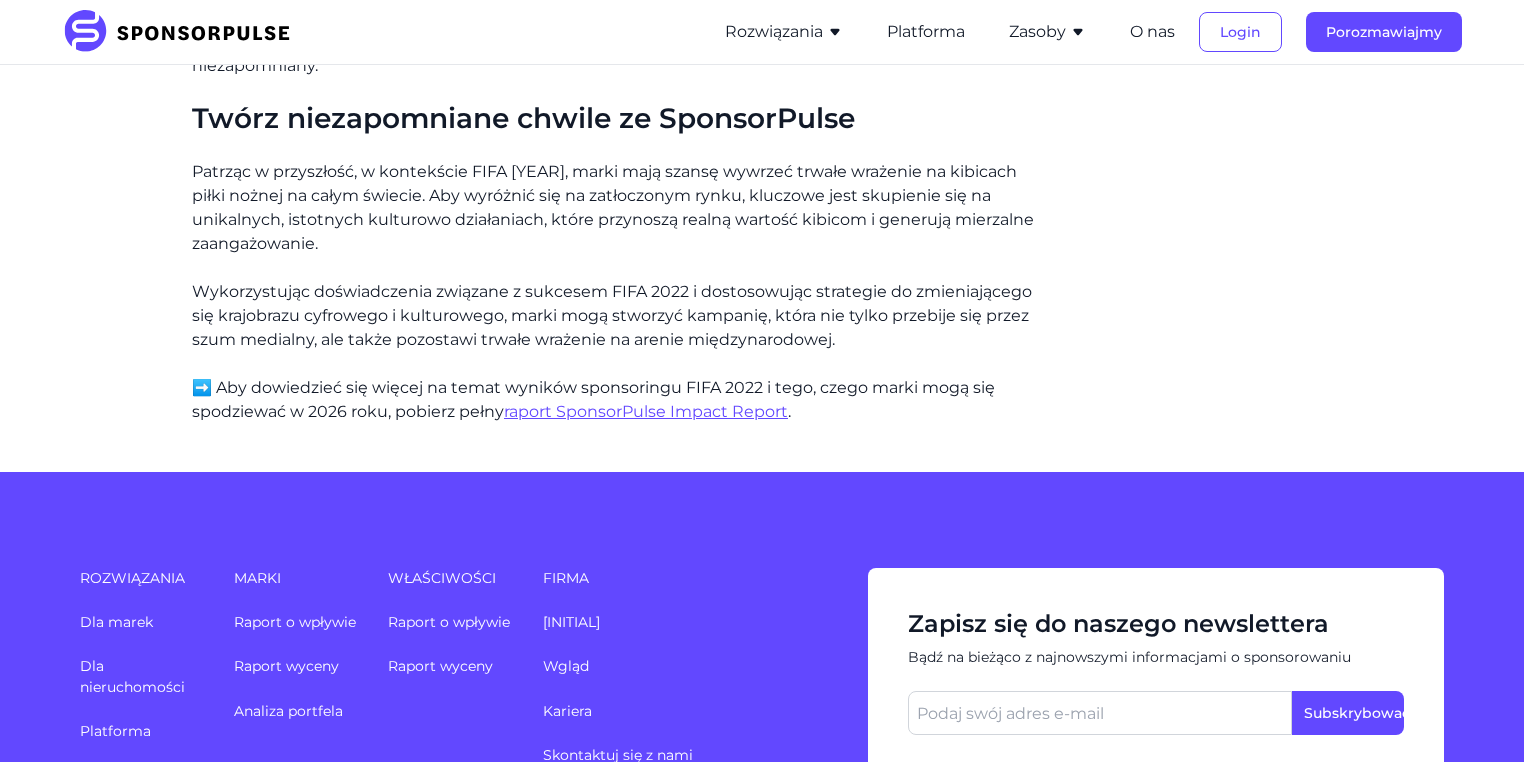 scroll, scrollTop: 1920, scrollLeft: 0, axis: vertical 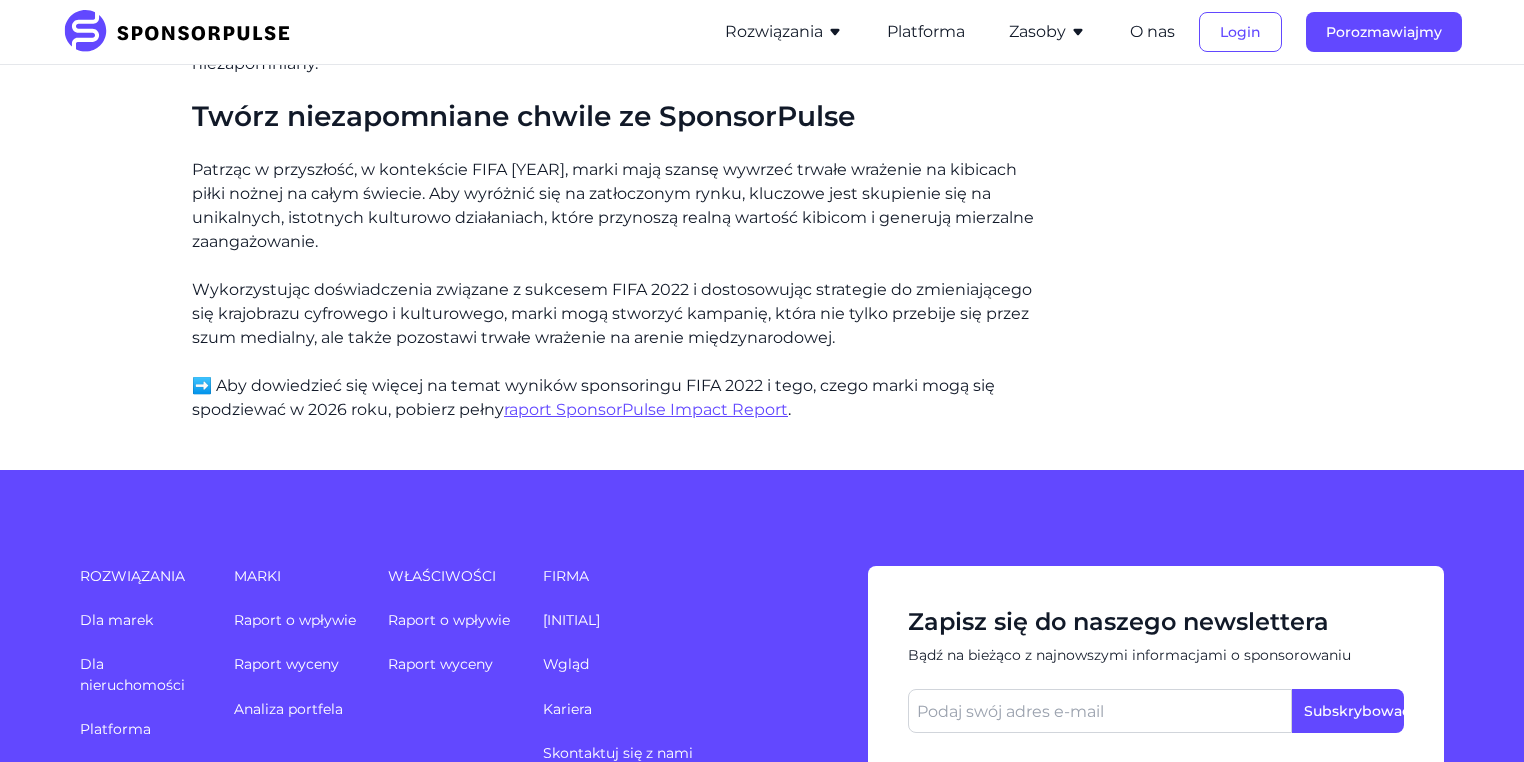 click on "raport SponsorPulse Impact Report" at bounding box center [646, 409] 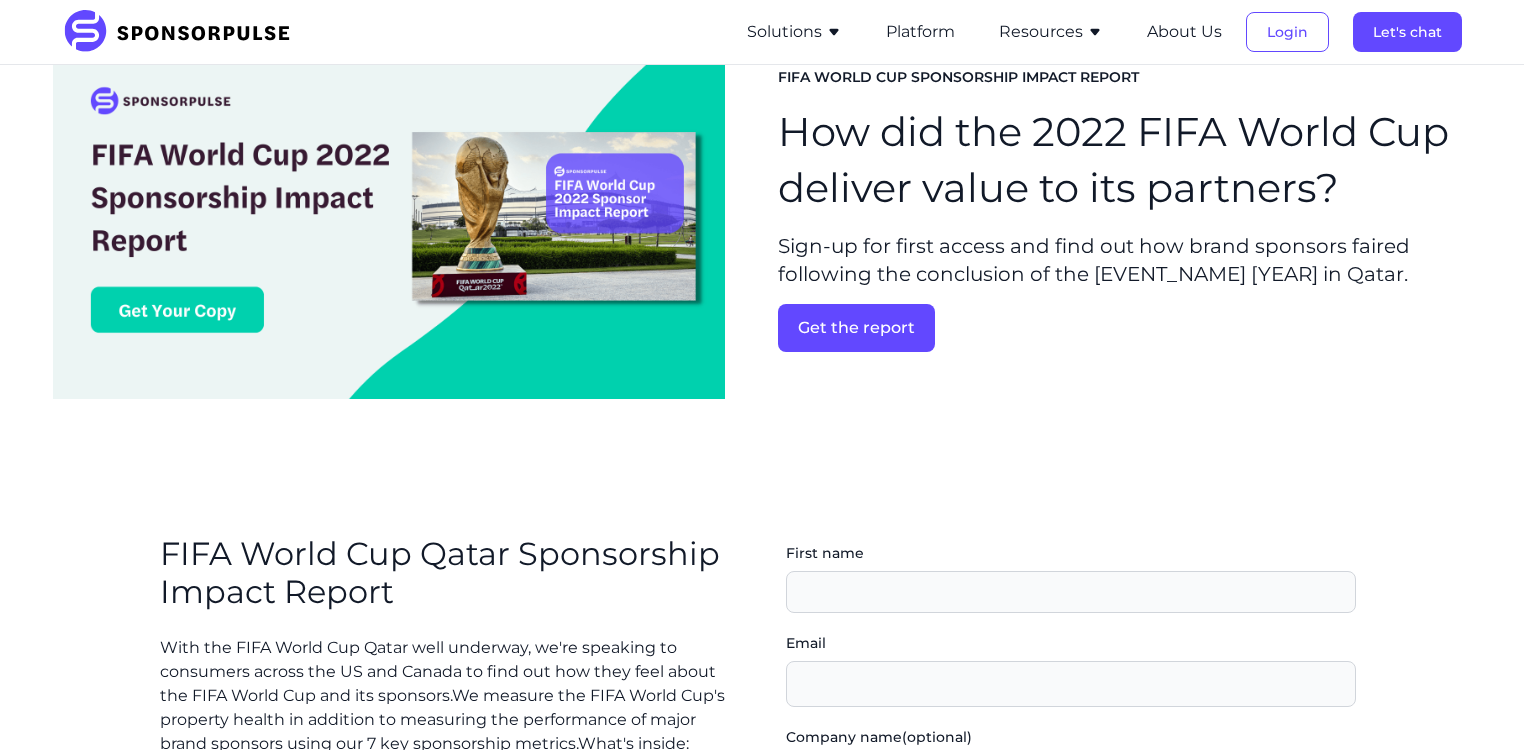 scroll, scrollTop: 80, scrollLeft: 0, axis: vertical 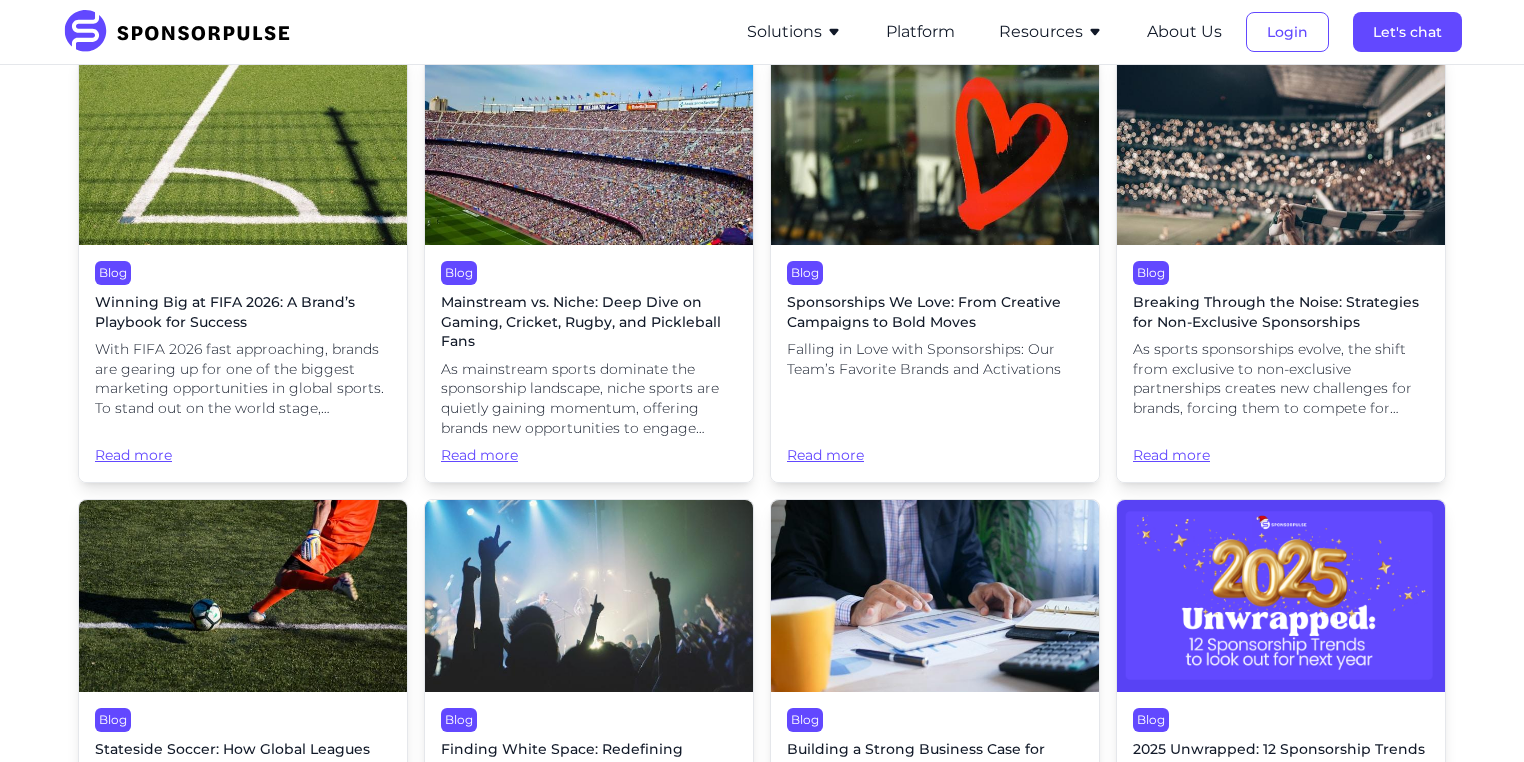drag, startPoint x: 288, startPoint y: 340, endPoint x: 651, endPoint y: 259, distance: 371.9274 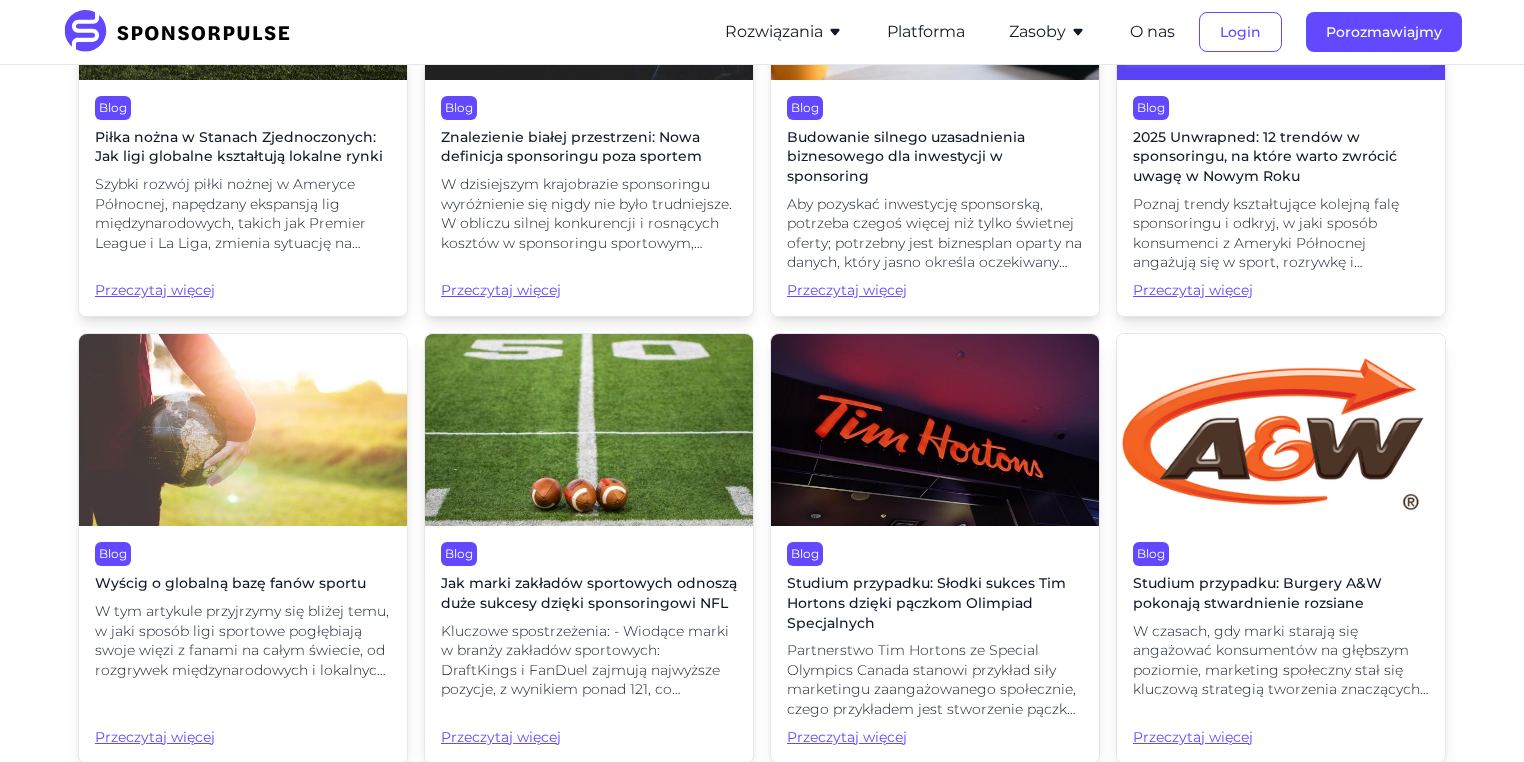 scroll, scrollTop: 3360, scrollLeft: 0, axis: vertical 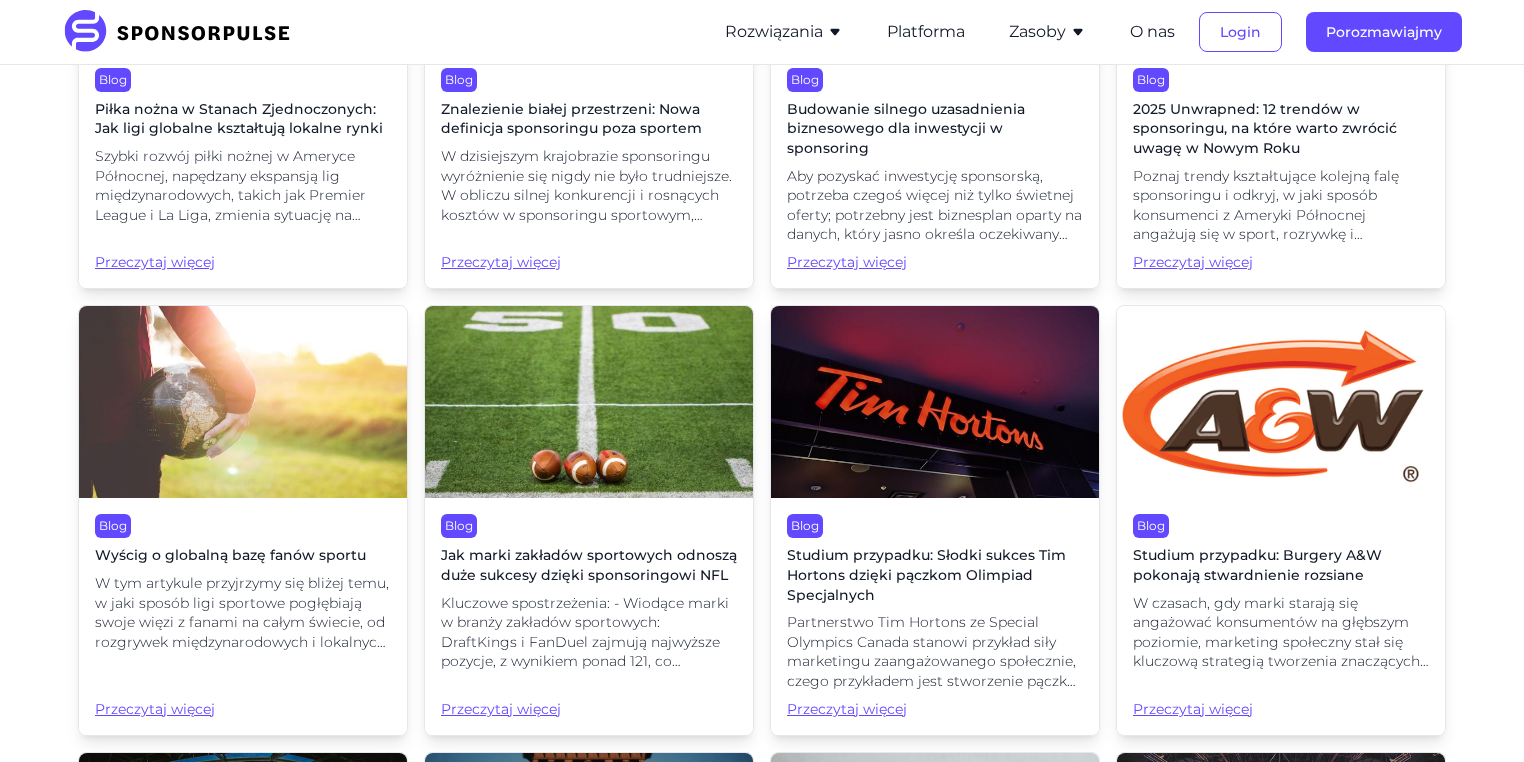 click on "2025 Unwrapned: 12 trendów w sponsoringu, na które warto zwrócić uwagę w Nowym Roku" at bounding box center (1265, 128) 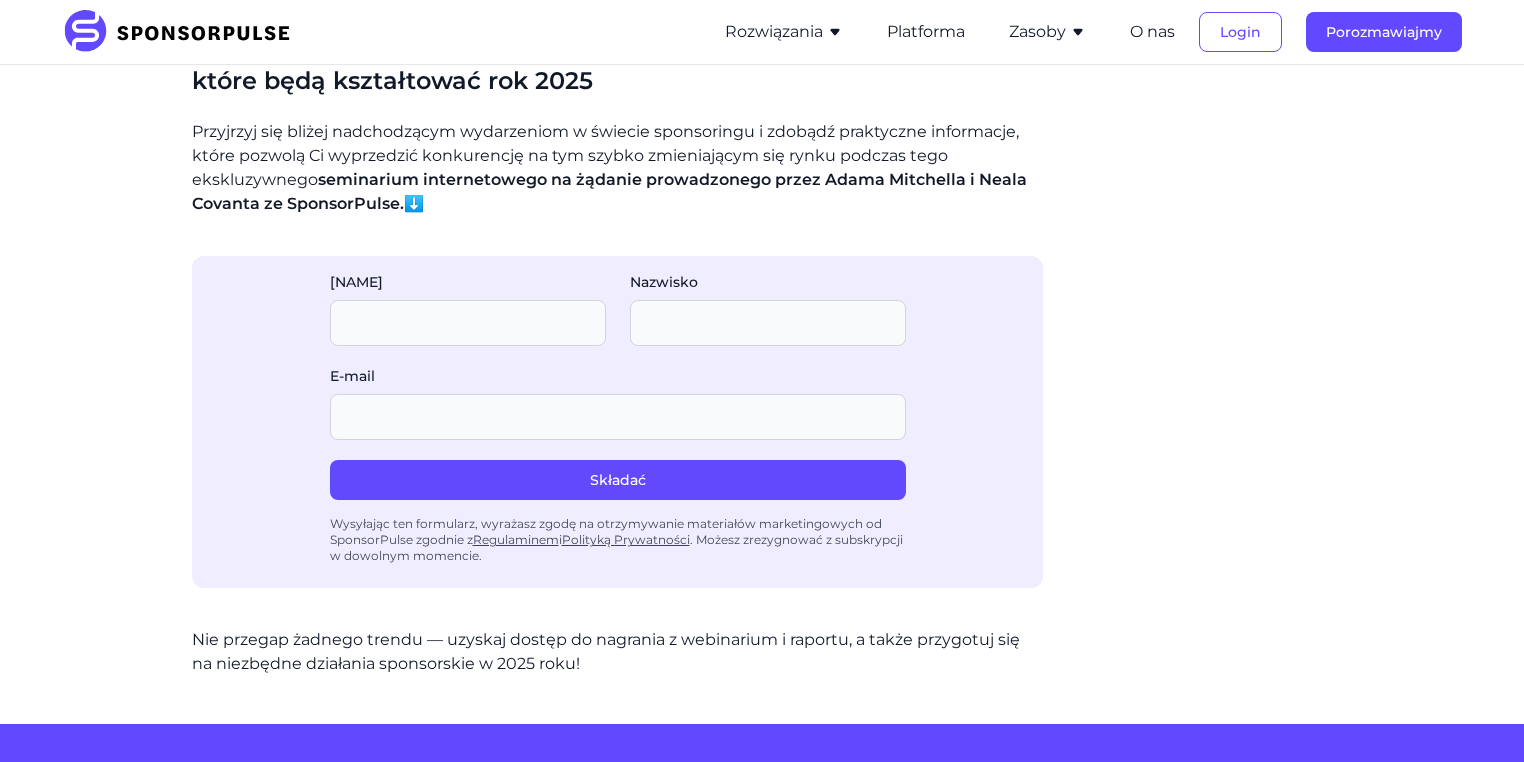 scroll, scrollTop: 6560, scrollLeft: 0, axis: vertical 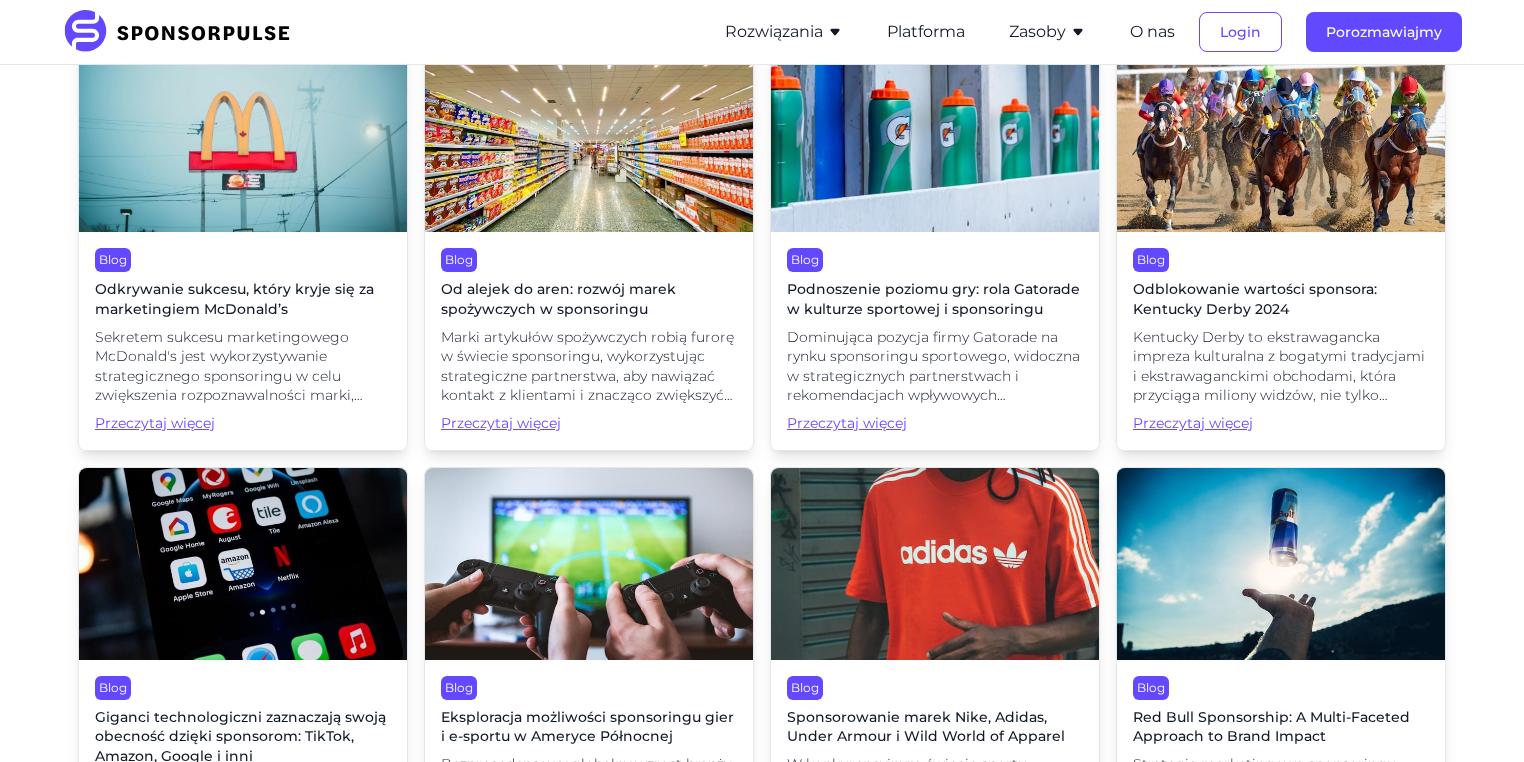 click on "Odkrywanie sukcesu, który kryje się za marketingiem McDonald’s" at bounding box center (234, 299) 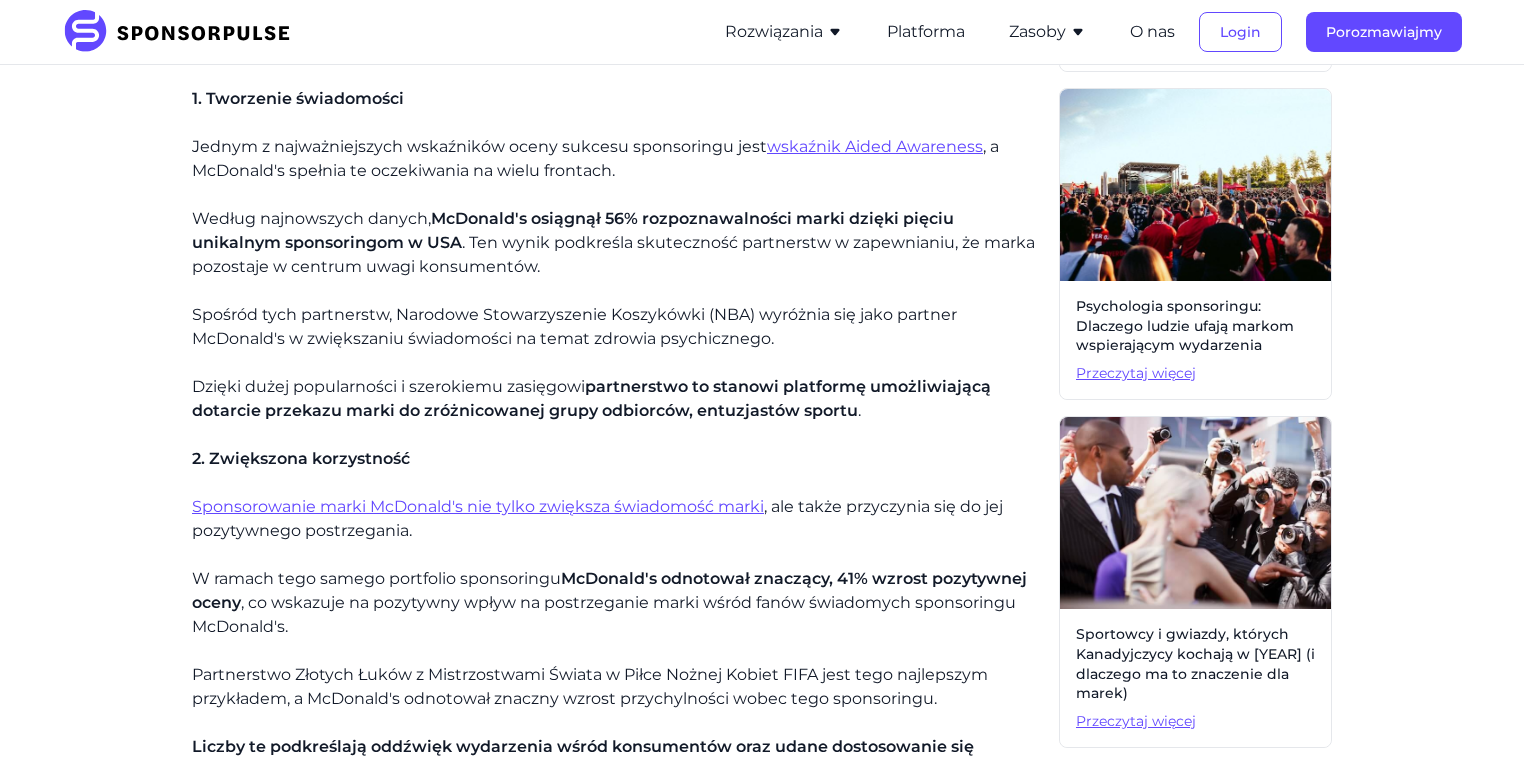 scroll, scrollTop: 880, scrollLeft: 0, axis: vertical 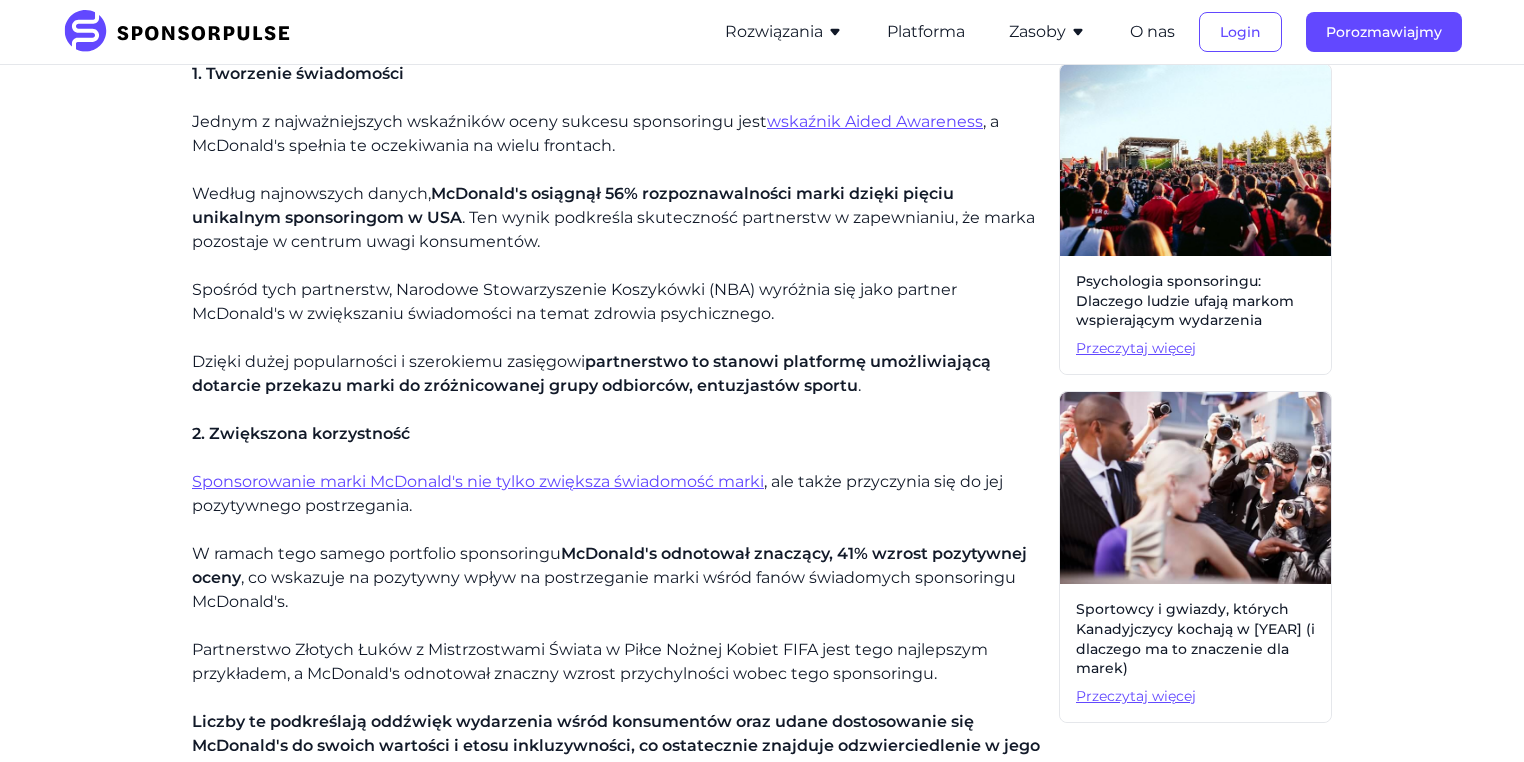 click on "wskaźnik Aided Awareness" at bounding box center (875, 121) 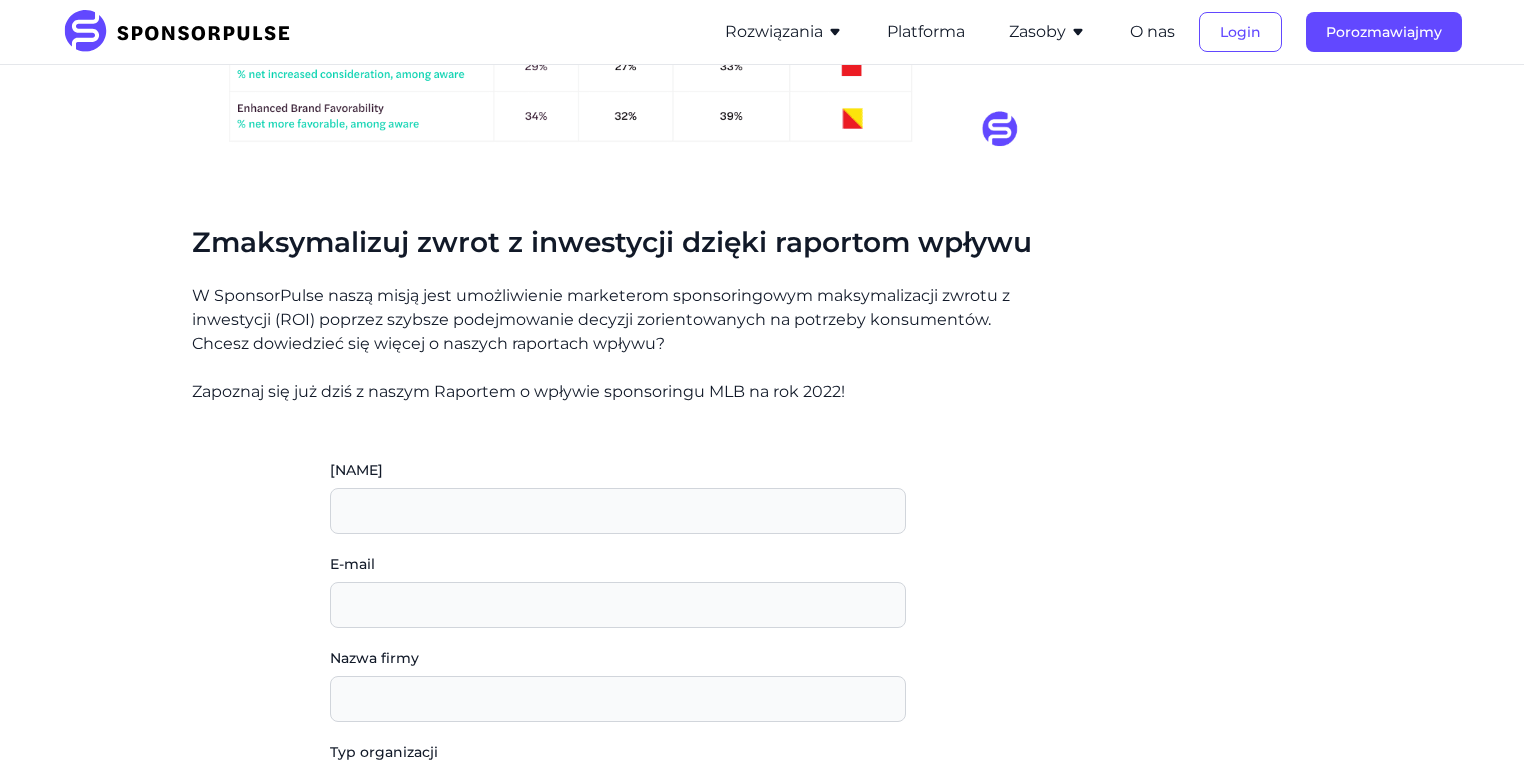scroll, scrollTop: 2560, scrollLeft: 0, axis: vertical 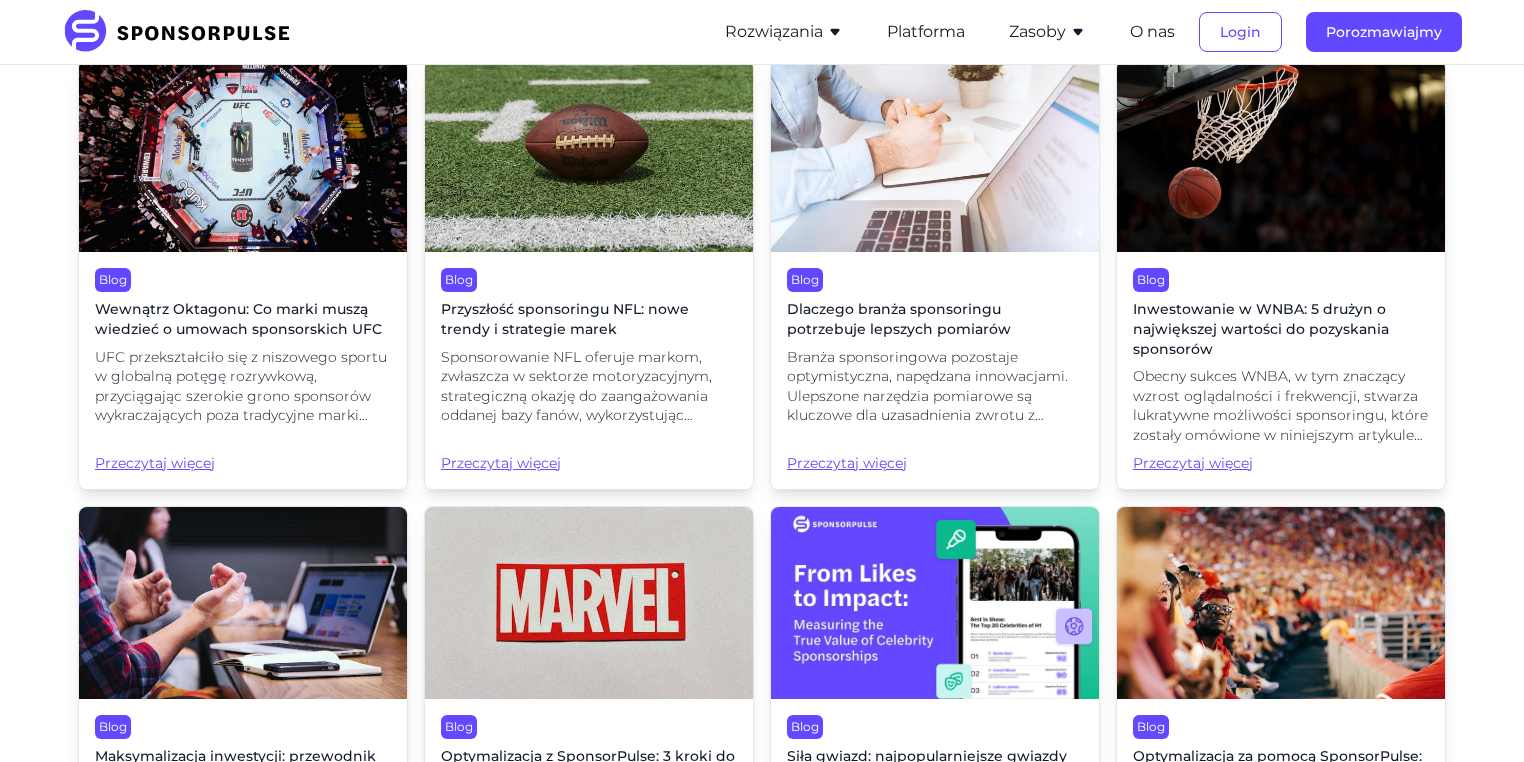click on "Dlaczego branża sponsoringu potrzebuje lepszych pomiarów" at bounding box center (899, 319) 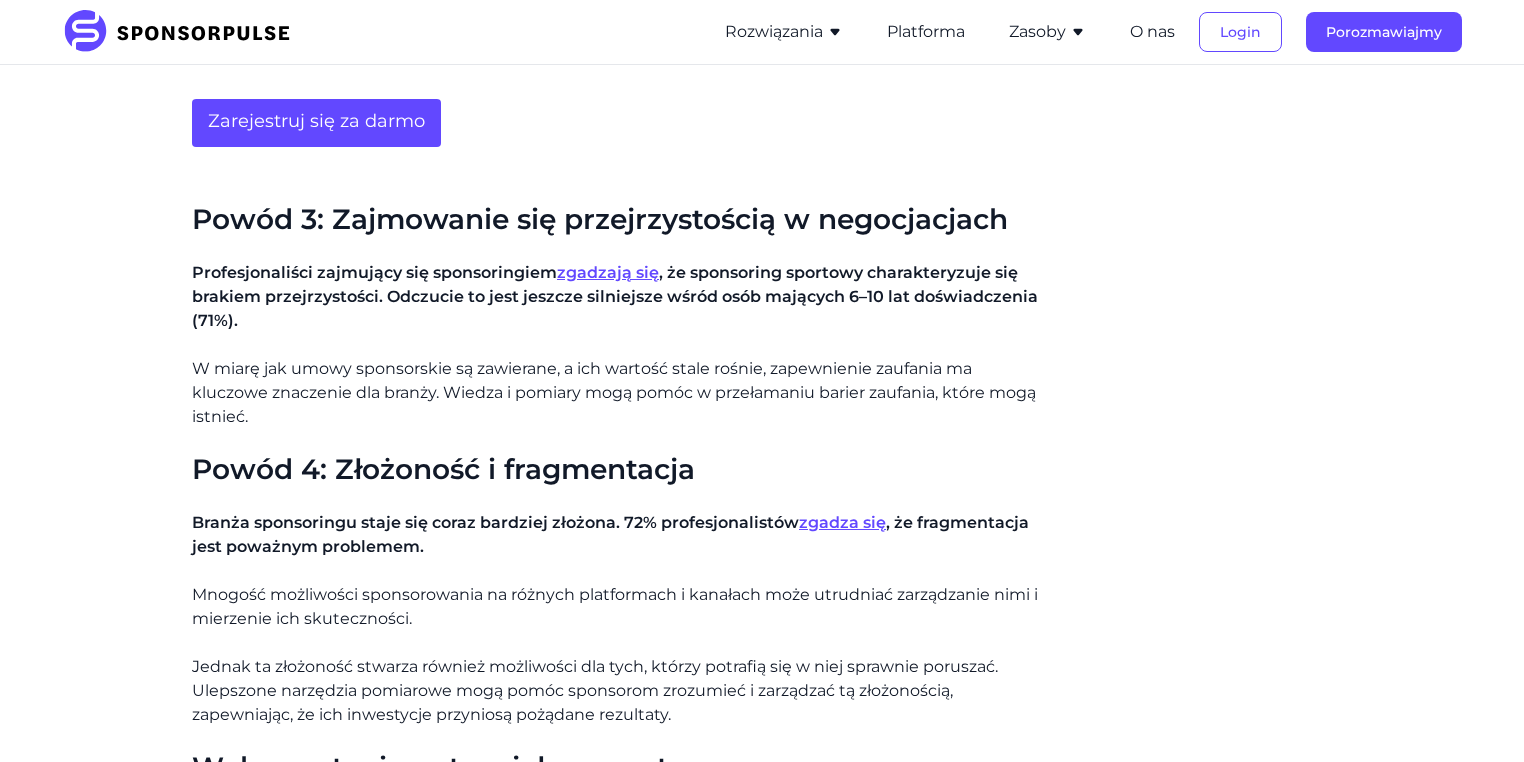scroll, scrollTop: 1680, scrollLeft: 0, axis: vertical 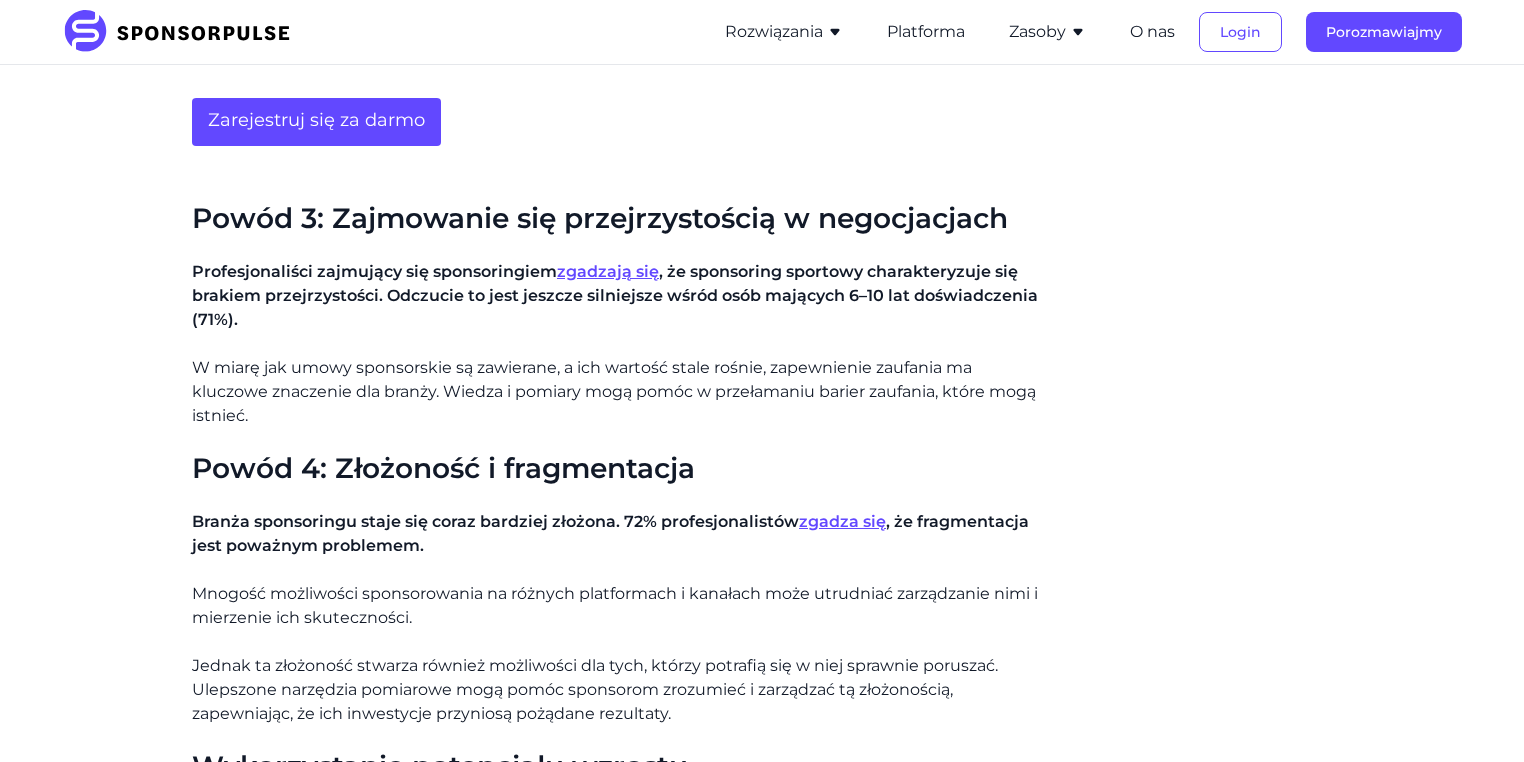 click on "Zarejestruj się za darmo" at bounding box center (316, 120) 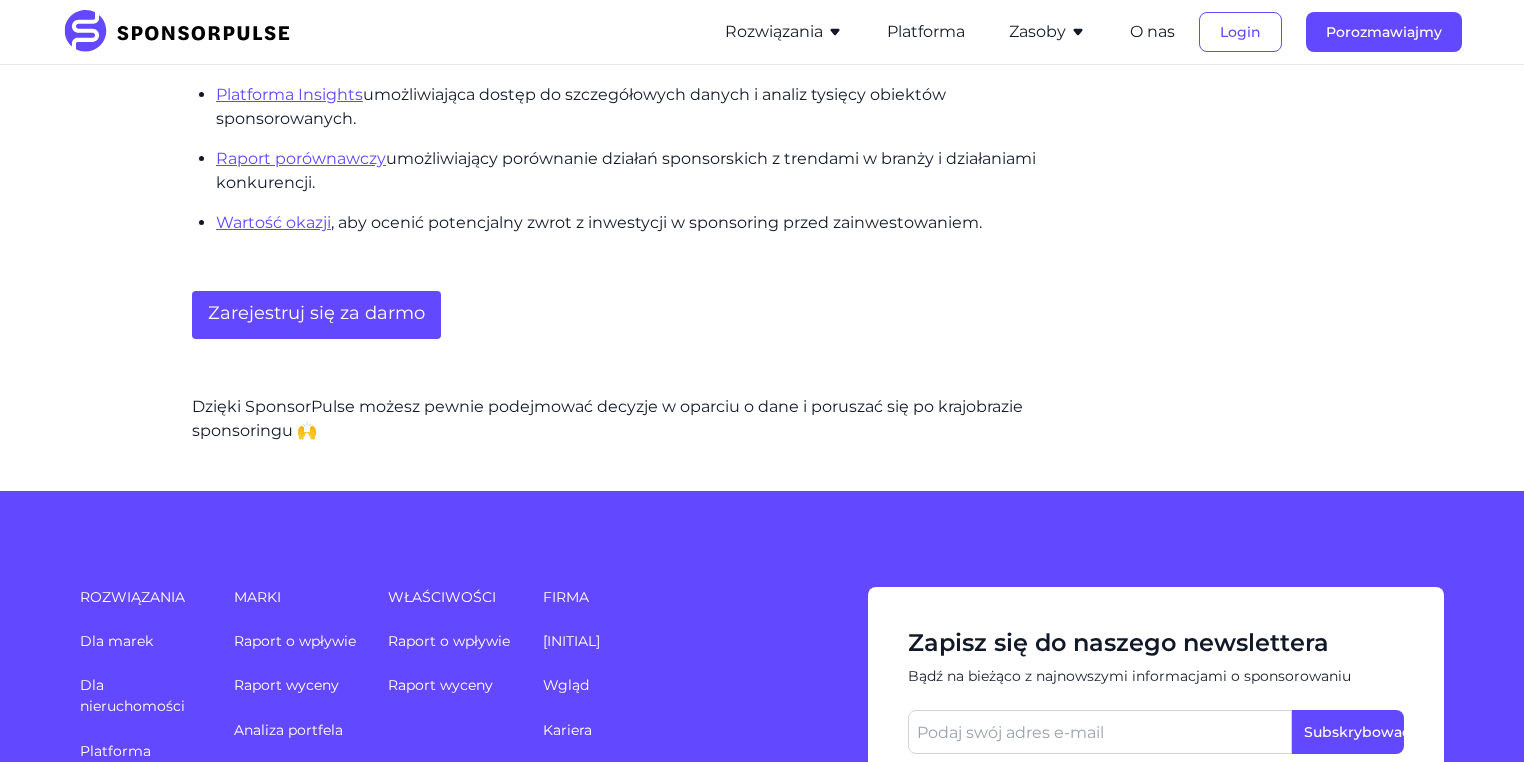 scroll, scrollTop: 2960, scrollLeft: 0, axis: vertical 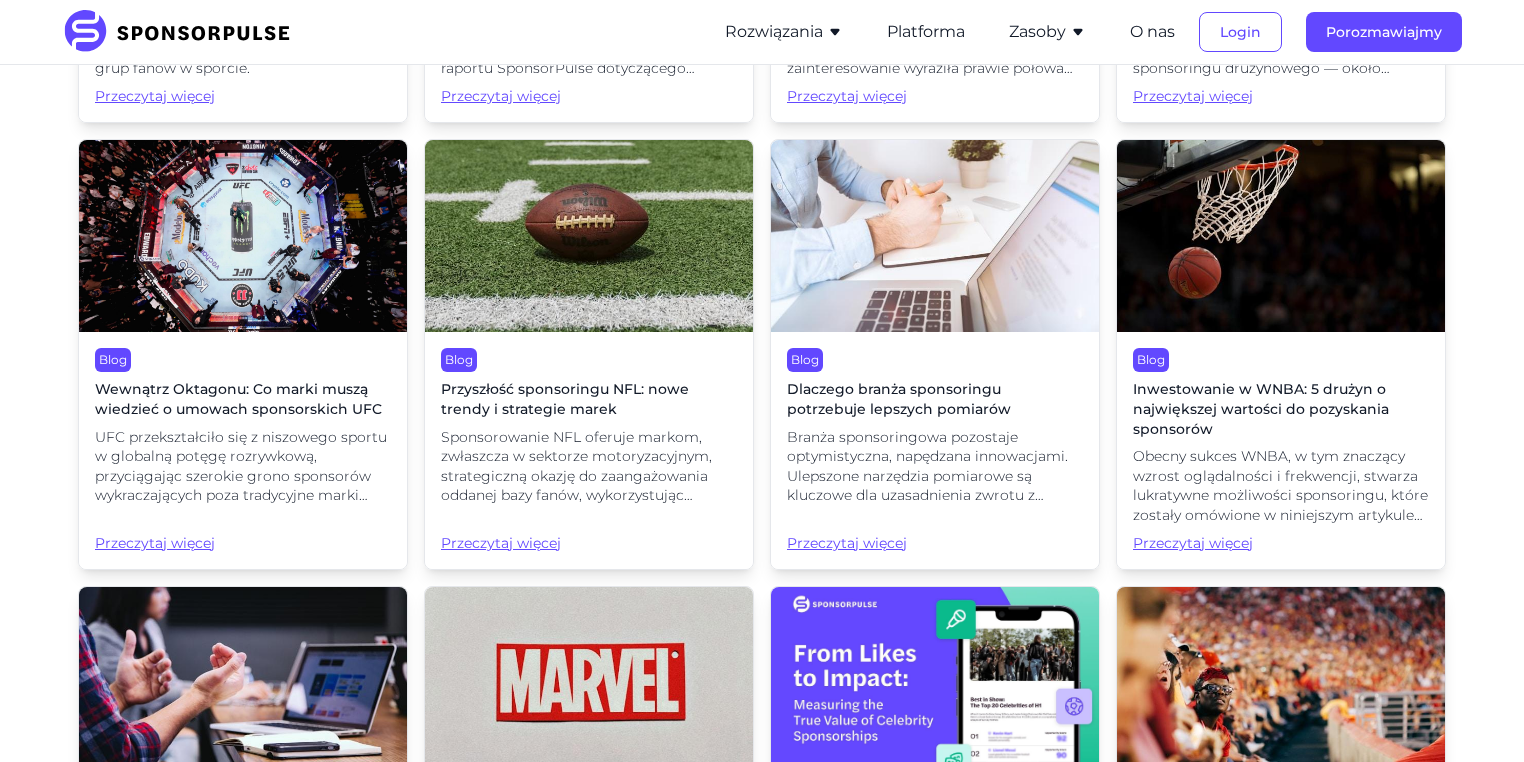 click on "Dlaczego branża sponsoringu potrzebuje lepszych pomiarów" at bounding box center (899, 399) 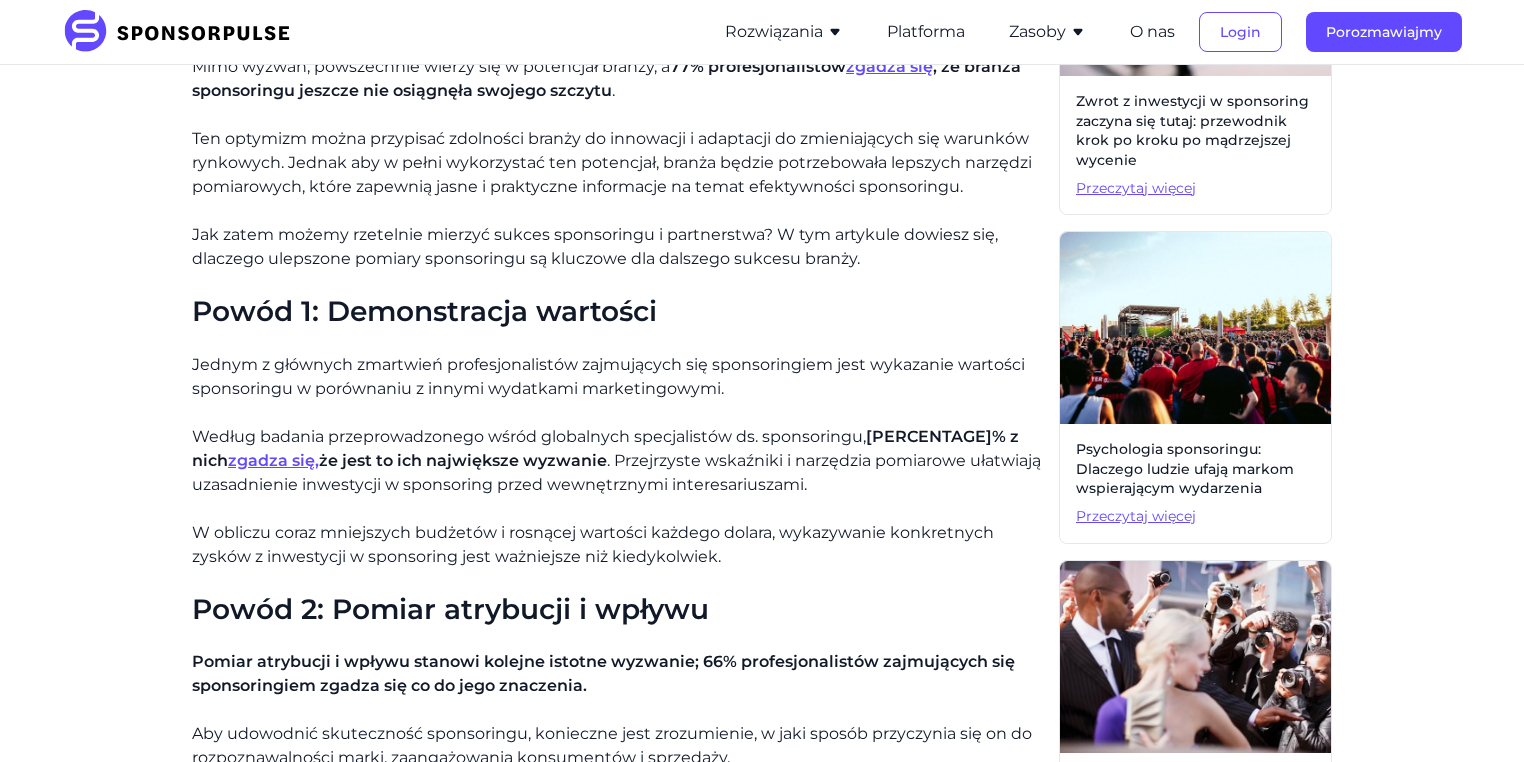 scroll, scrollTop: 720, scrollLeft: 0, axis: vertical 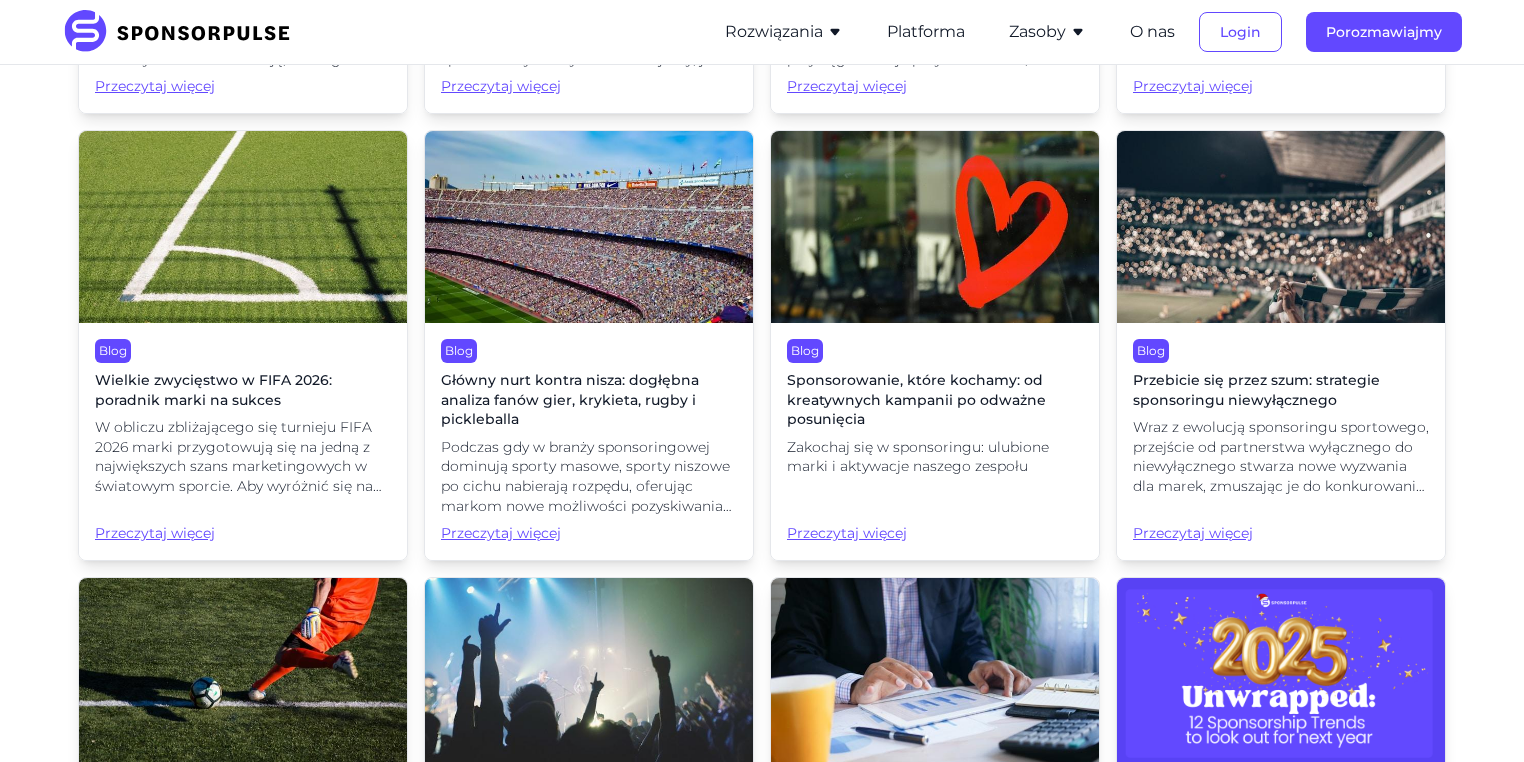 click on "Przebicie się przez szum: strategie sponsoringu niewyłącznego" at bounding box center [1256, 390] 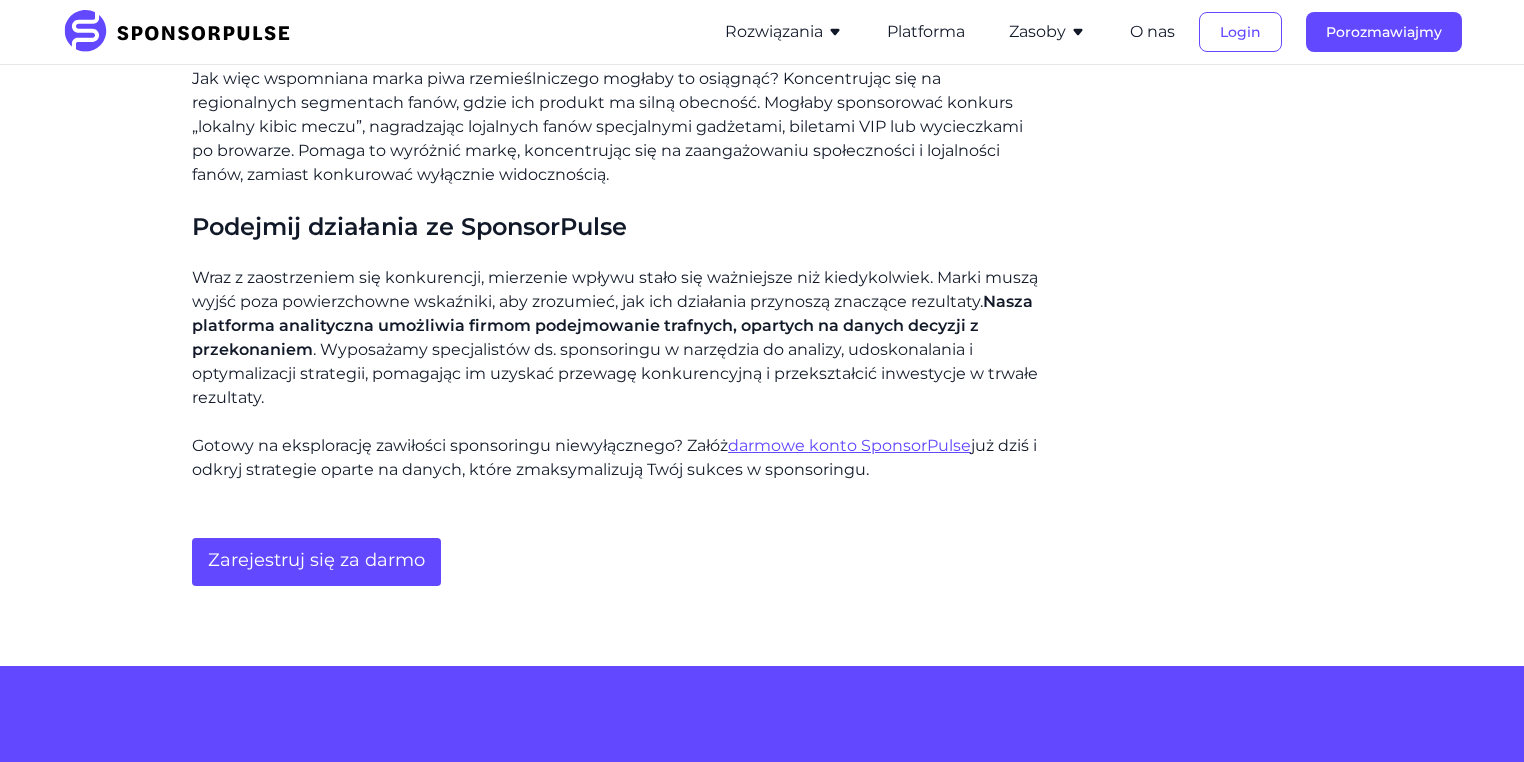 scroll, scrollTop: 1760, scrollLeft: 0, axis: vertical 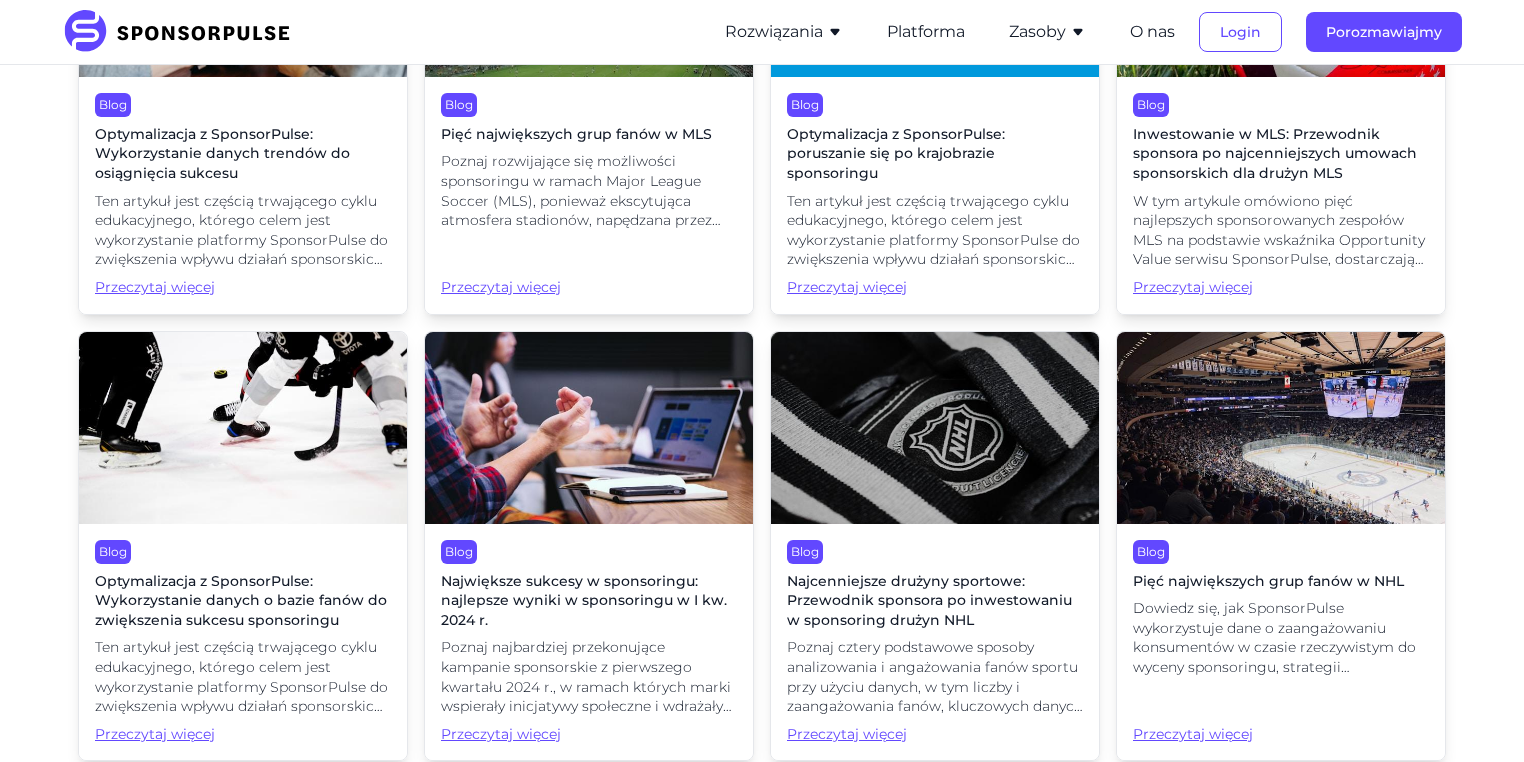 click on "Inwestowanie w MLS: Przewodnik sponsora po najcenniejszych umowach sponsorskich dla drużyn MLS" at bounding box center [1281, 154] 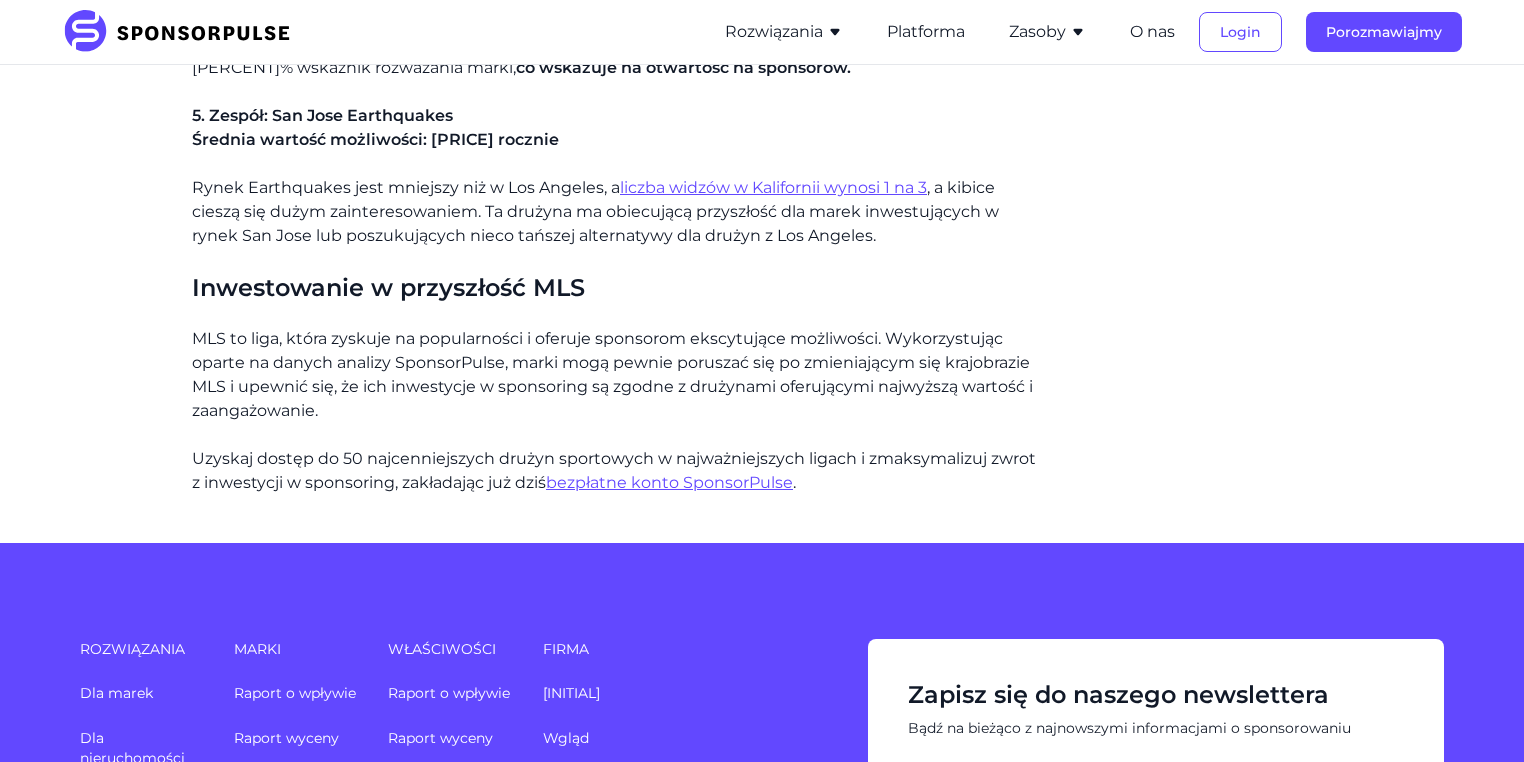 scroll, scrollTop: 2480, scrollLeft: 0, axis: vertical 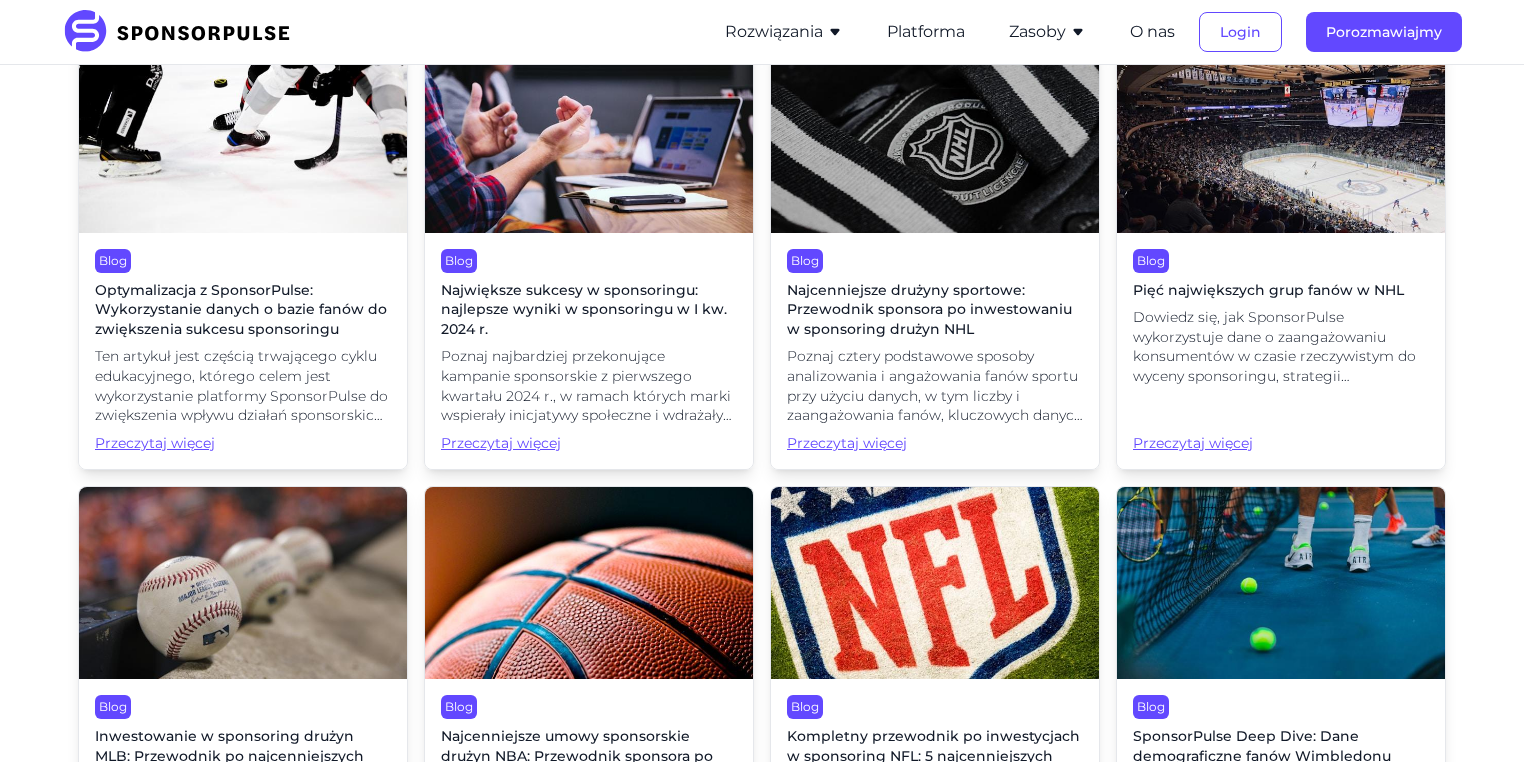 click on "Największe sukcesy w sponsoringu: najlepsze wyniki w sponsoringu w I kw. 2024 r." at bounding box center (584, 309) 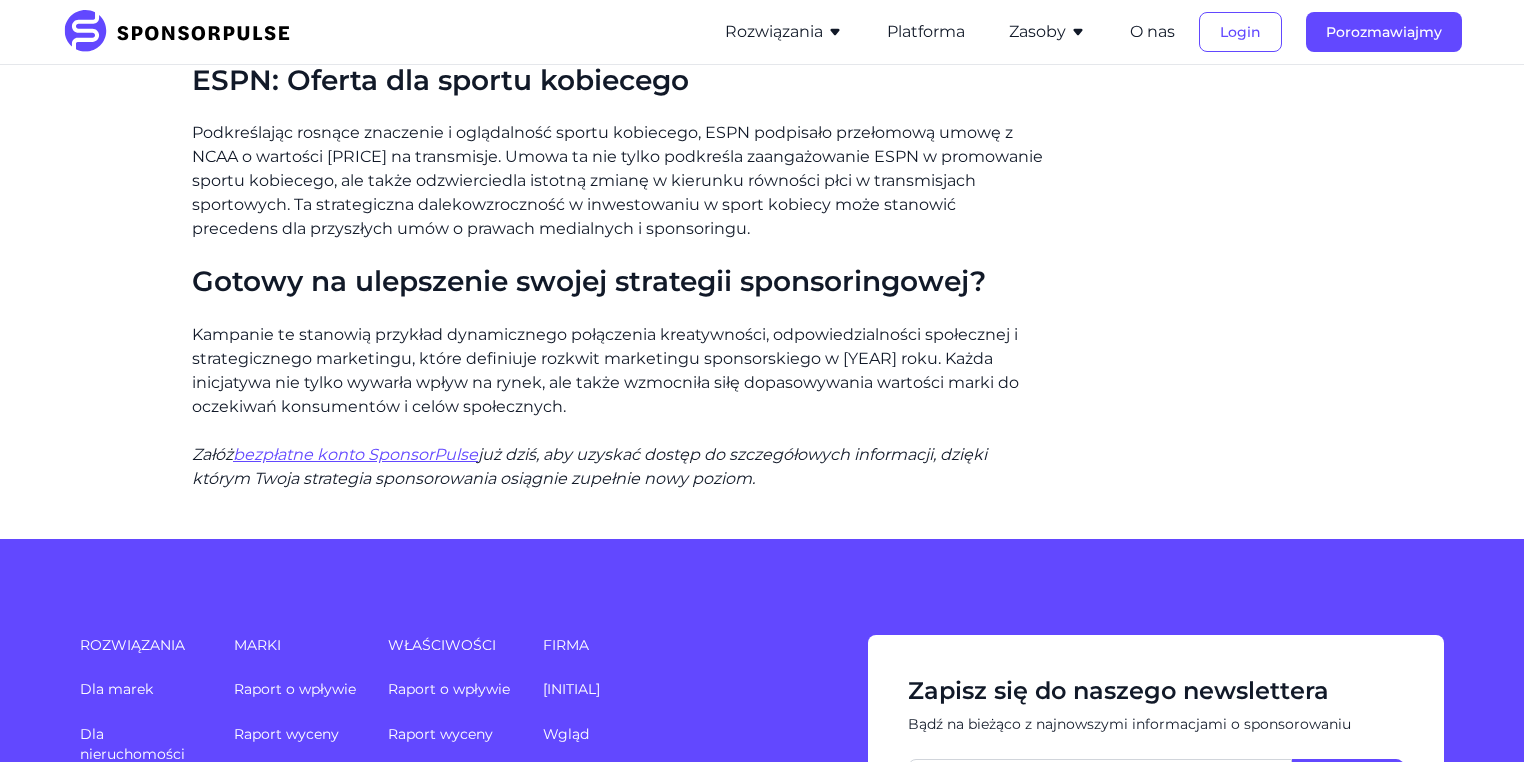 scroll, scrollTop: 2480, scrollLeft: 0, axis: vertical 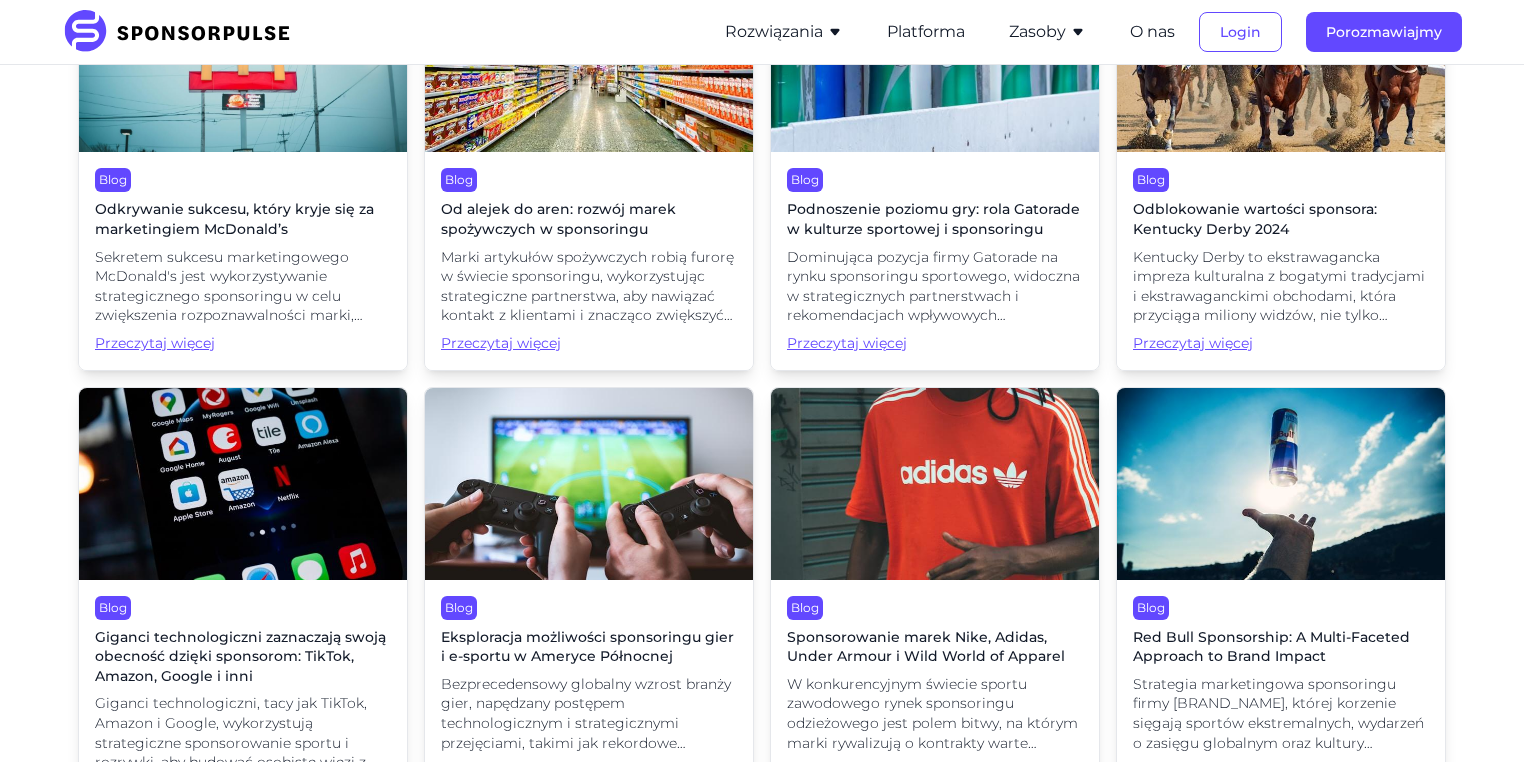 click on "Podnoszenie poziomu gry: rola Gatorade w kulturze sportowej i sponsoringu" at bounding box center (933, 219) 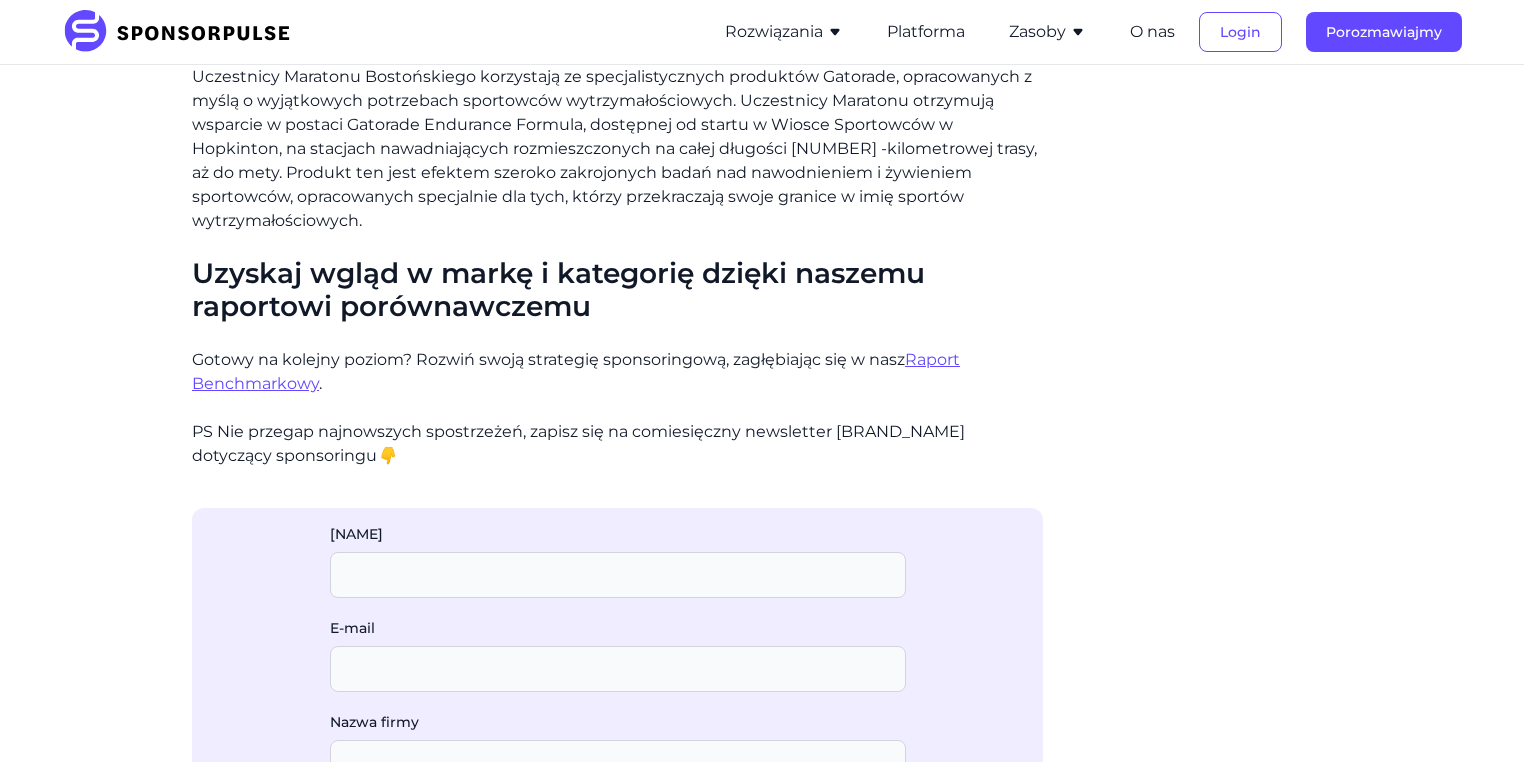 scroll, scrollTop: 1760, scrollLeft: 0, axis: vertical 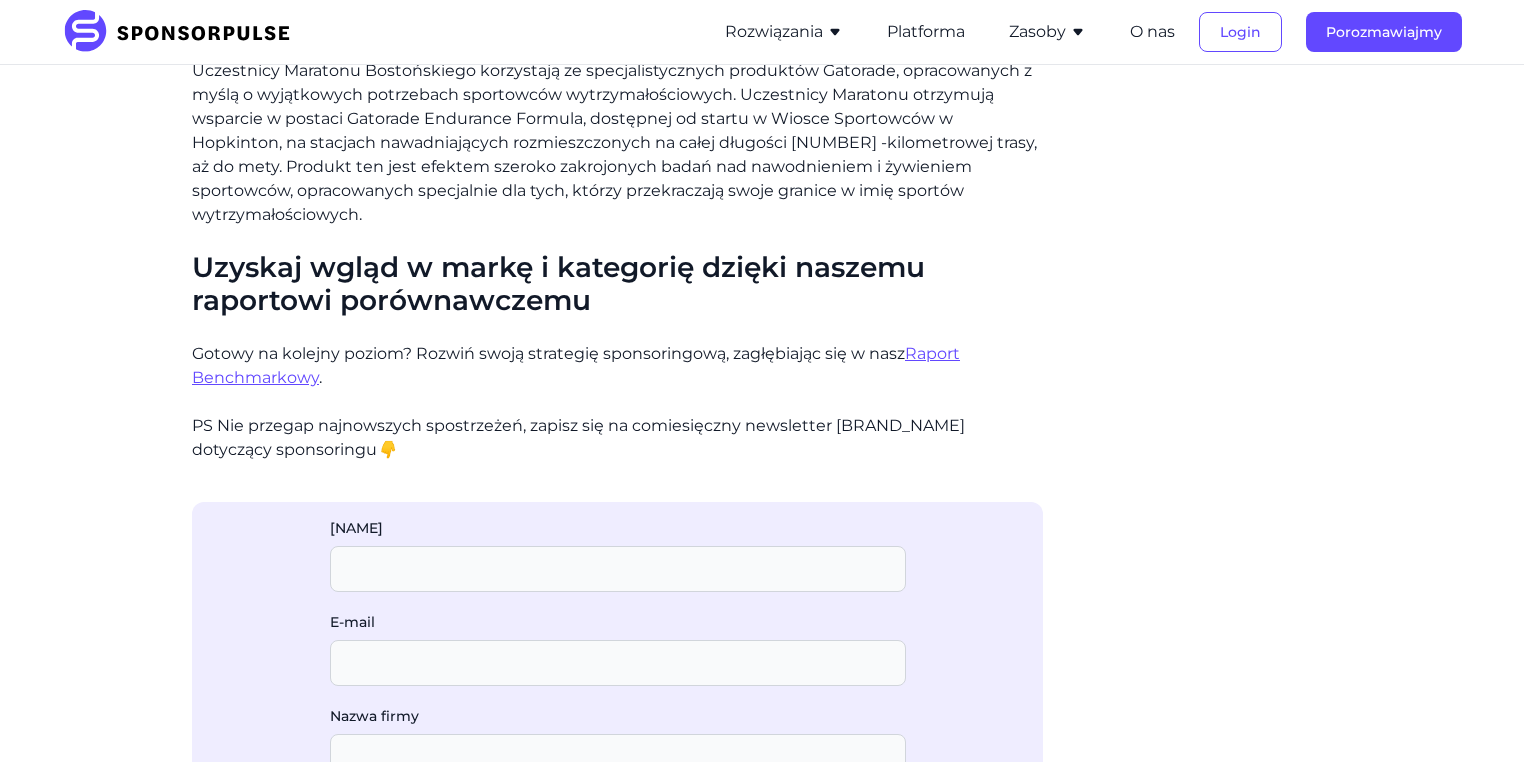 click on "Raport Benchmarkowy" at bounding box center (576, 365) 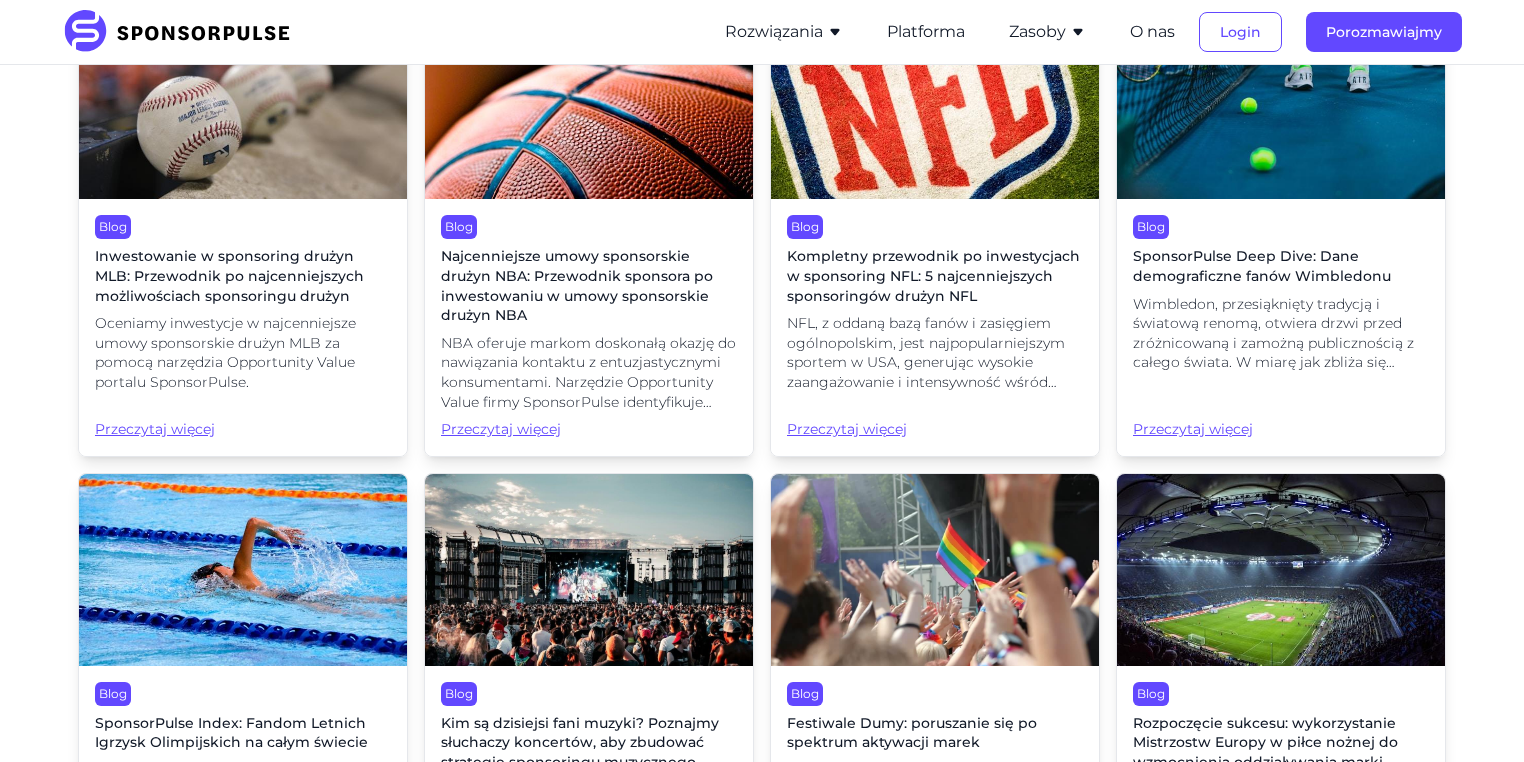 scroll, scrollTop: 6400, scrollLeft: 0, axis: vertical 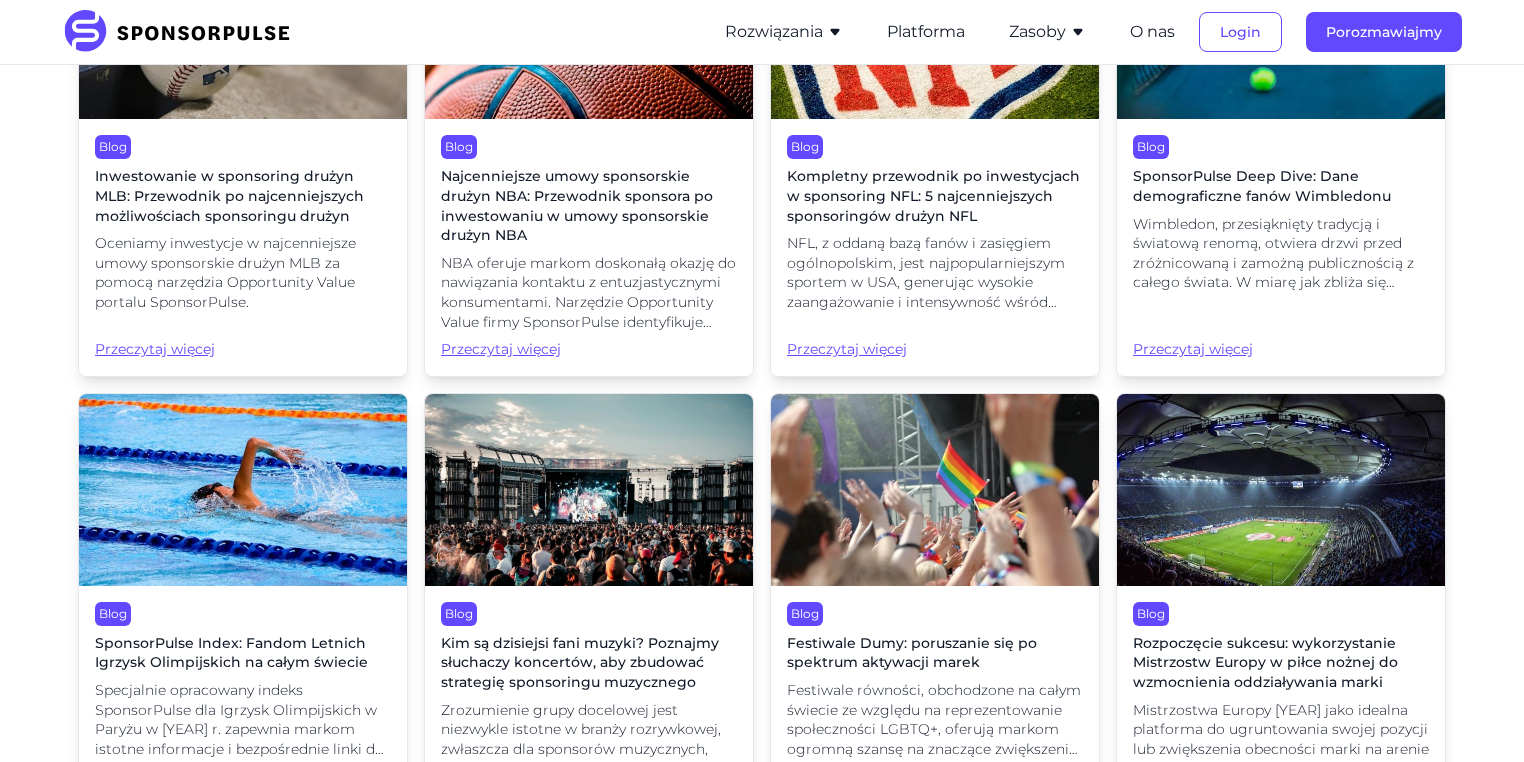click on "Najcenniejsze umowy sponsorskie drużyn NBA: Przewodnik sponsora po inwestowaniu w umowy sponsorskie drużyn NBA" at bounding box center [577, 205] 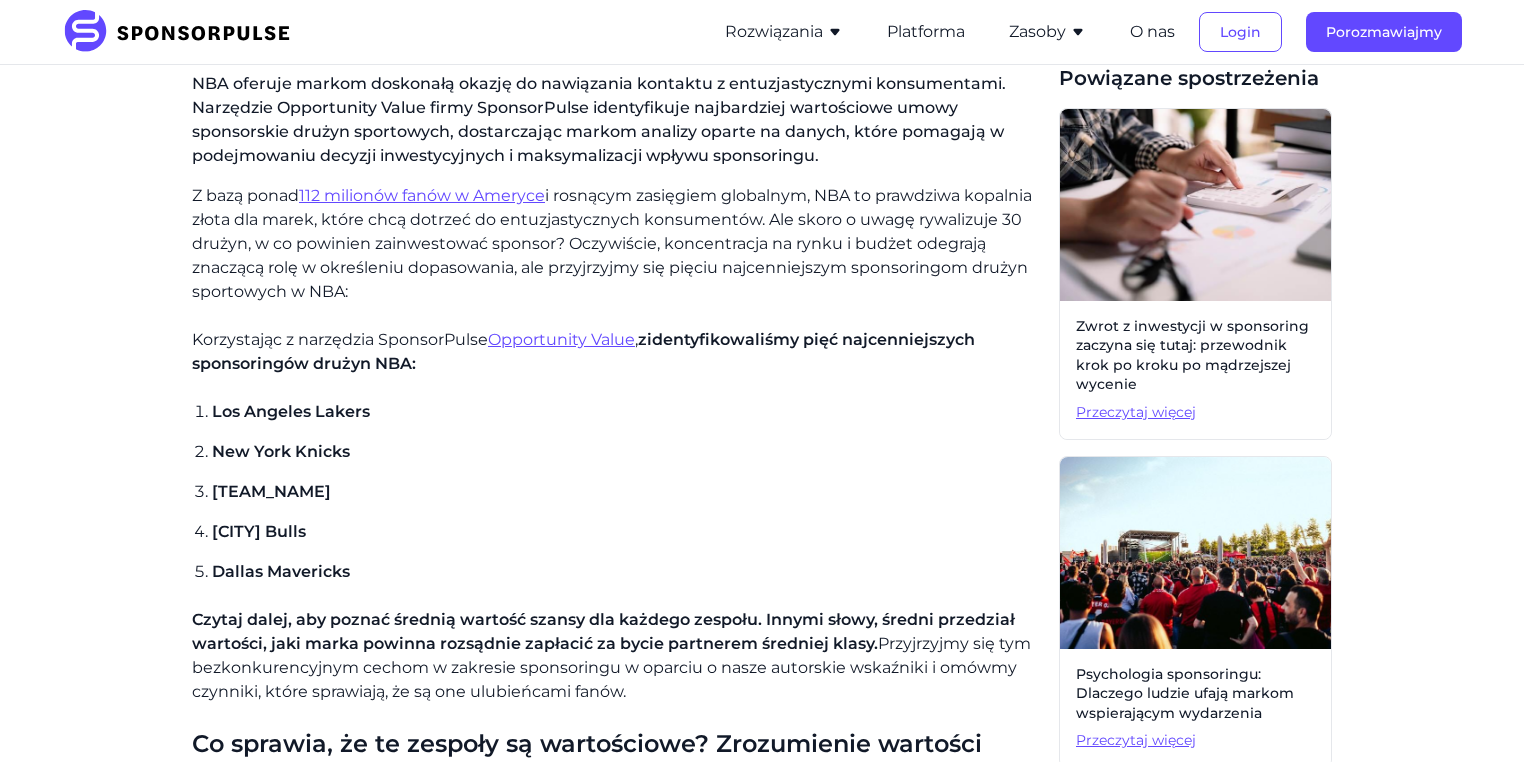 scroll, scrollTop: 640, scrollLeft: 0, axis: vertical 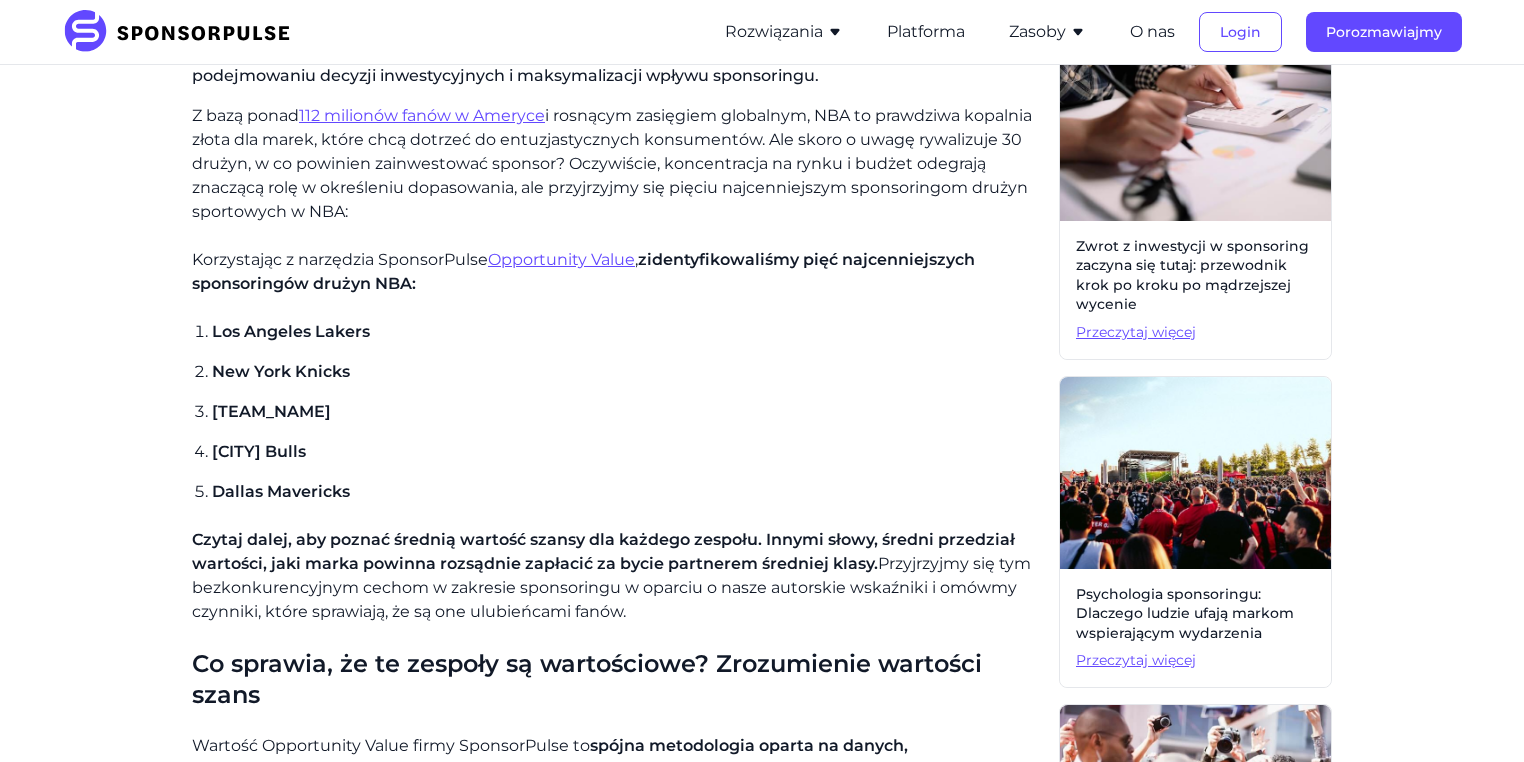 click on "Opportunity Value" at bounding box center (561, 259) 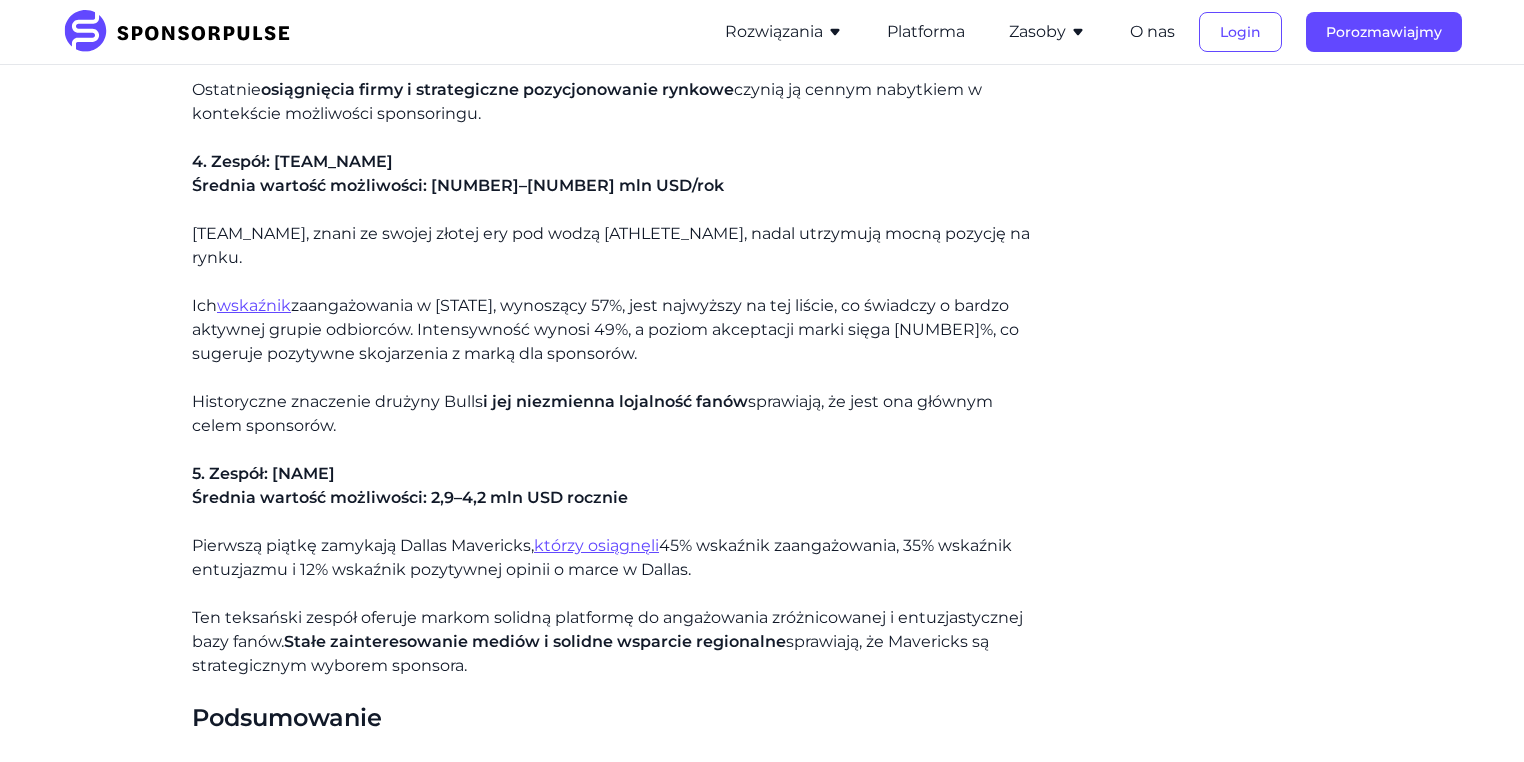 scroll, scrollTop: 2560, scrollLeft: 0, axis: vertical 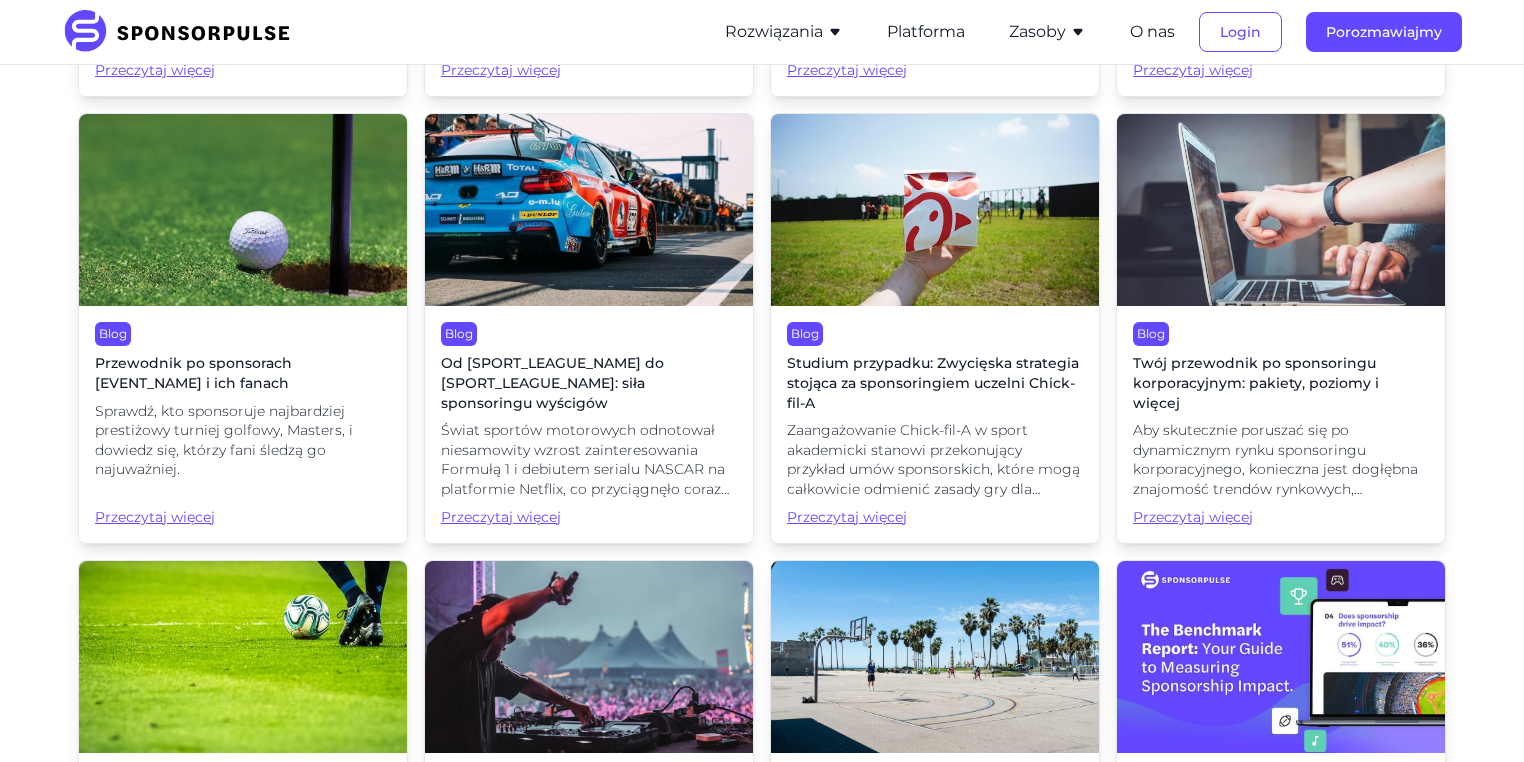 click on "Od [SPORT_LEAGUE_NAME] do [SPORT_LEAGUE_NAME]: siła sponsoringu wyścigów" at bounding box center [552, 382] 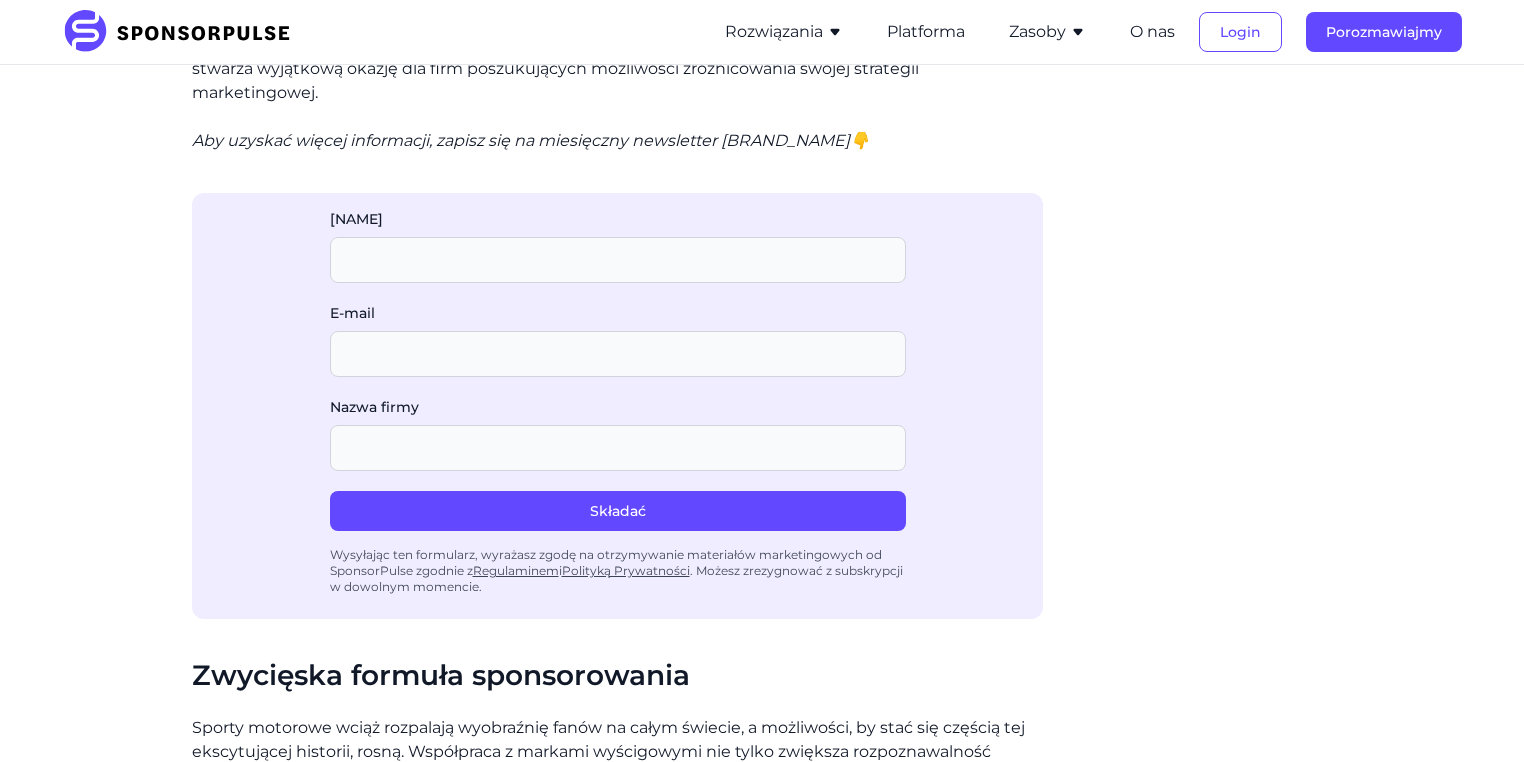 scroll, scrollTop: 2560, scrollLeft: 0, axis: vertical 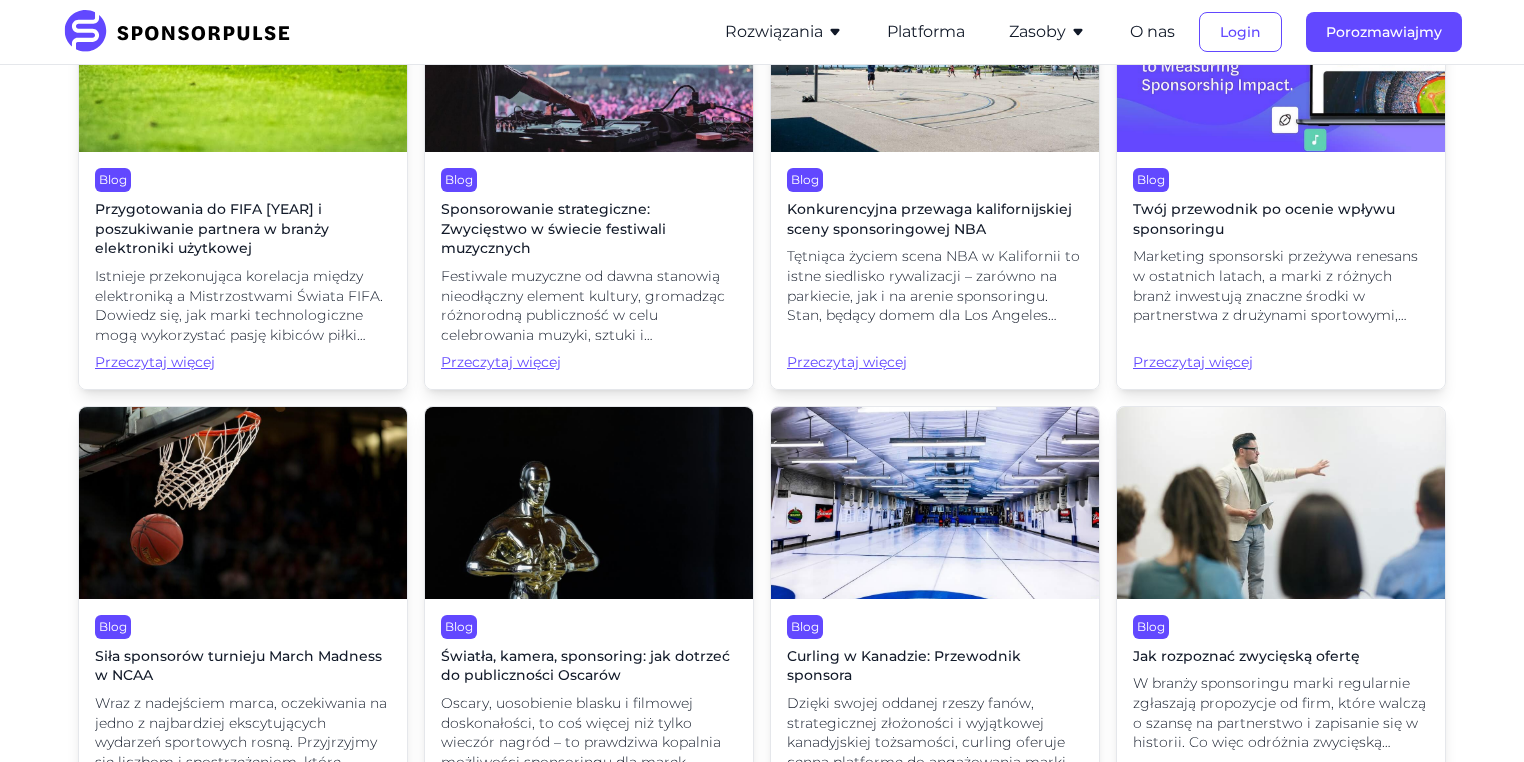 click on "Twój przewodnik po ocenie wpływu sponsoringu" at bounding box center (1264, 219) 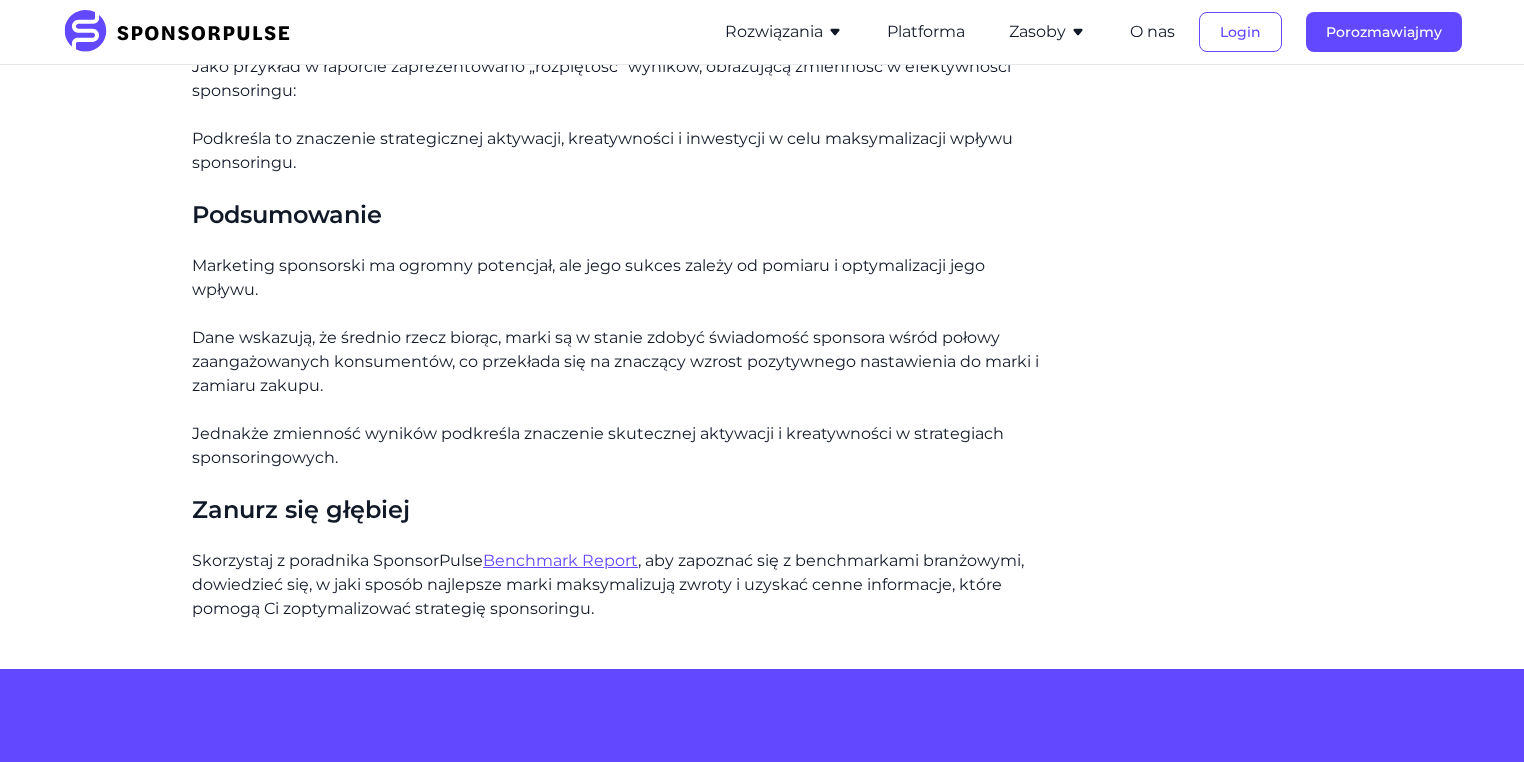 scroll, scrollTop: 2240, scrollLeft: 0, axis: vertical 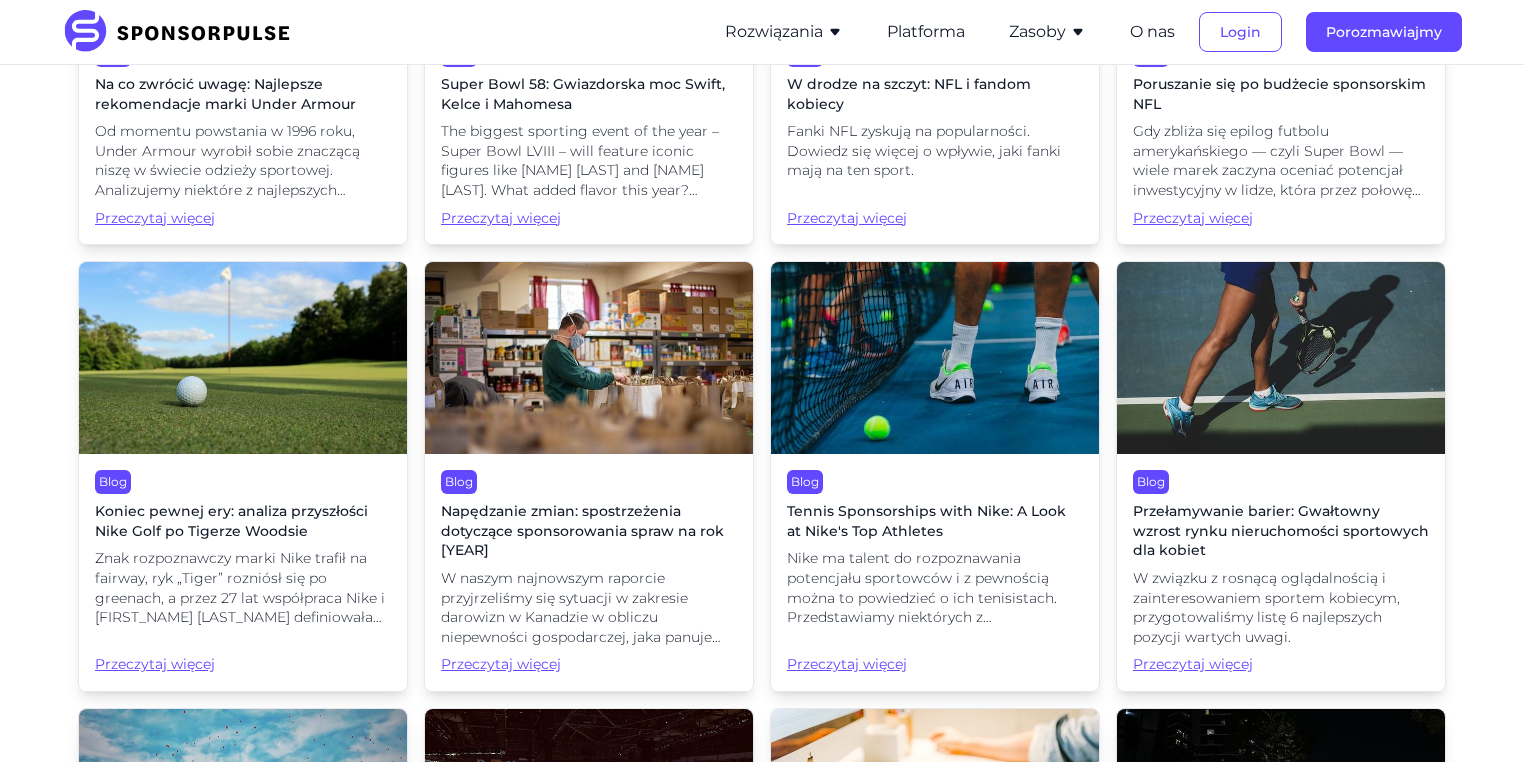 click on "Poruszanie się po budżecie sponsorskim NFL" at bounding box center [1279, 94] 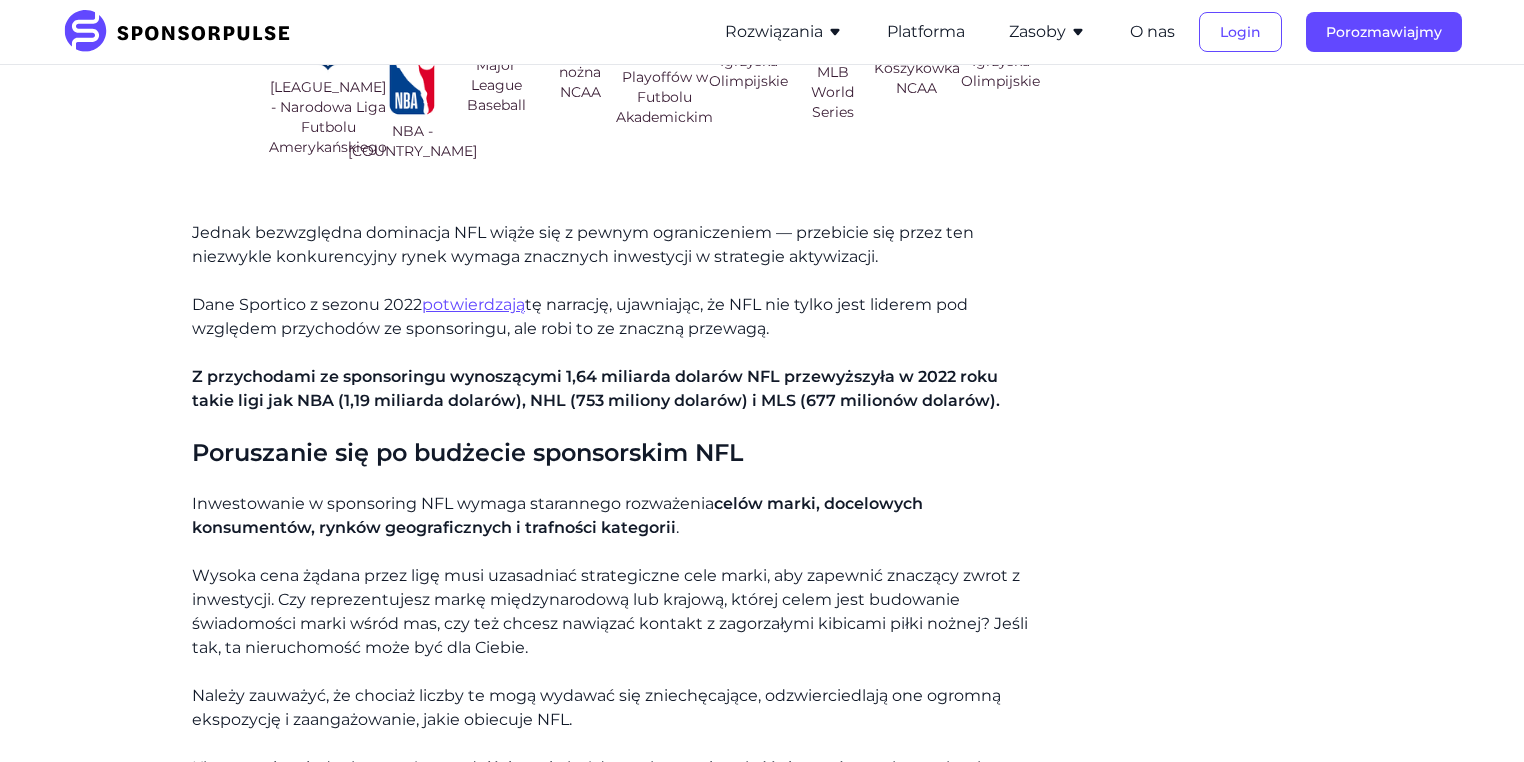 scroll, scrollTop: 2240, scrollLeft: 0, axis: vertical 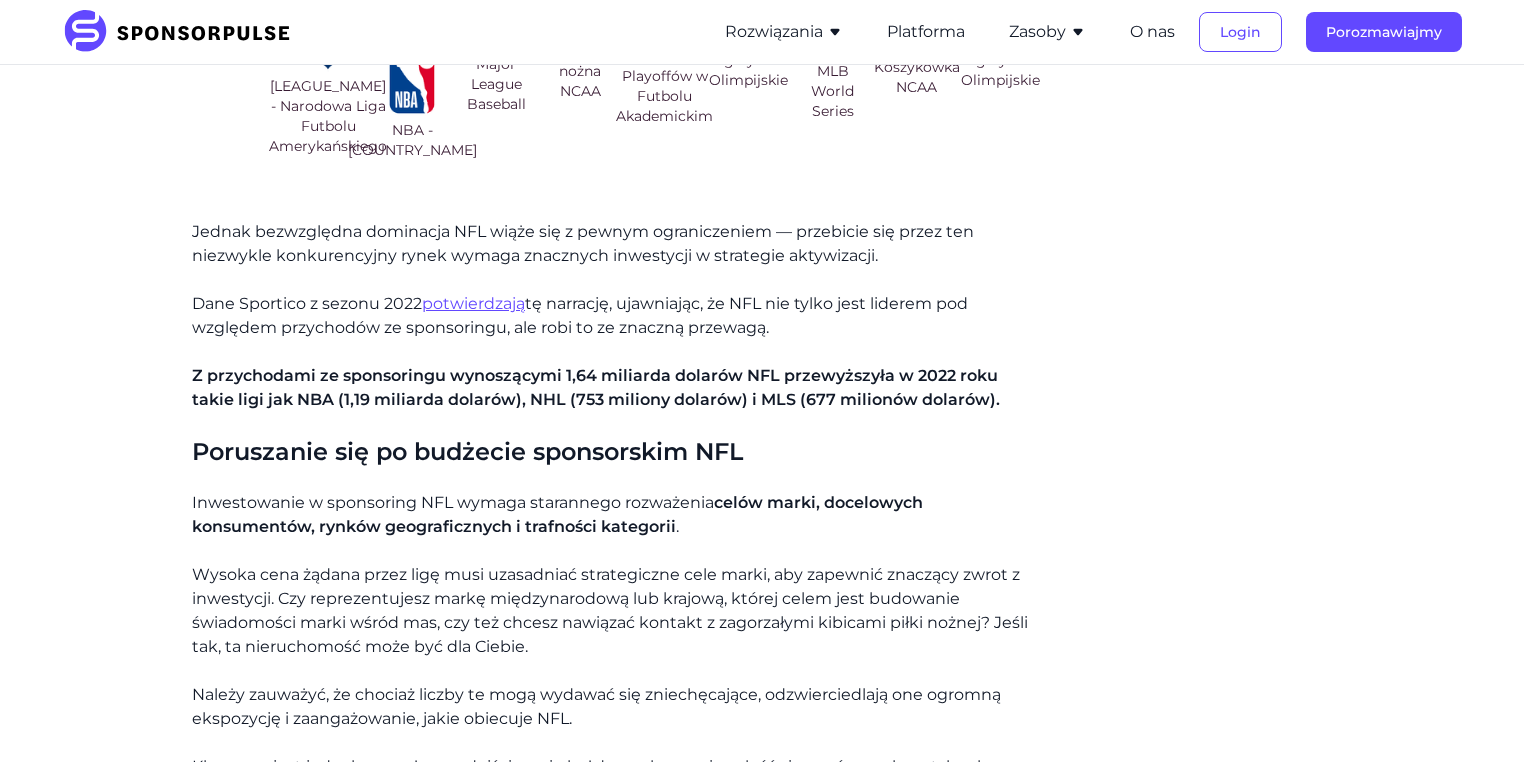 click on "potwierdzają" at bounding box center [473, 303] 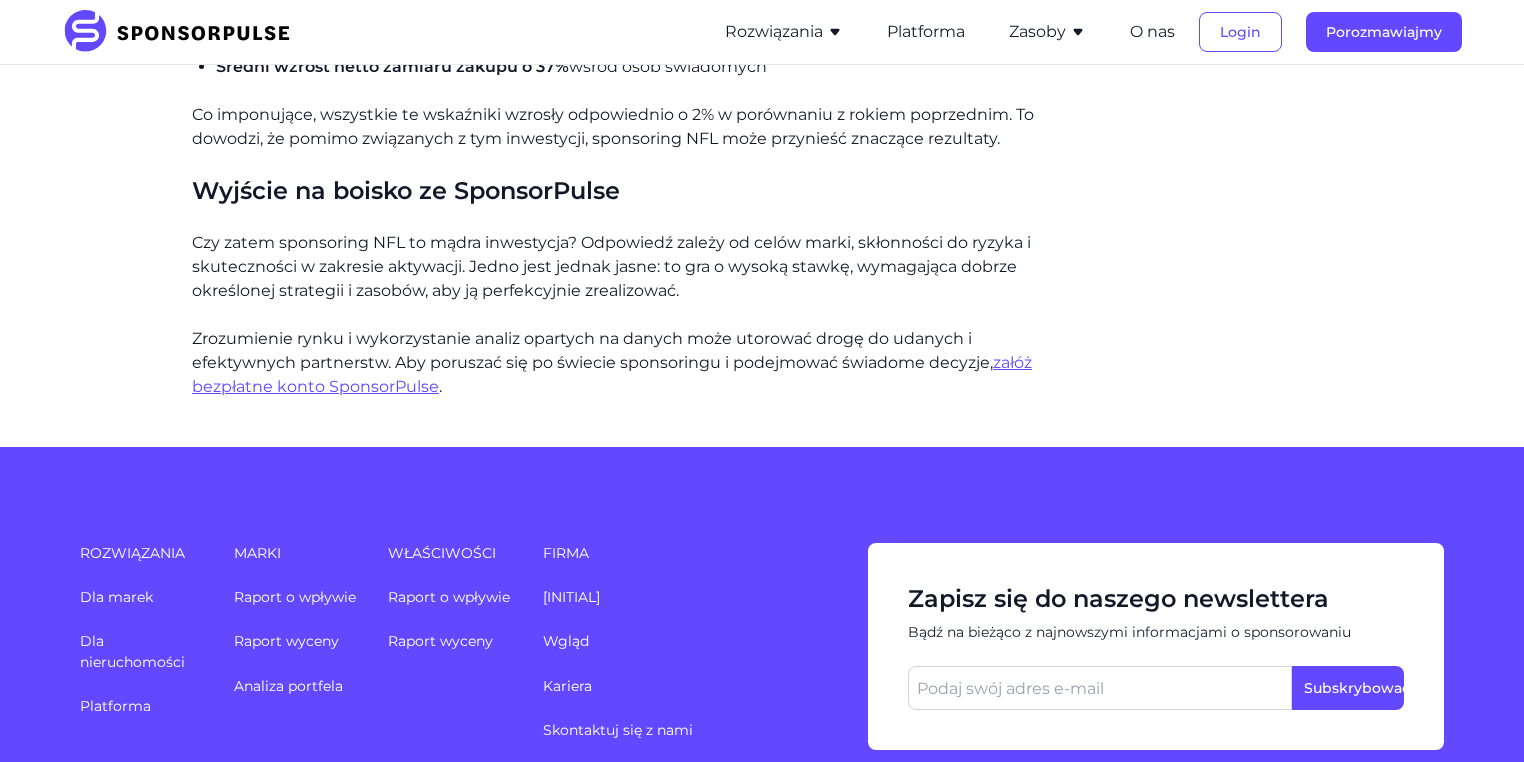 scroll, scrollTop: 3360, scrollLeft: 0, axis: vertical 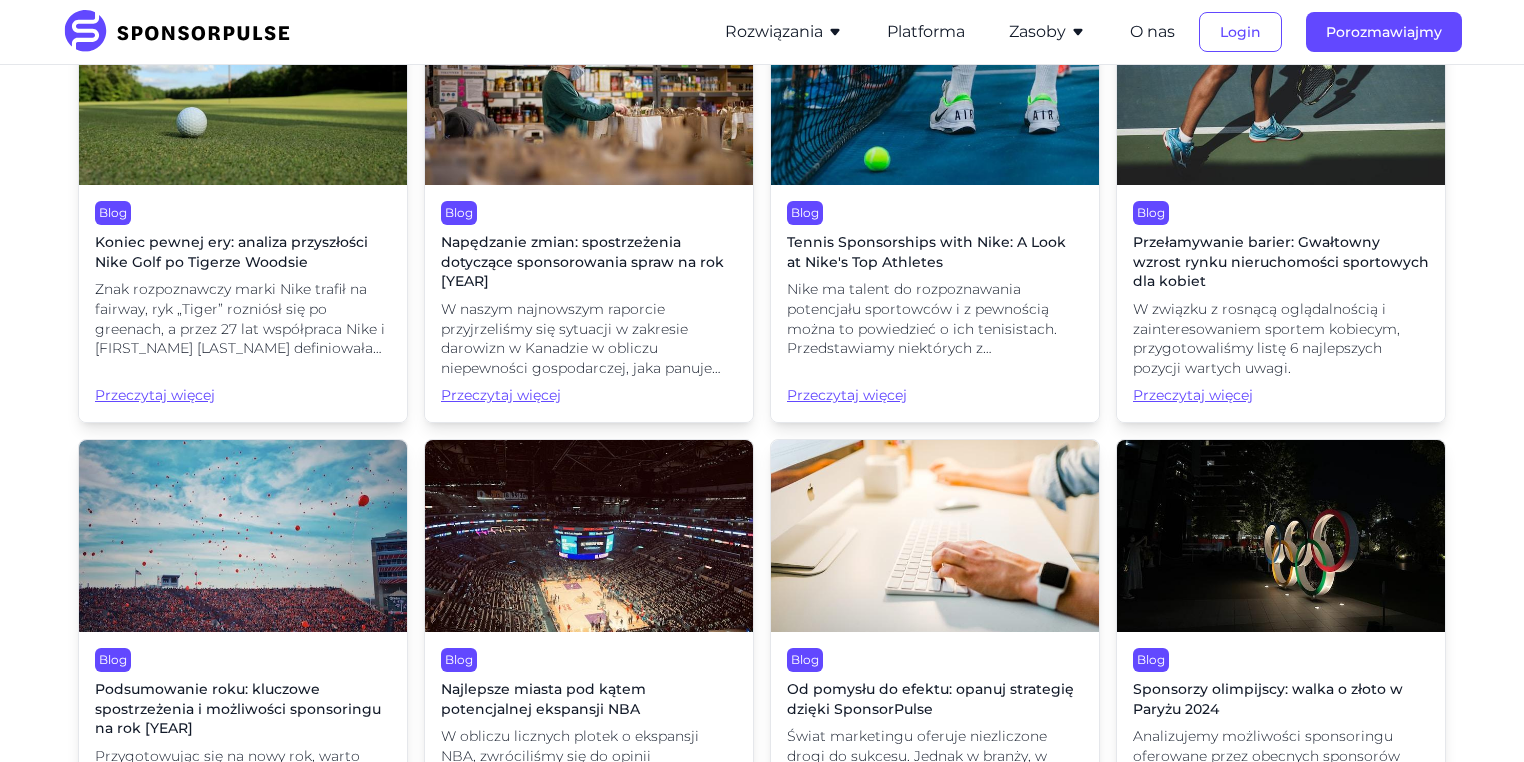 click on "Tennis Sponsorships with Nike: A Look at Nike's Top Athletes" at bounding box center (926, 252) 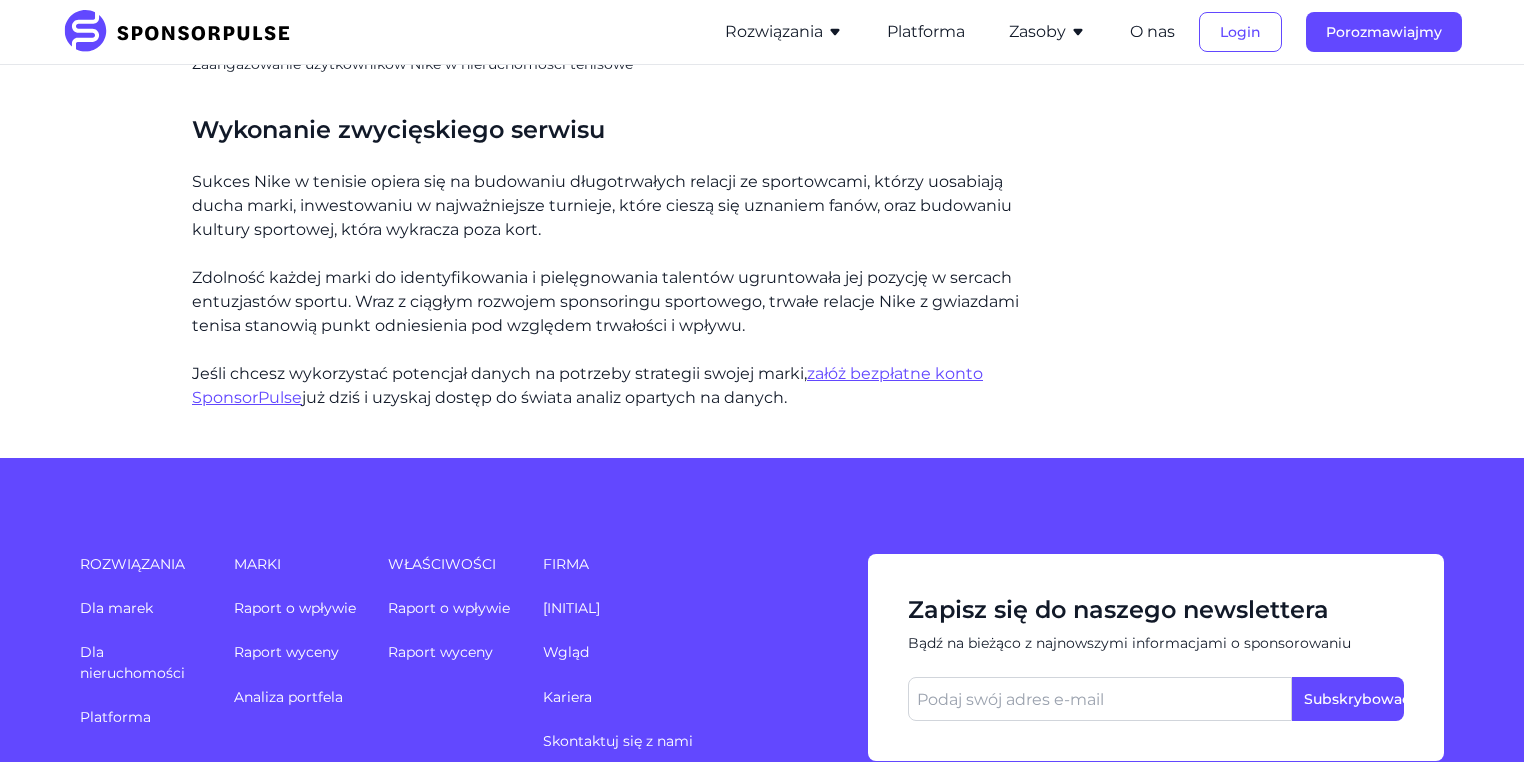 scroll, scrollTop: 2720, scrollLeft: 0, axis: vertical 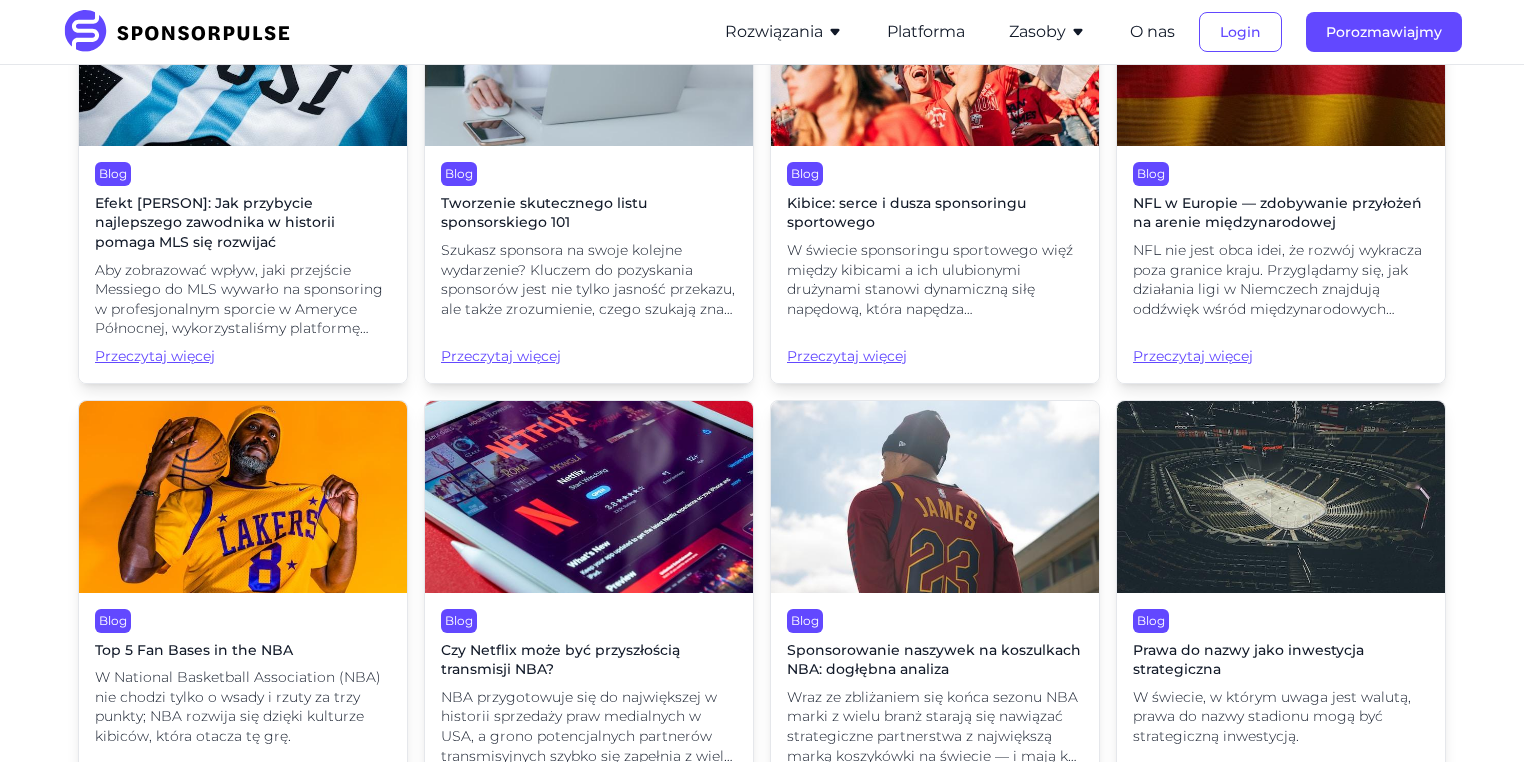 click on "Efekt [PERSON]: Jak przybycie najlepszego zawodnika w historii pomaga MLS się rozwijać" at bounding box center [243, 223] 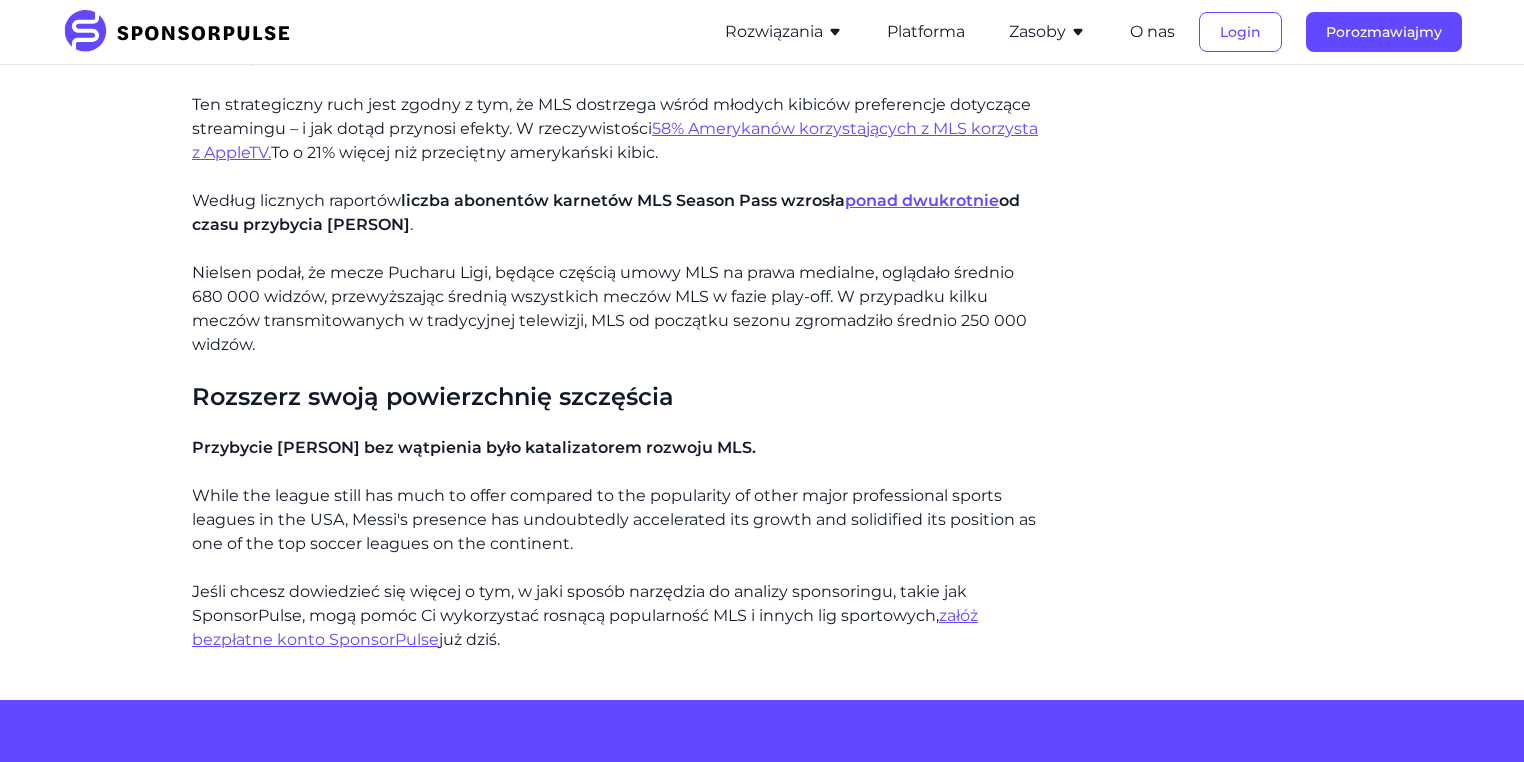 scroll, scrollTop: 3120, scrollLeft: 0, axis: vertical 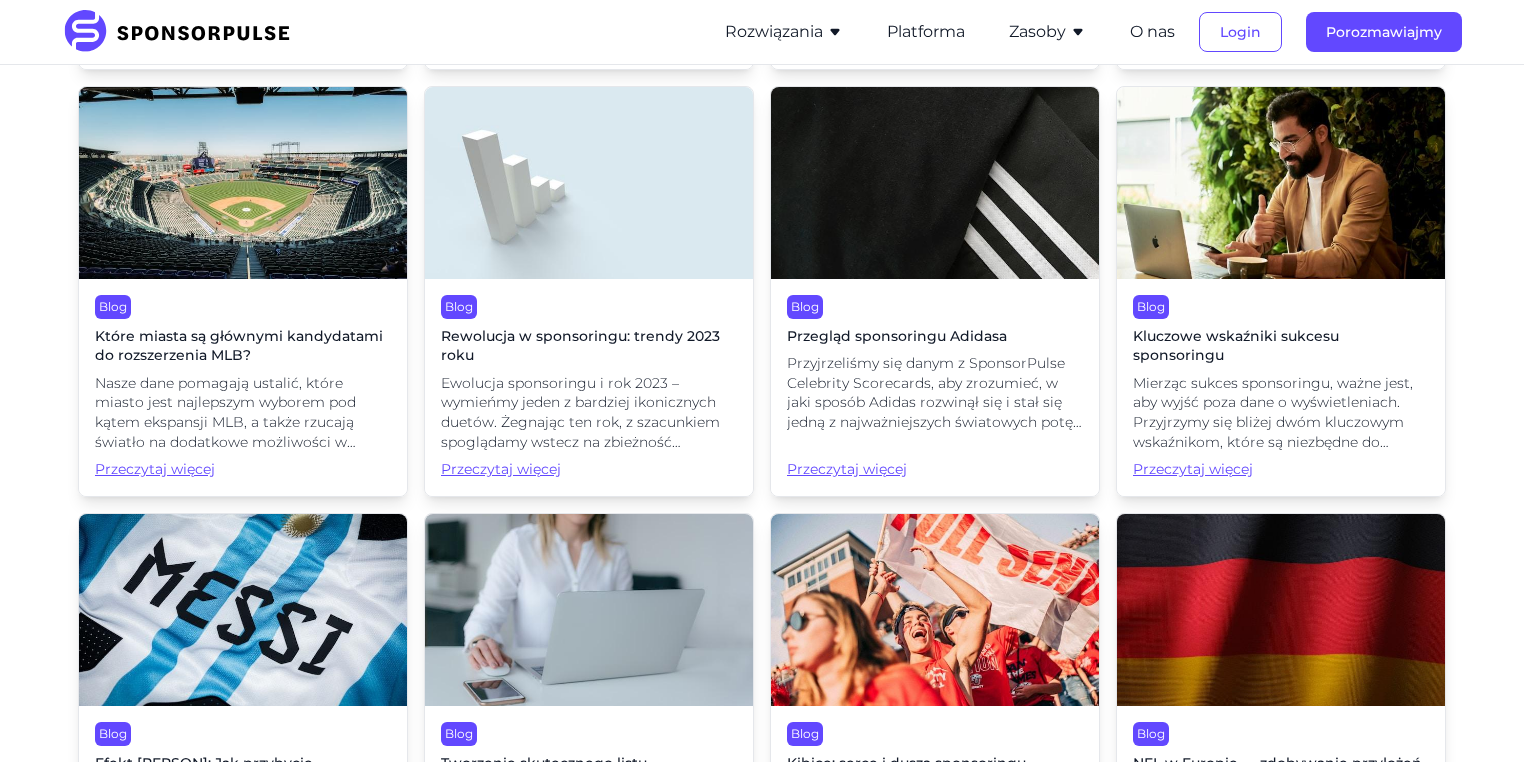 click on "Przegląd sponsoringu Adidasa" at bounding box center (897, 336) 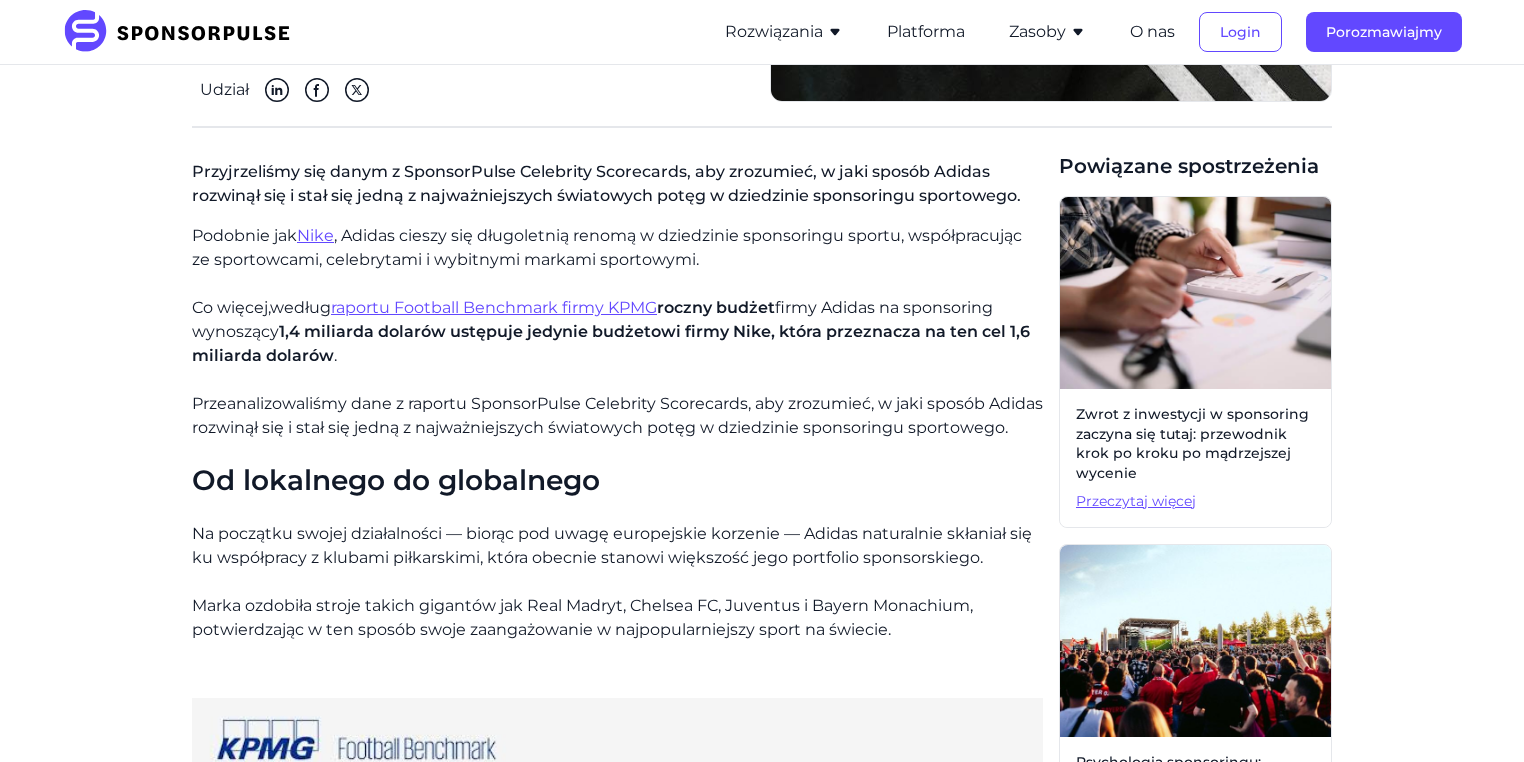 scroll, scrollTop: 400, scrollLeft: 0, axis: vertical 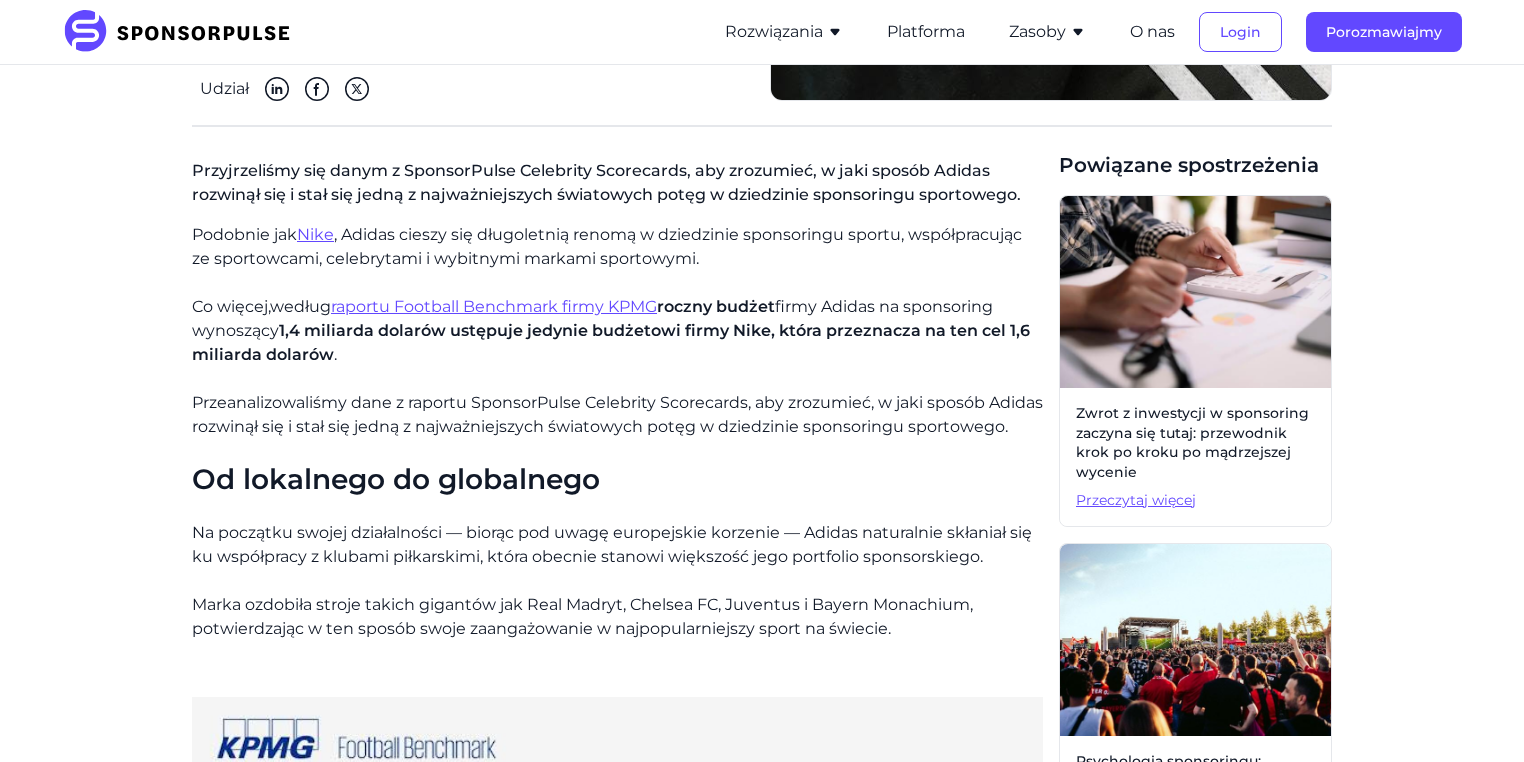 click on "raportu Football Benchmark firmy KPMG" at bounding box center (494, 306) 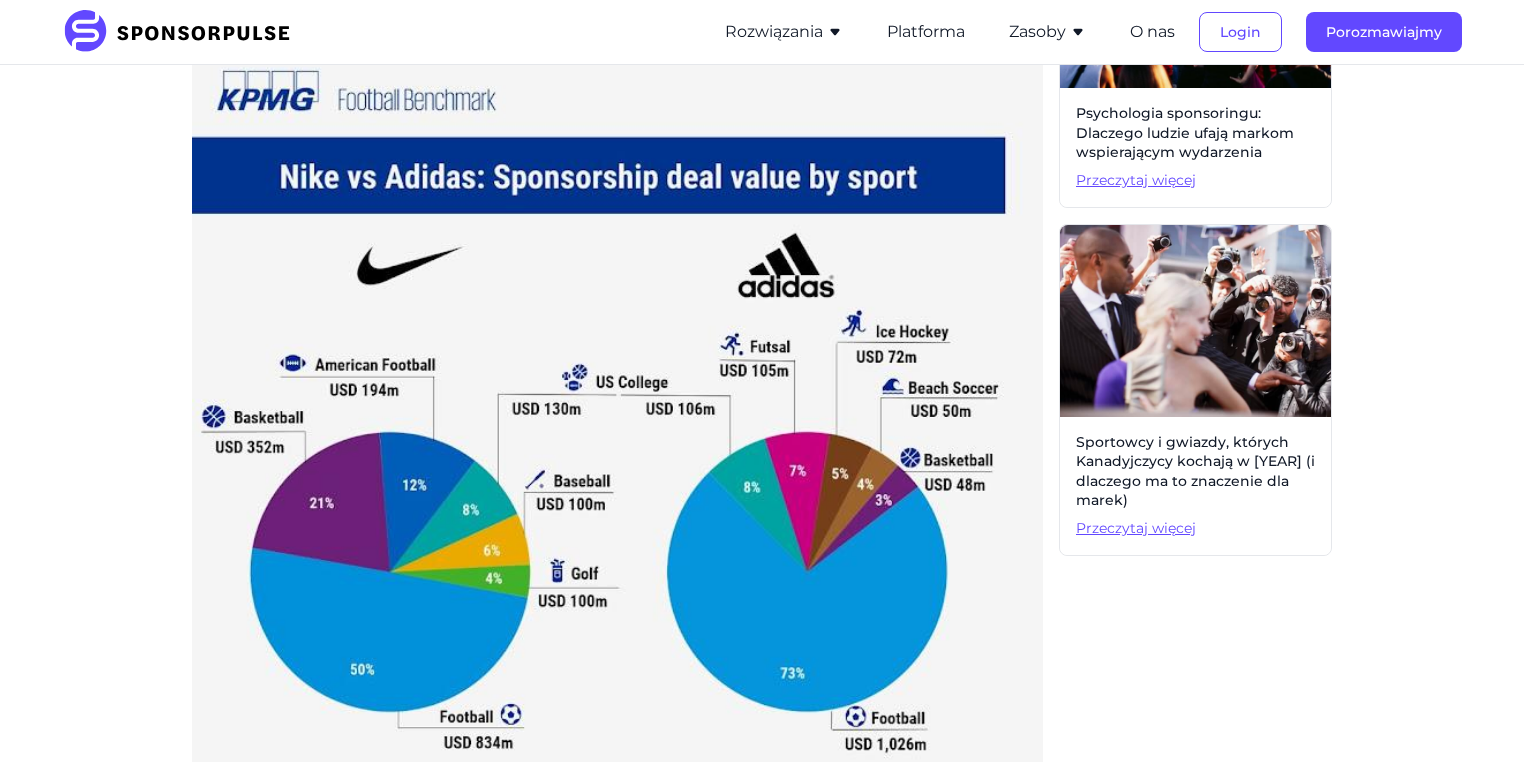 scroll, scrollTop: 1040, scrollLeft: 0, axis: vertical 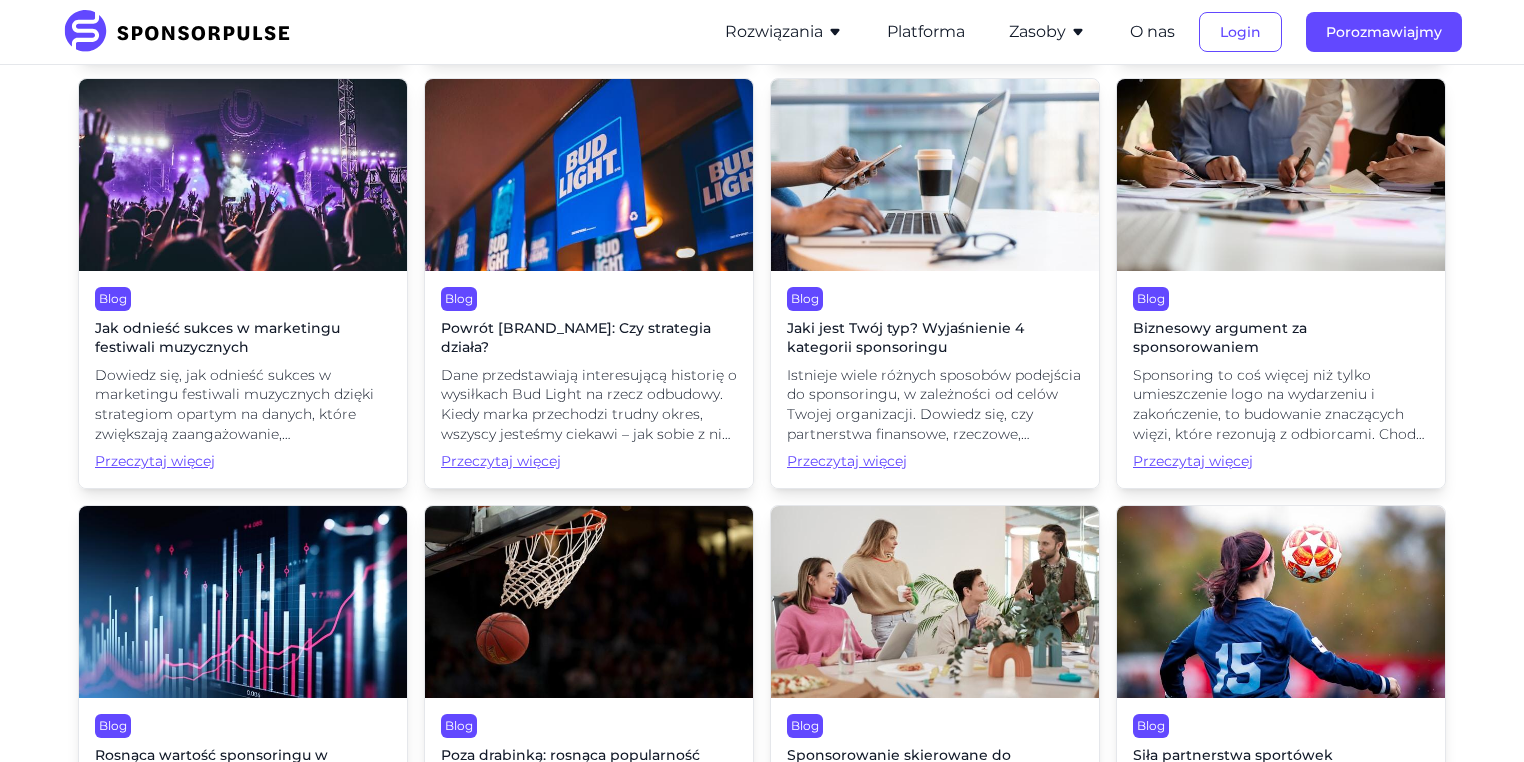 click on "Powrót [BRAND_NAME]: Czy strategia działa?" at bounding box center [576, 338] 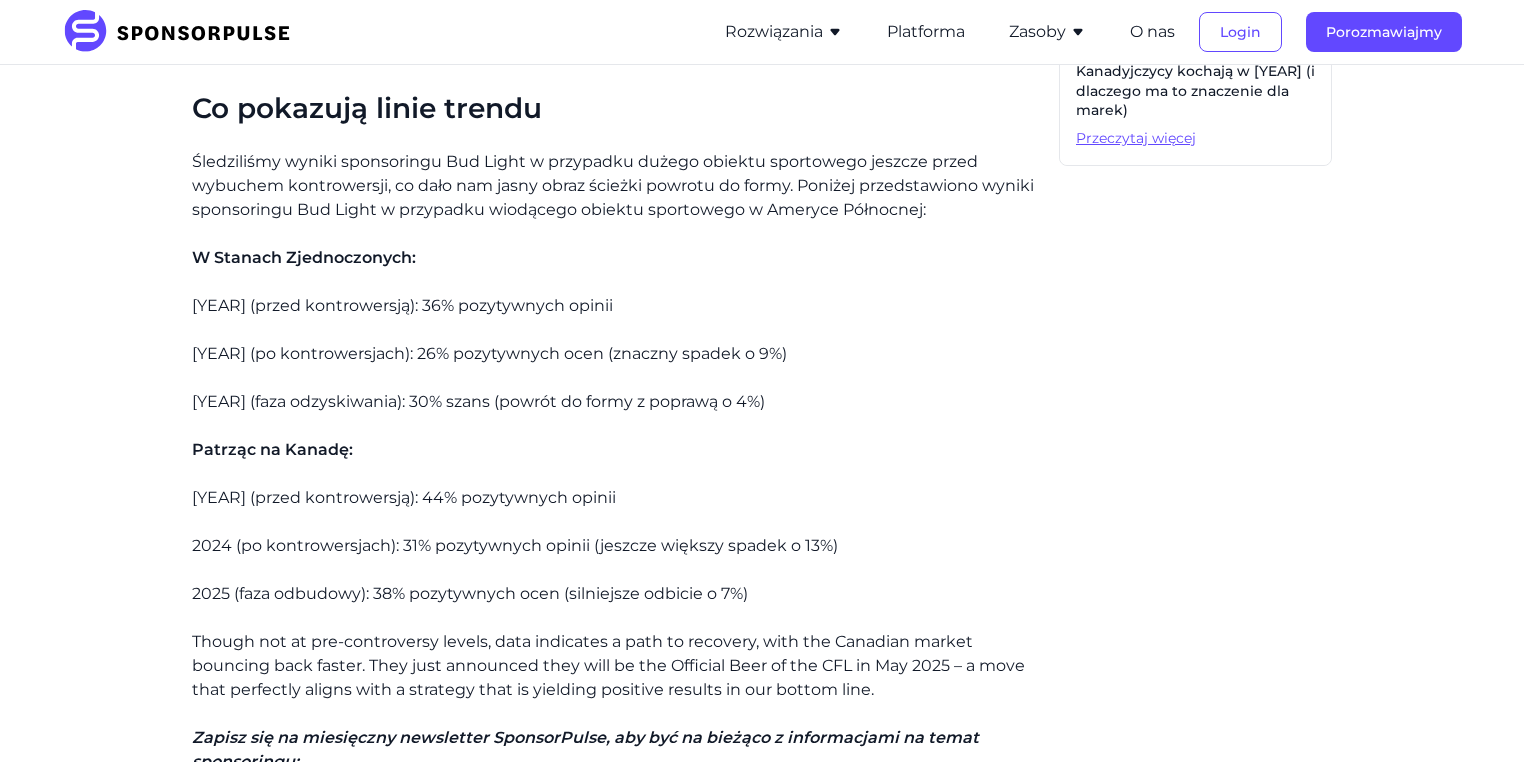 scroll, scrollTop: 1440, scrollLeft: 0, axis: vertical 